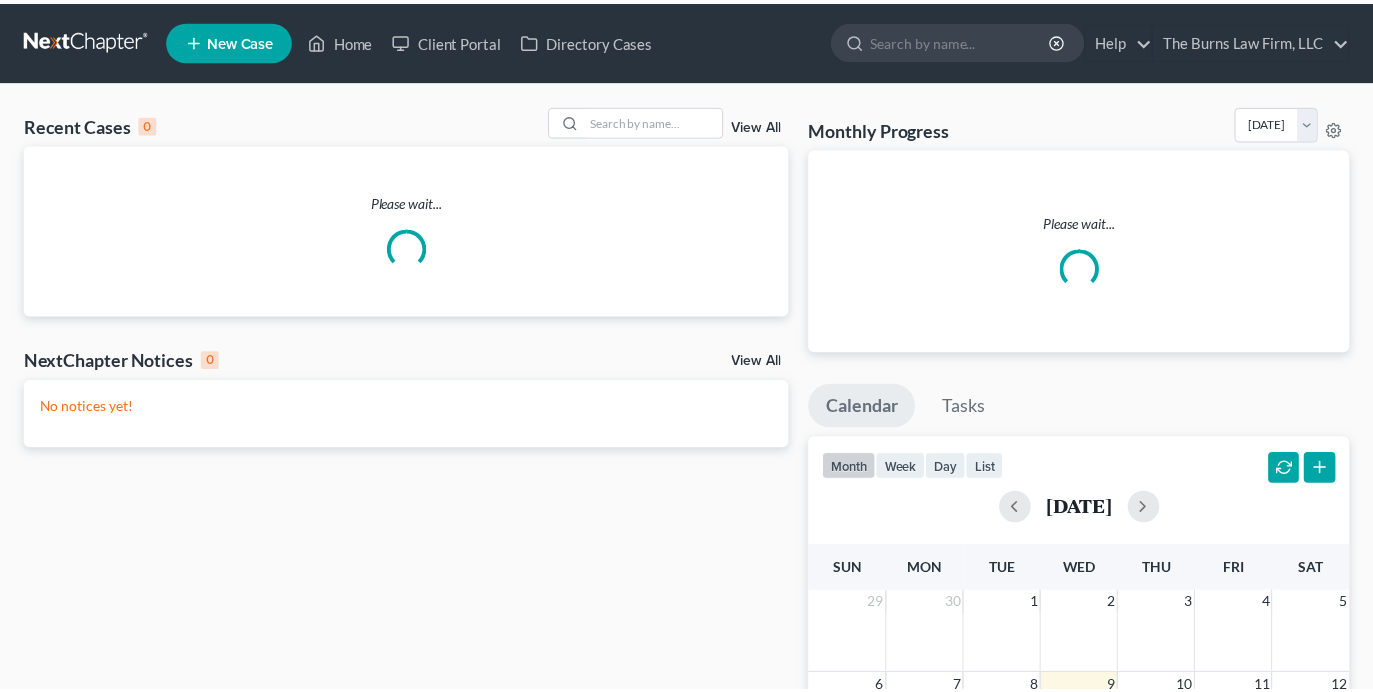 scroll, scrollTop: 0, scrollLeft: 0, axis: both 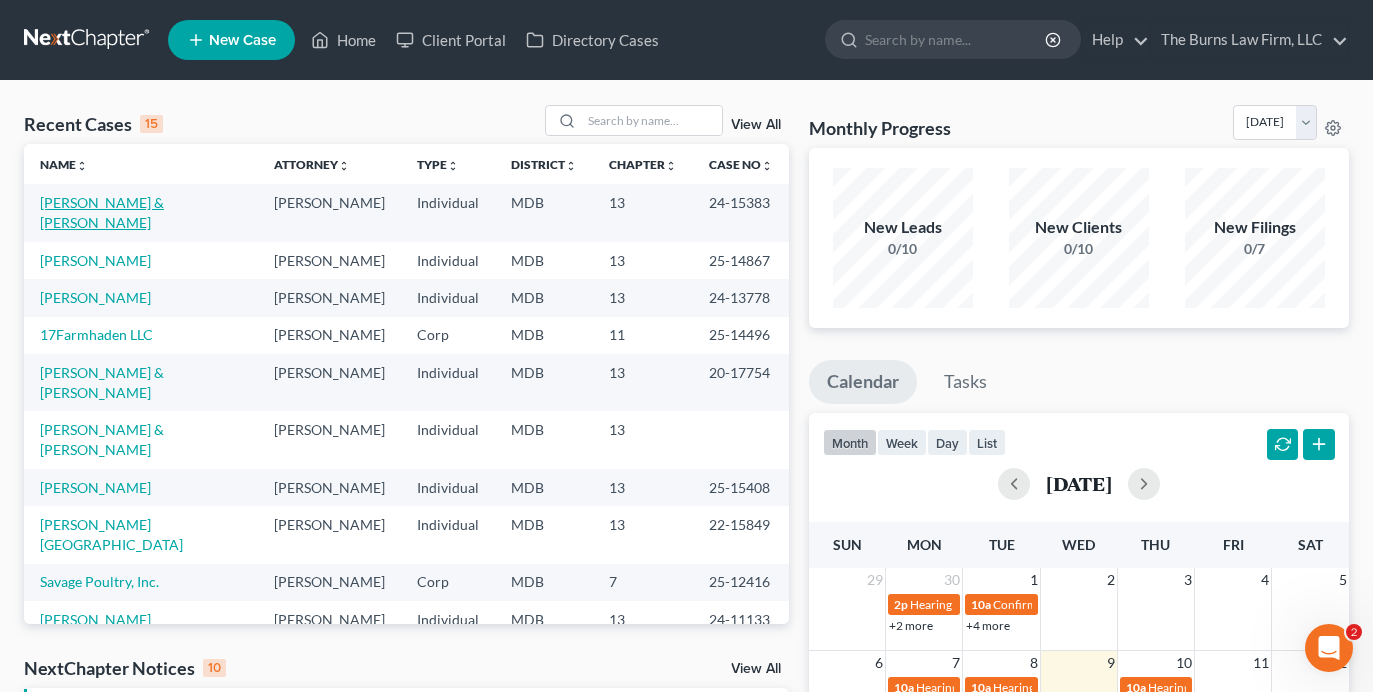 click on "[PERSON_NAME] & [PERSON_NAME]" at bounding box center (102, 212) 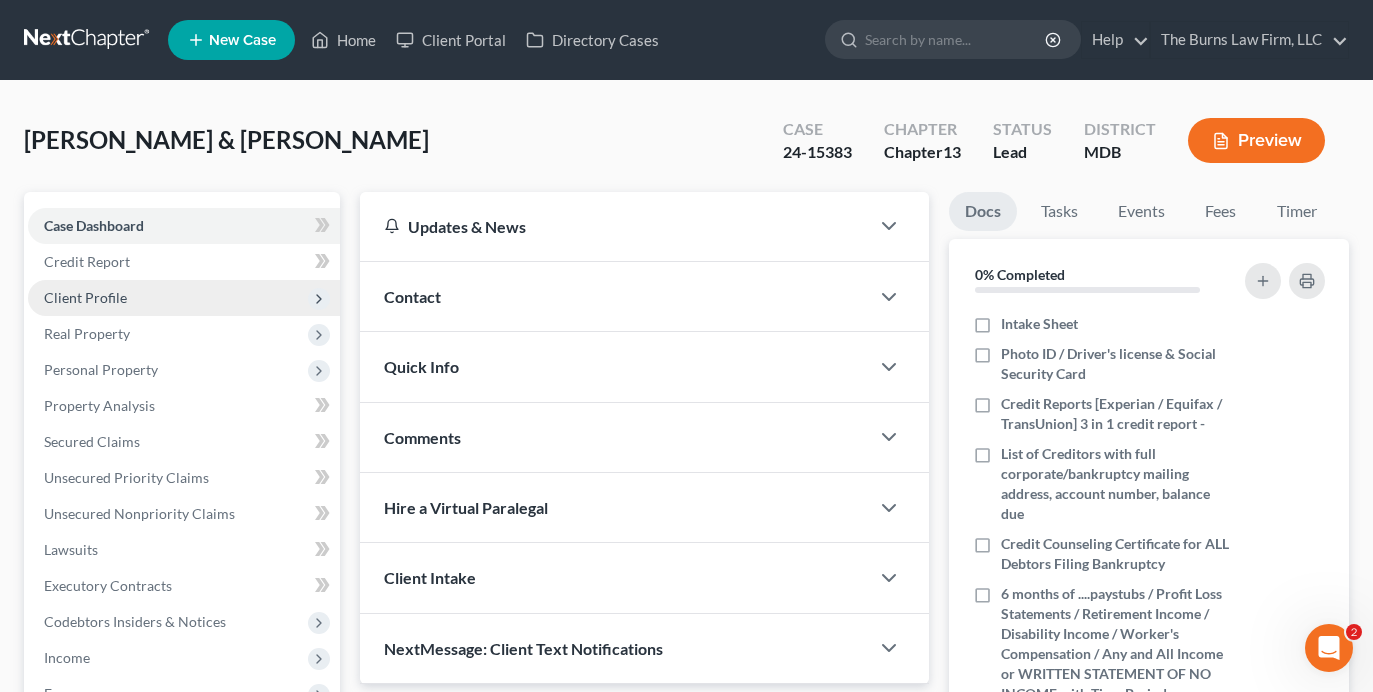 click on "Client Profile" at bounding box center [85, 297] 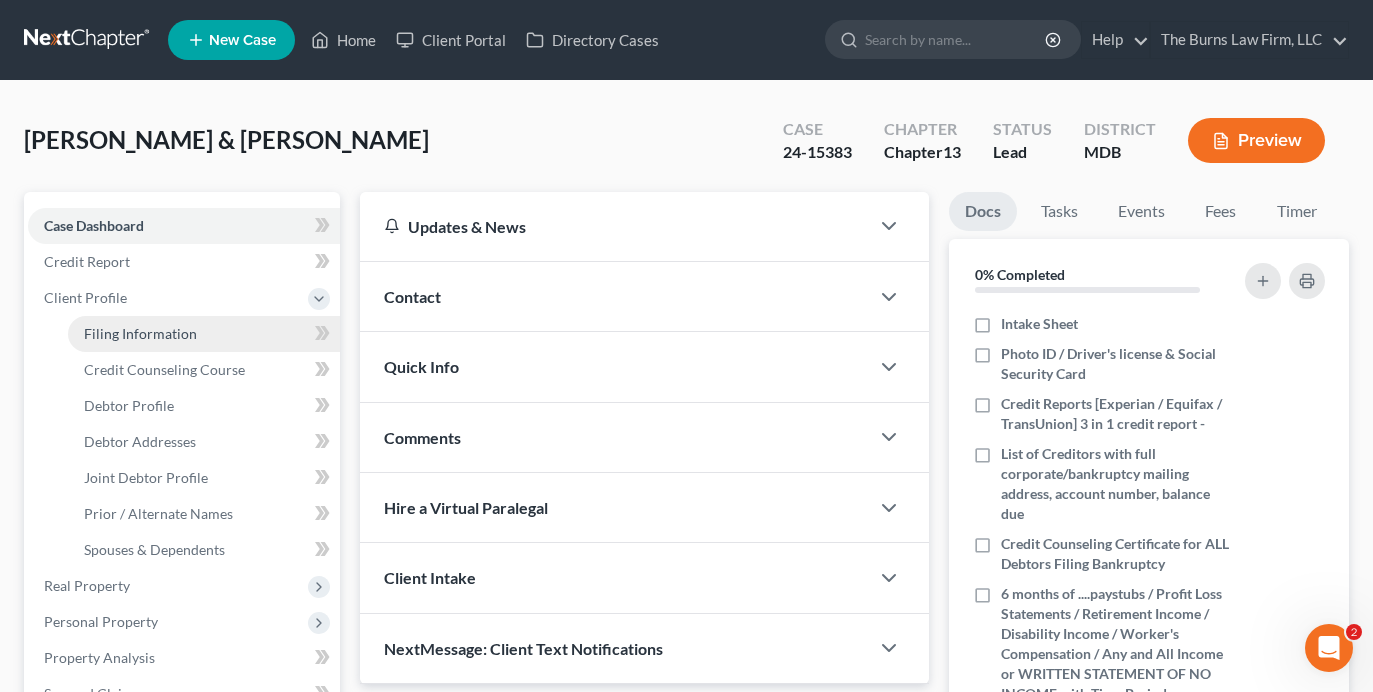 click on "Filing Information" at bounding box center [140, 333] 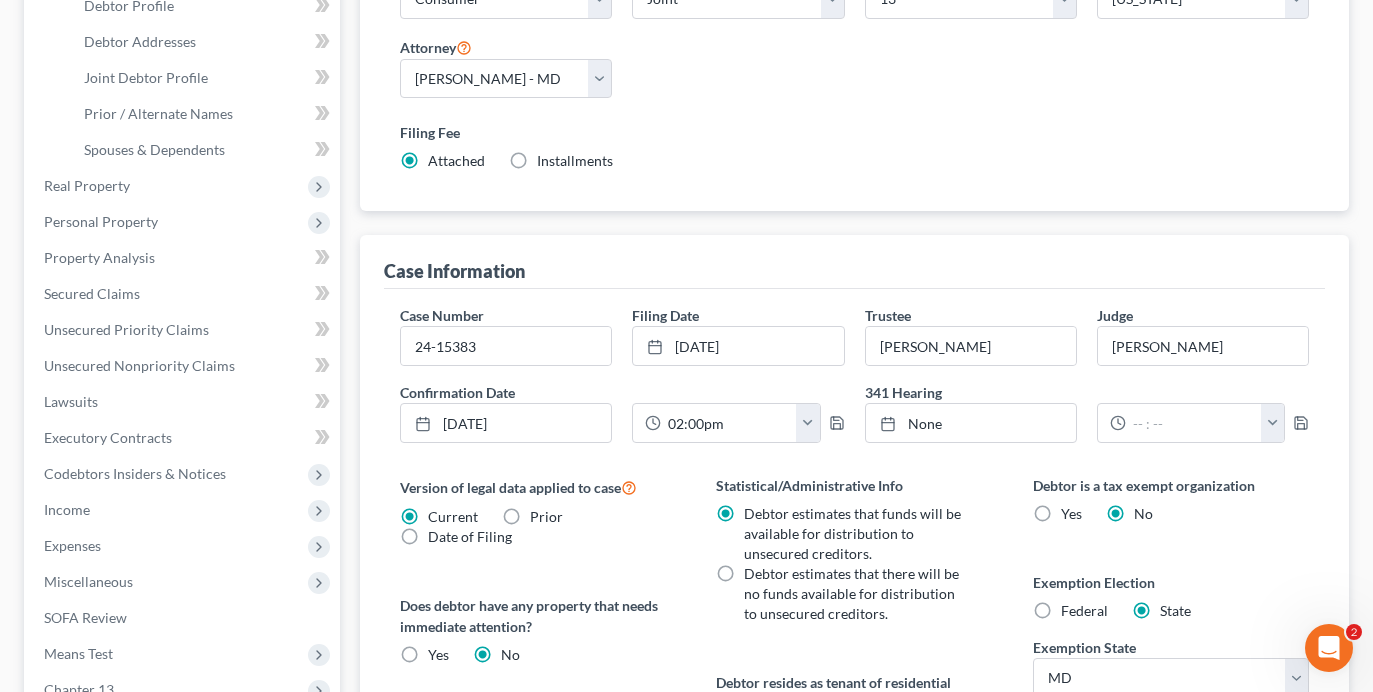 scroll, scrollTop: 755, scrollLeft: 0, axis: vertical 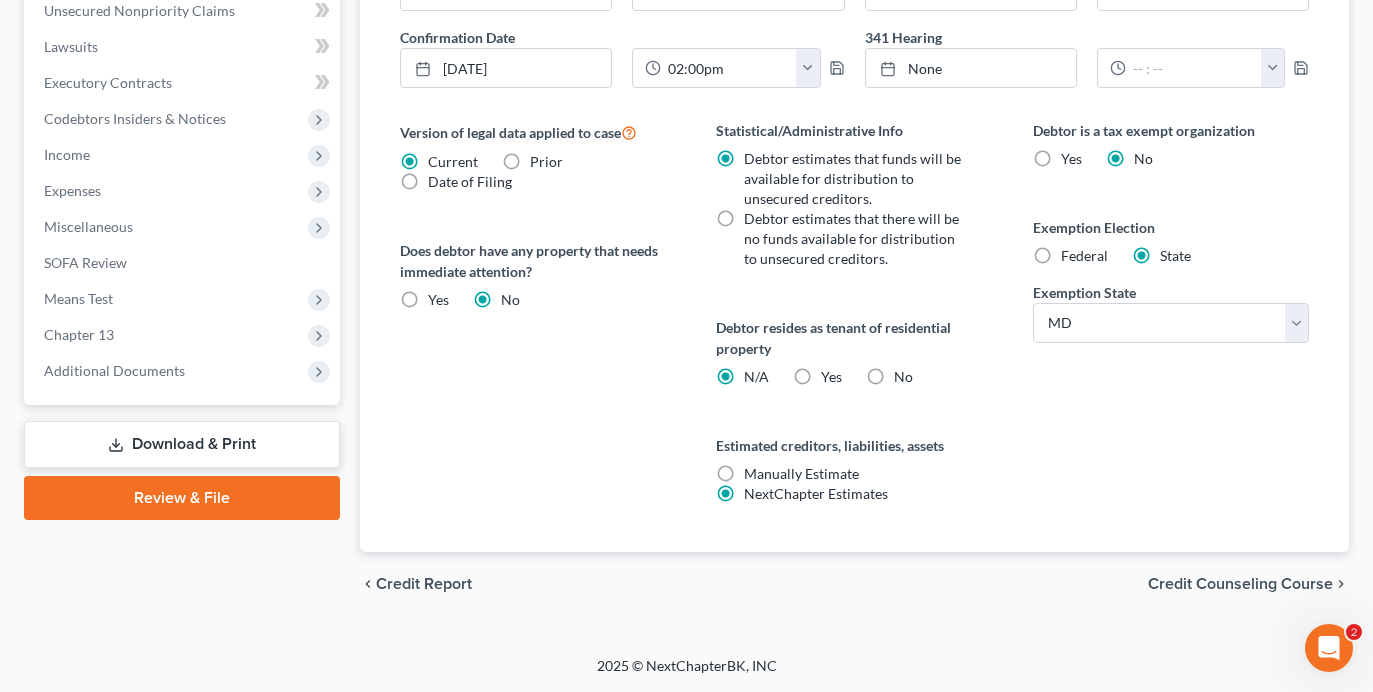 click on "Credit Counseling Course" at bounding box center (1240, 584) 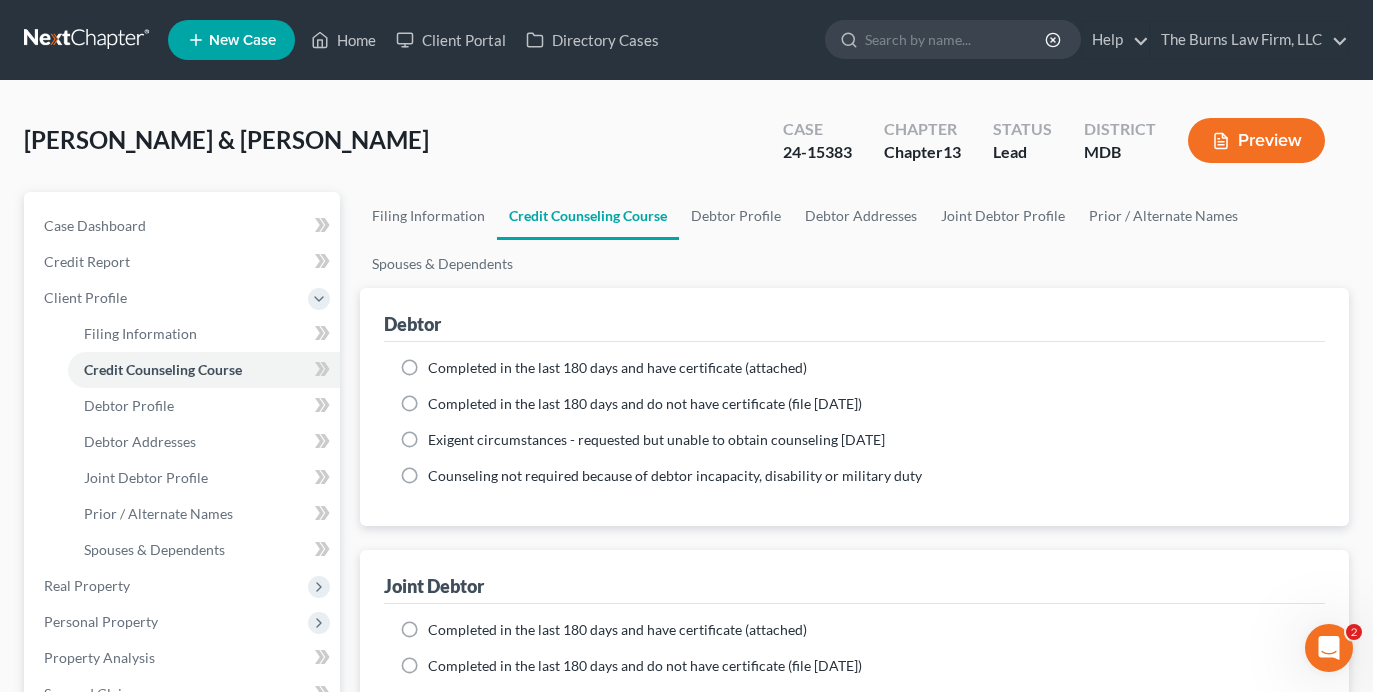 click on "Completed in the last 180 days and have certificate (attached)" at bounding box center [617, 368] 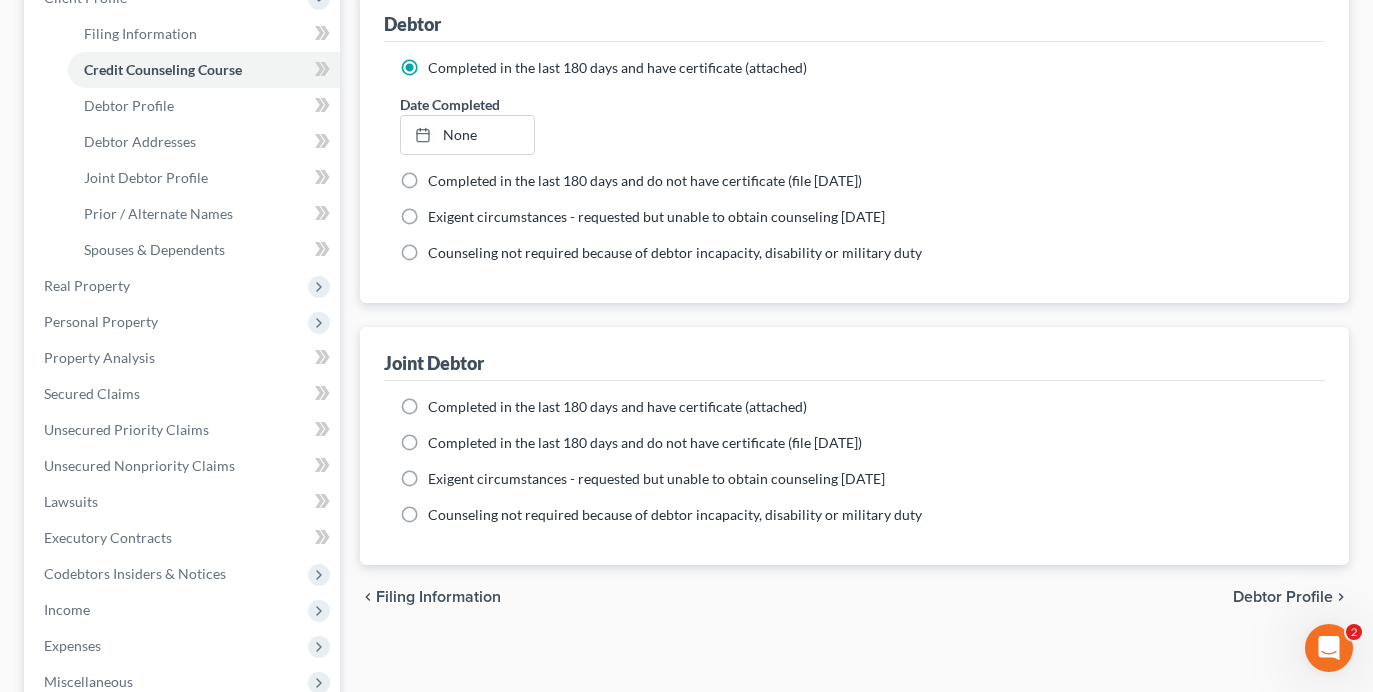 scroll, scrollTop: 400, scrollLeft: 0, axis: vertical 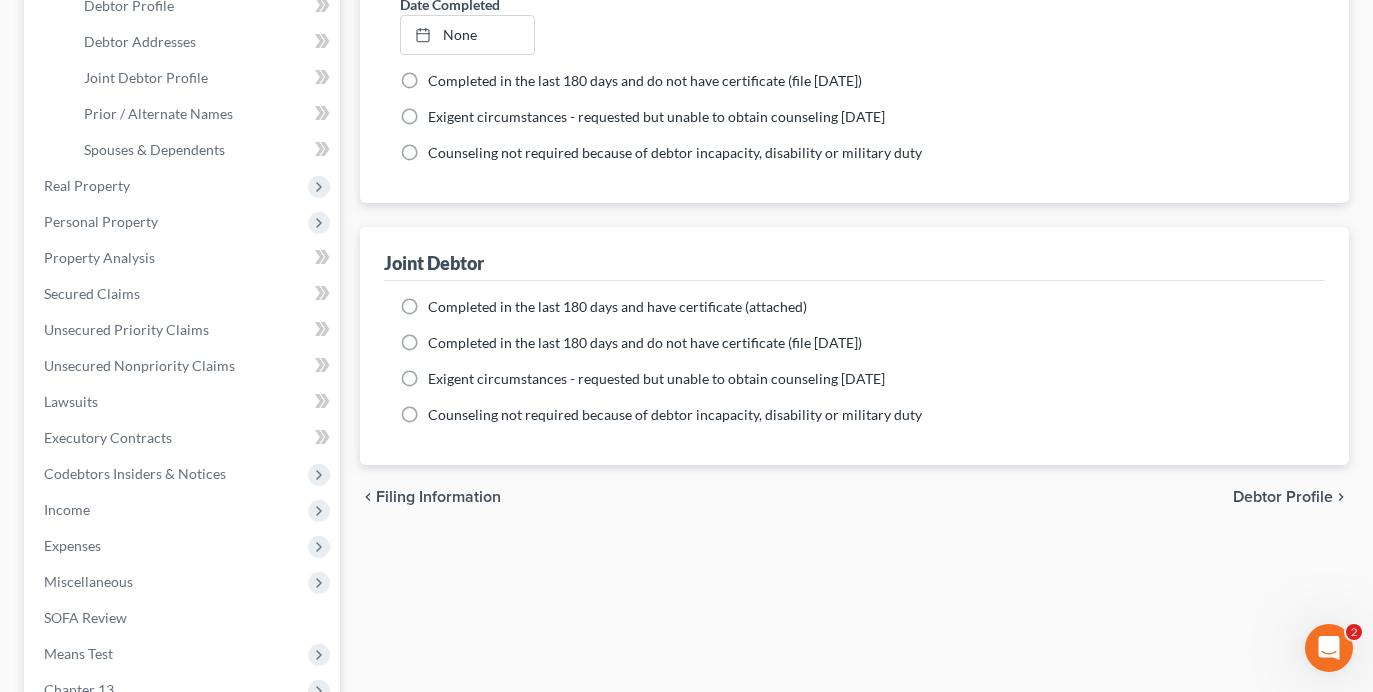 click on "Completed in the last 180 days and have certificate (attached)" at bounding box center (617, 307) 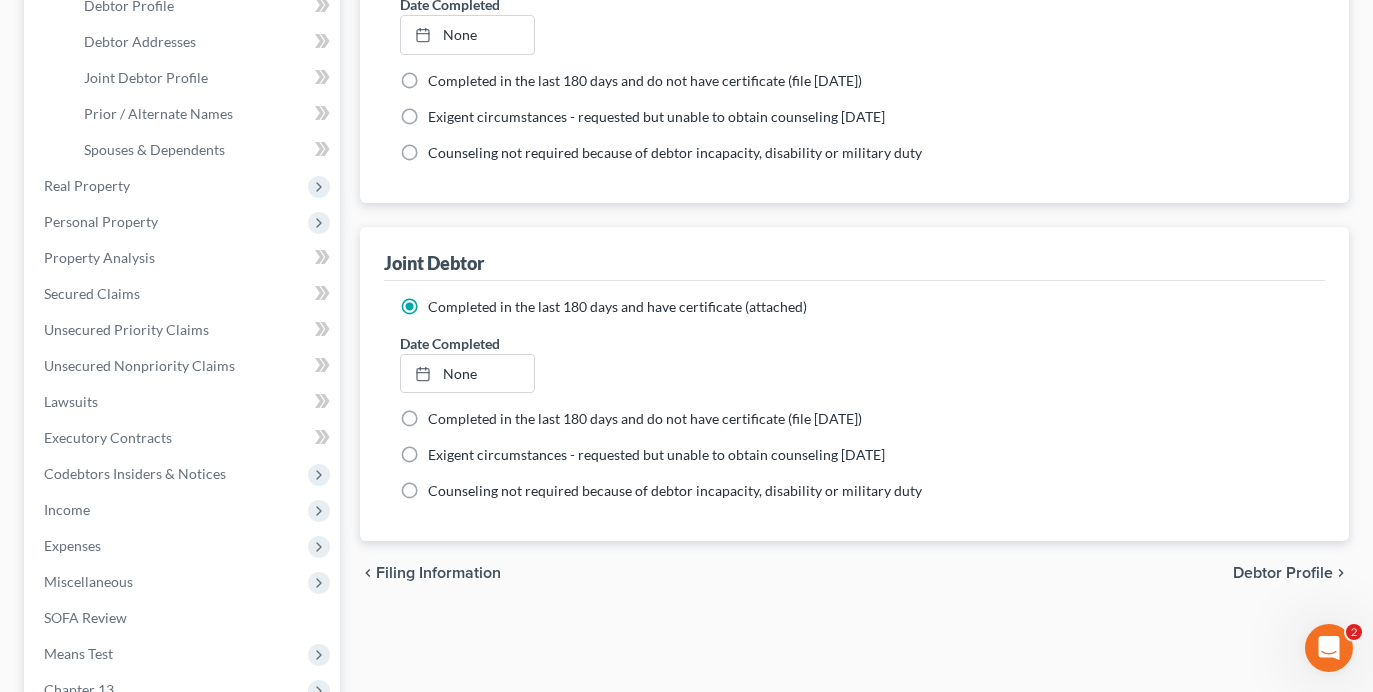click on "Debtor Profile" at bounding box center (1283, 573) 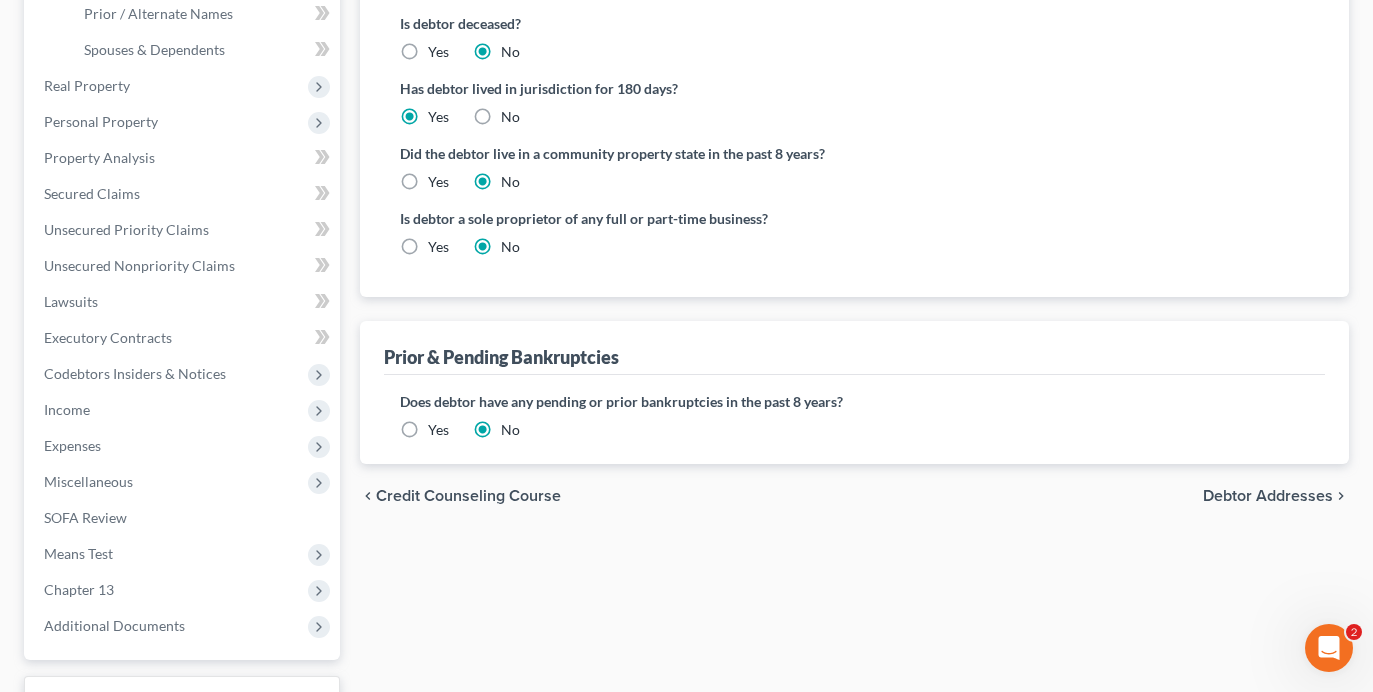 scroll, scrollTop: 600, scrollLeft: 0, axis: vertical 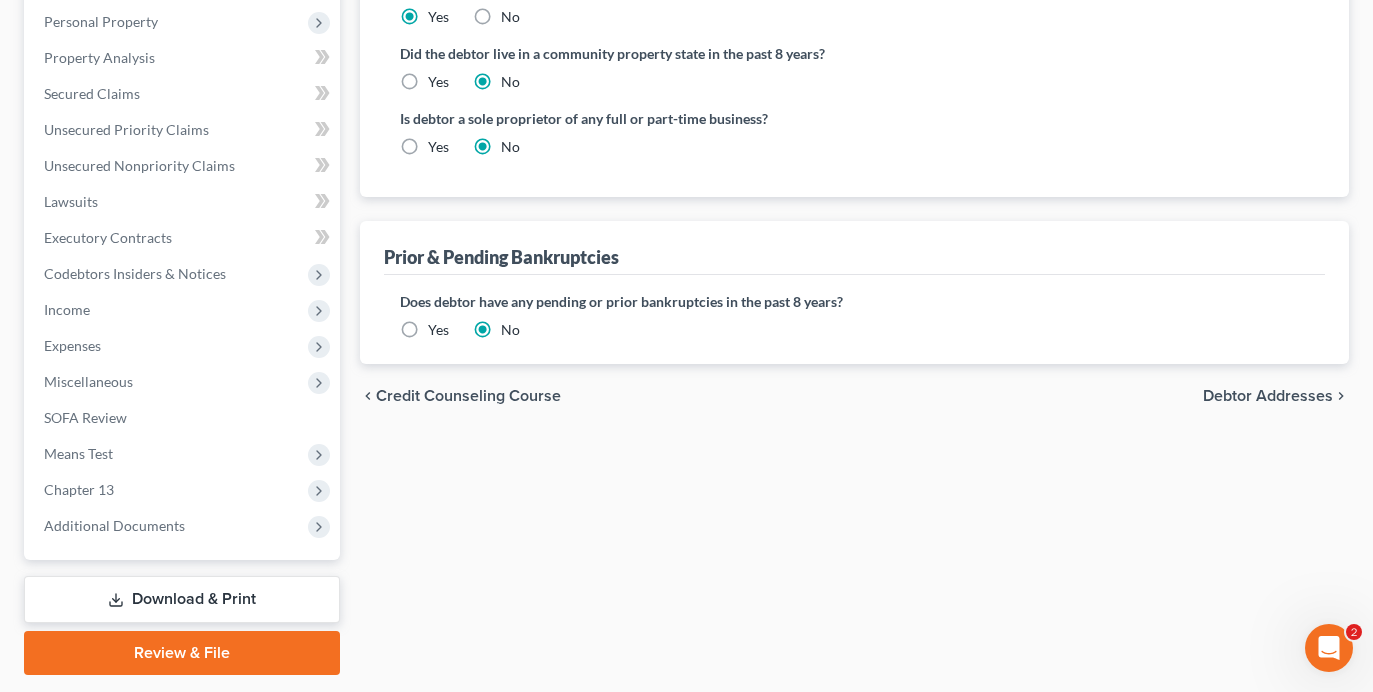 click on "Debtor Addresses" at bounding box center [1268, 396] 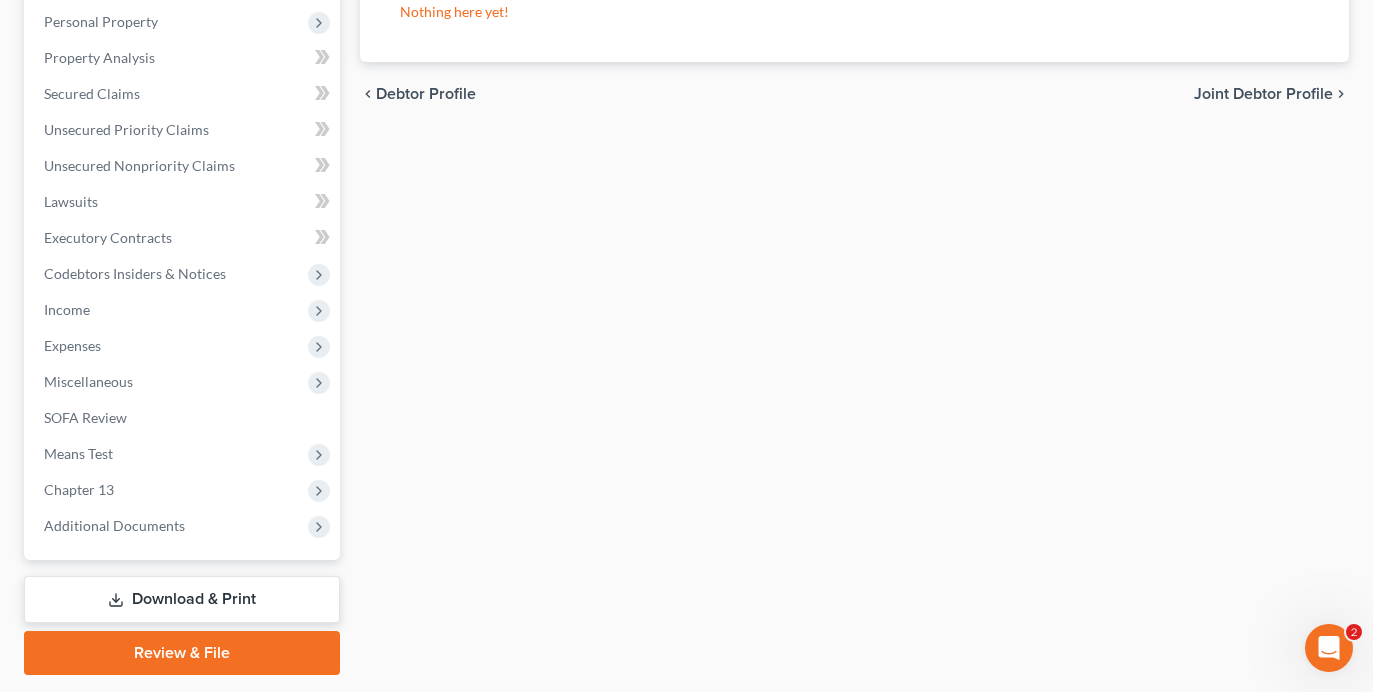 scroll, scrollTop: 0, scrollLeft: 0, axis: both 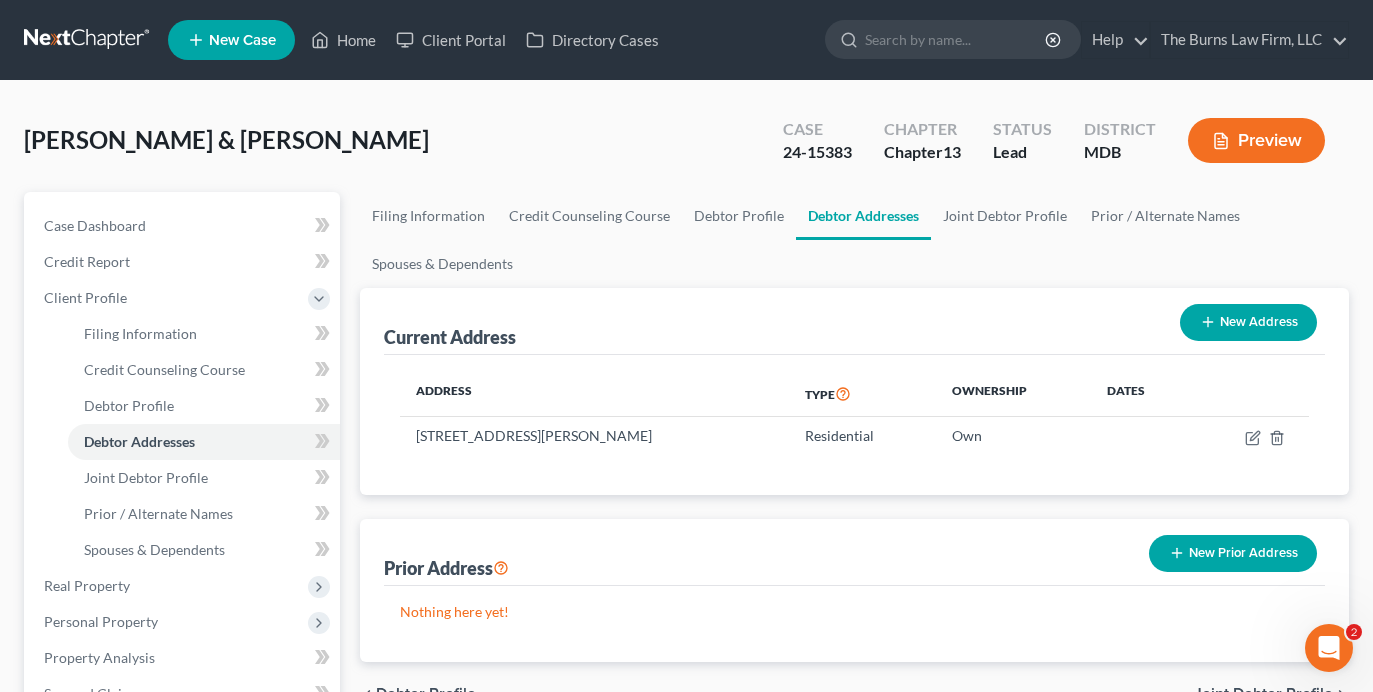 click on "Prior Address  New Prior Address" at bounding box center (854, 552) 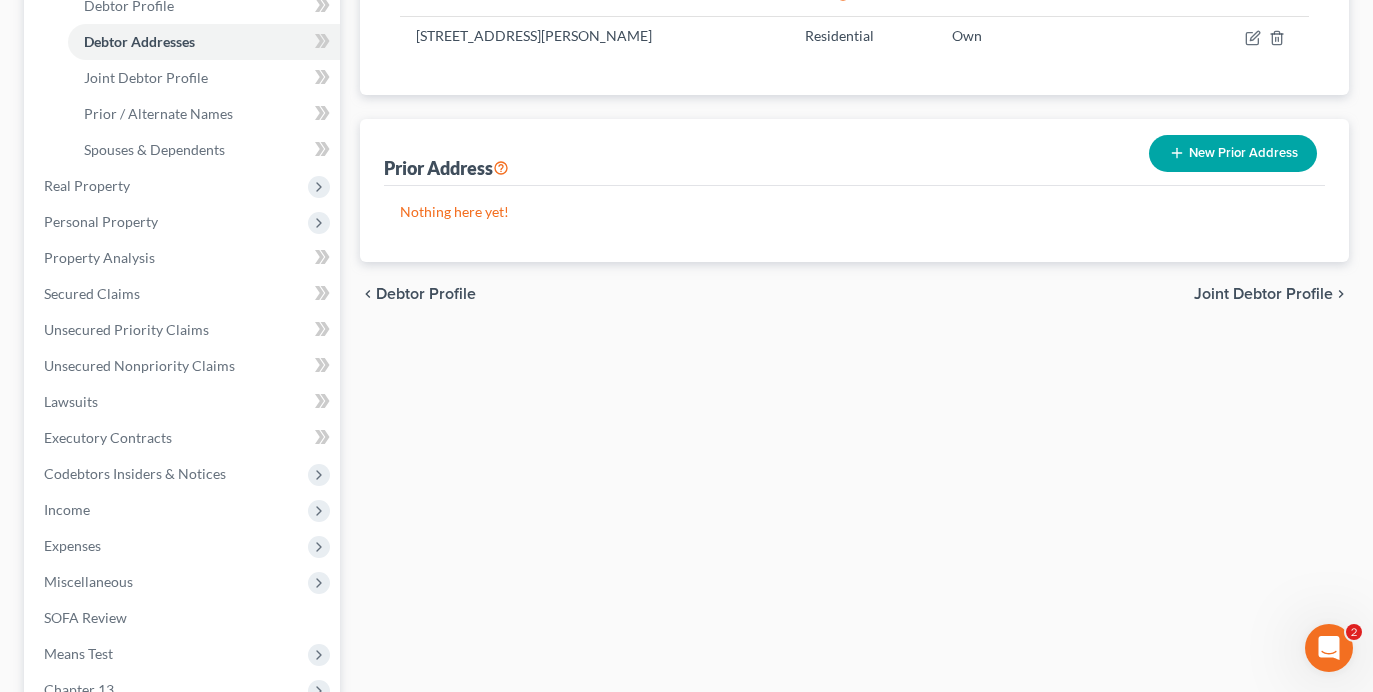 click on "Joint Debtor Profile" at bounding box center [1263, 294] 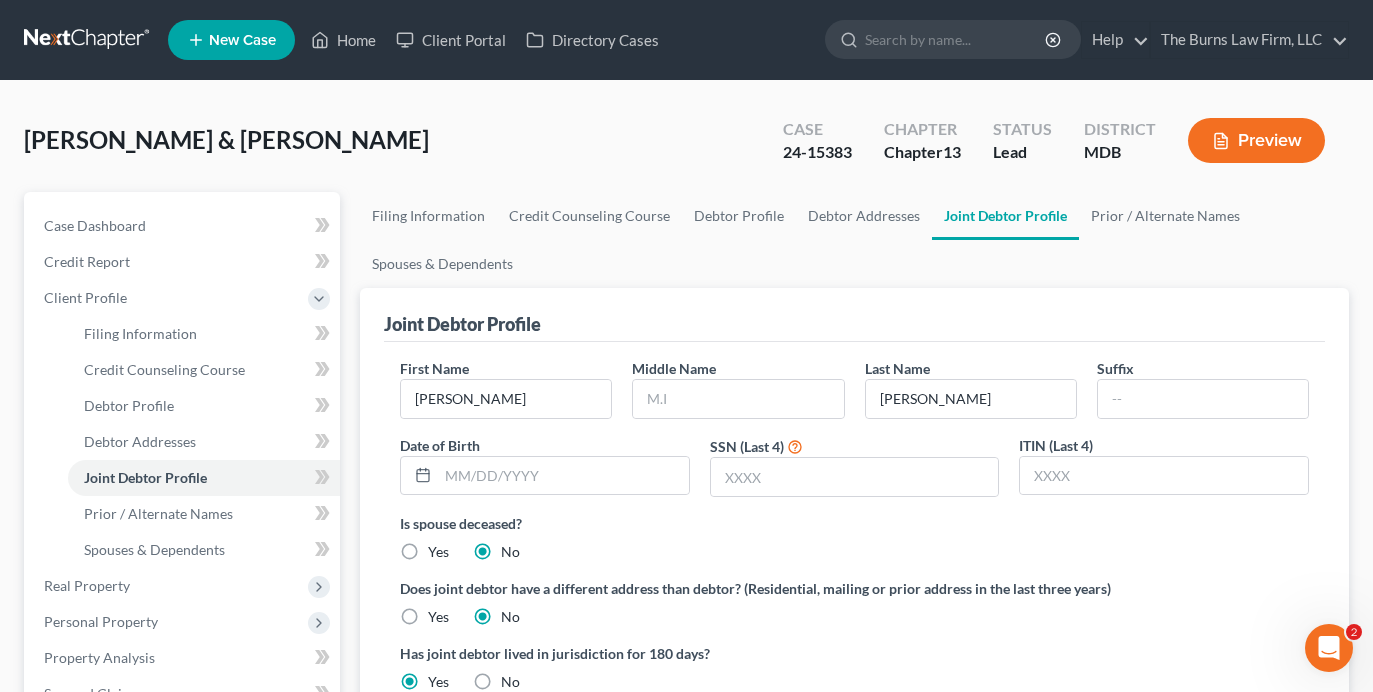 click on "Is spouse deceased? Yes No" at bounding box center (854, 537) 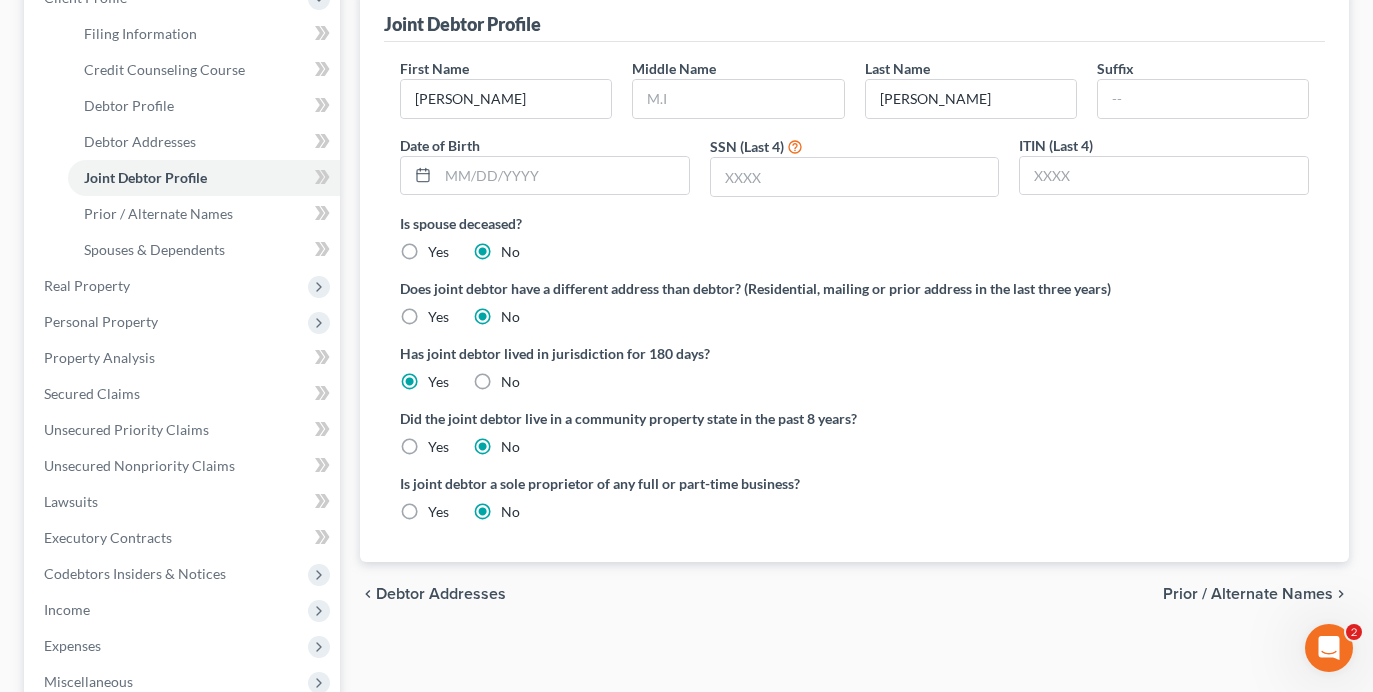 scroll, scrollTop: 500, scrollLeft: 0, axis: vertical 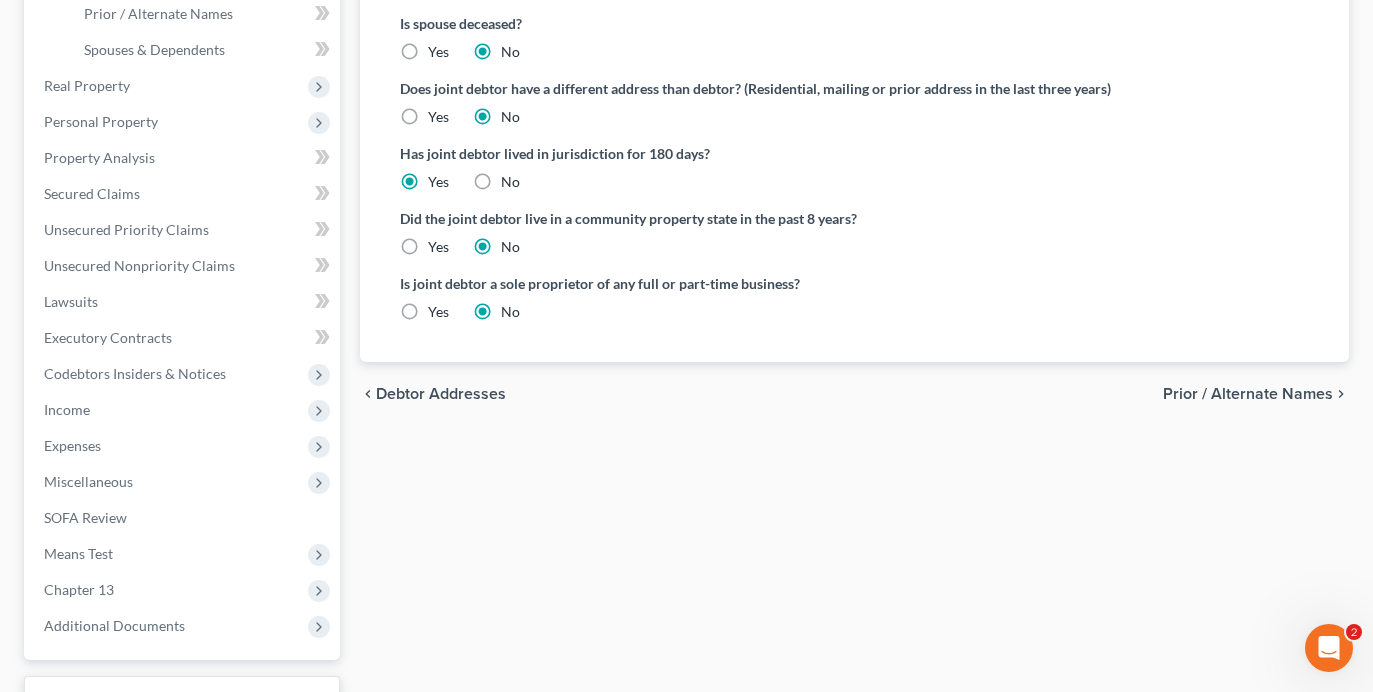 click on "Prior / Alternate Names" at bounding box center [1248, 394] 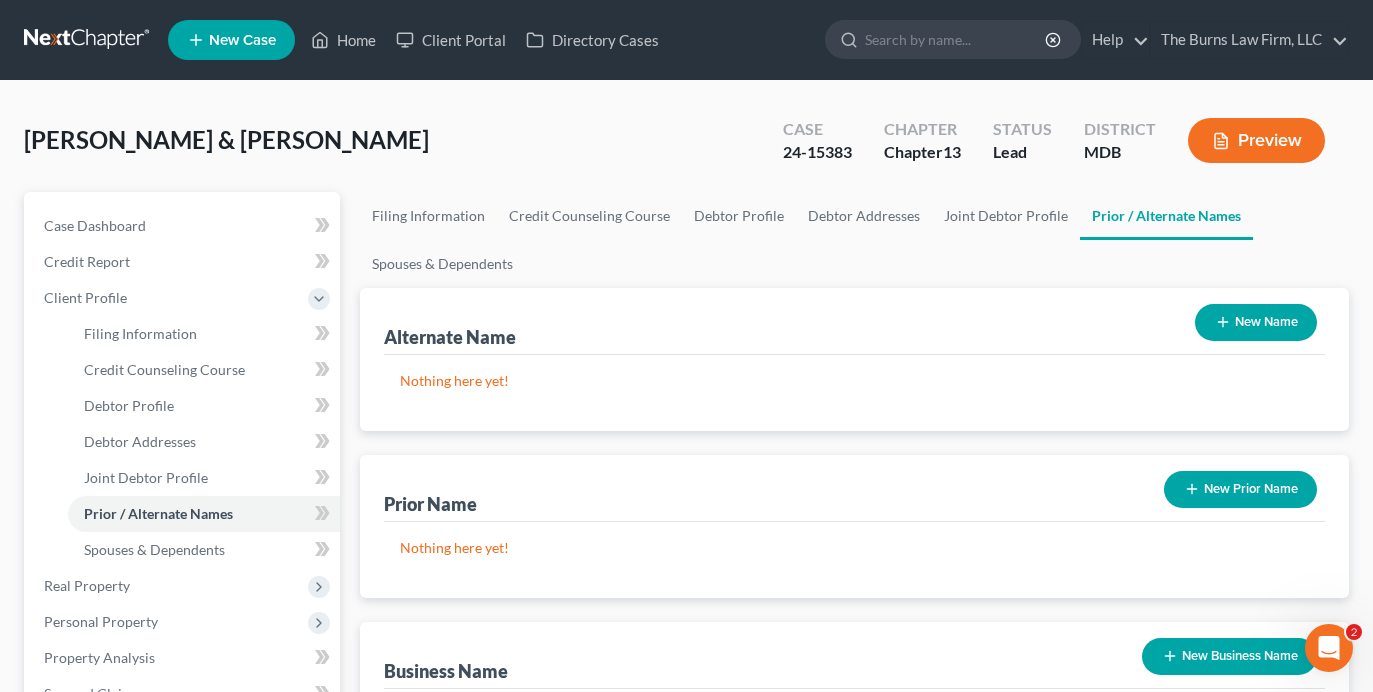 click on "Nothing here yet!" at bounding box center [854, 560] 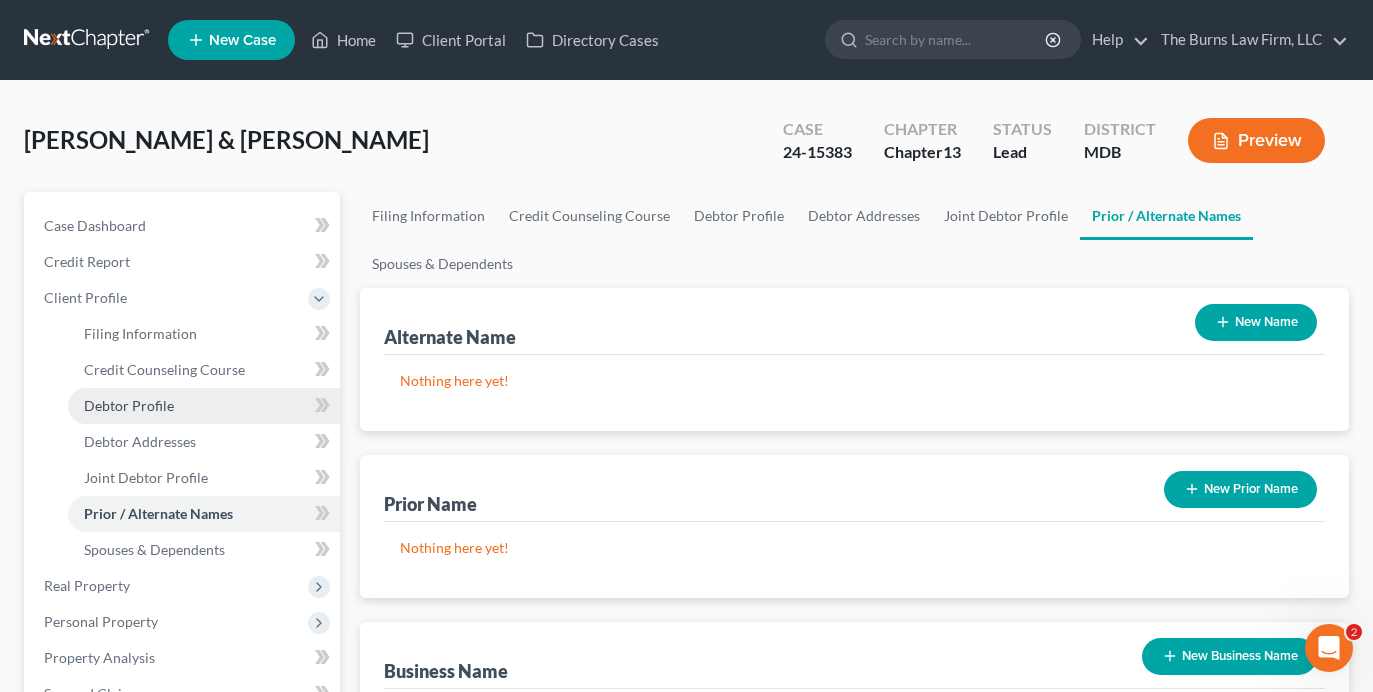 click on "Debtor Profile" at bounding box center [129, 405] 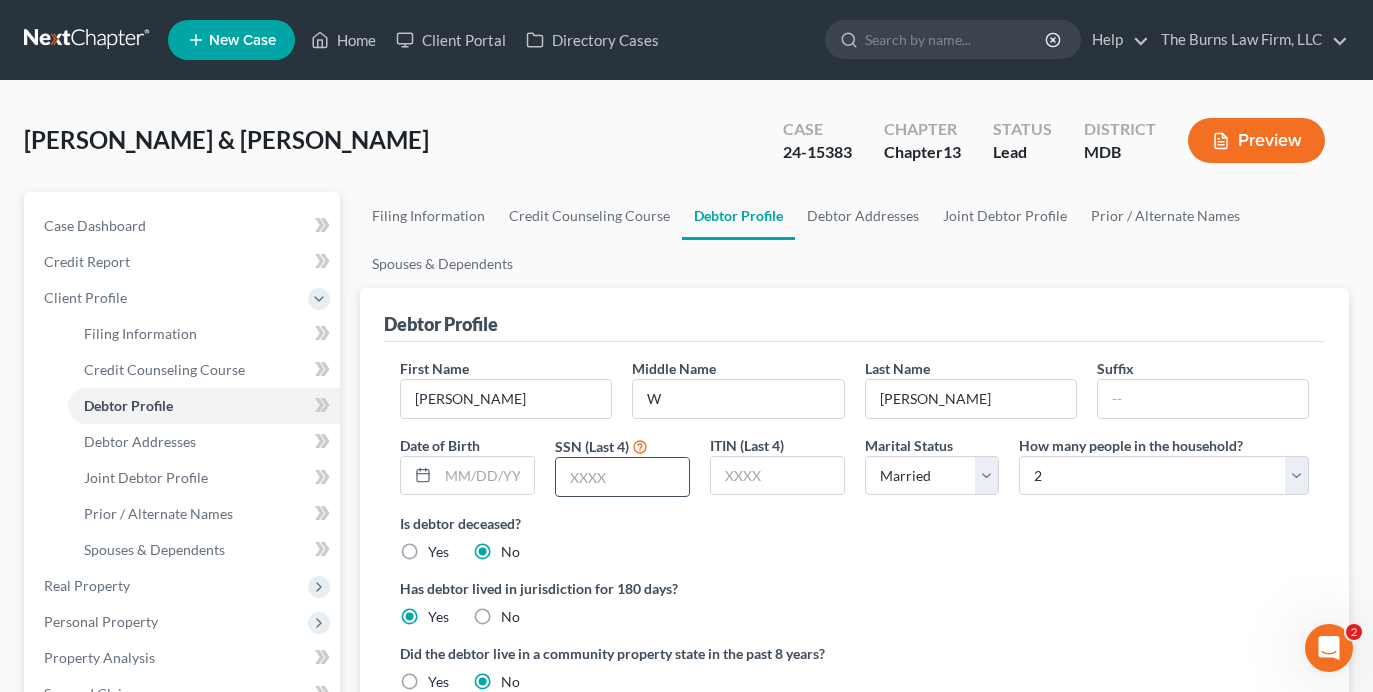 click at bounding box center (622, 477) 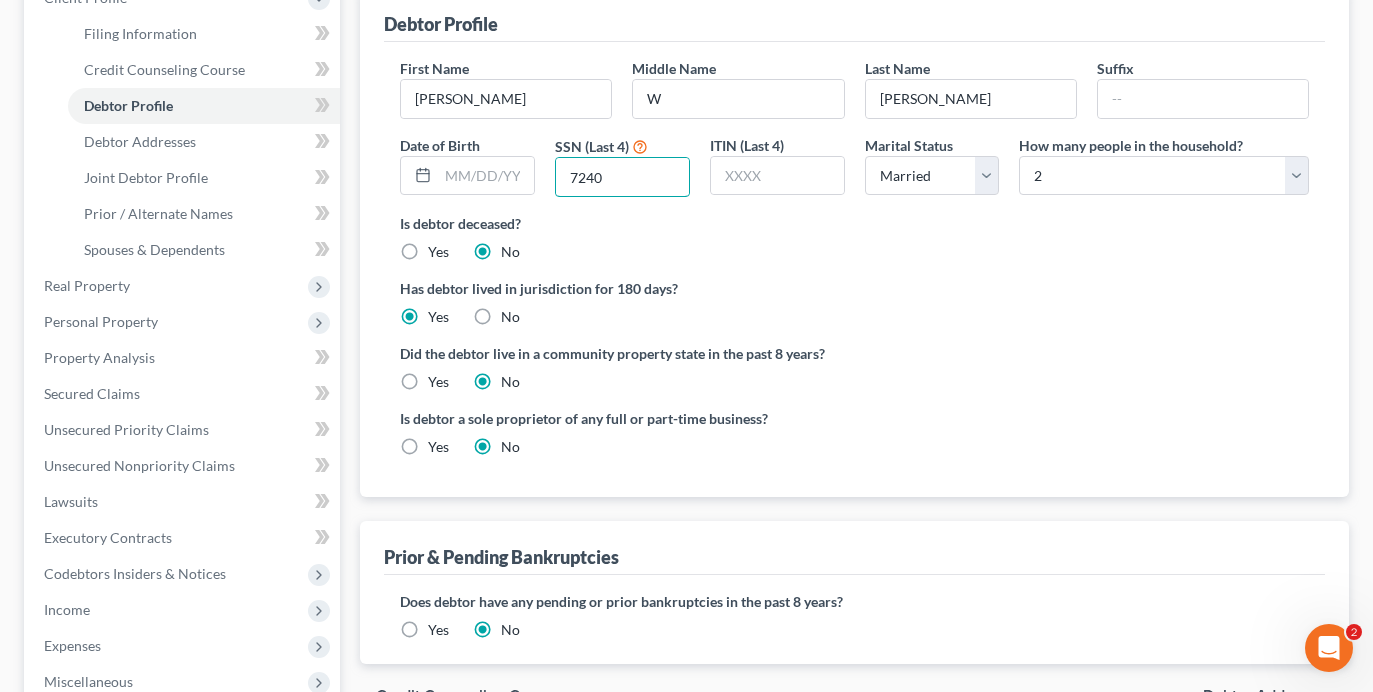 scroll, scrollTop: 659, scrollLeft: 0, axis: vertical 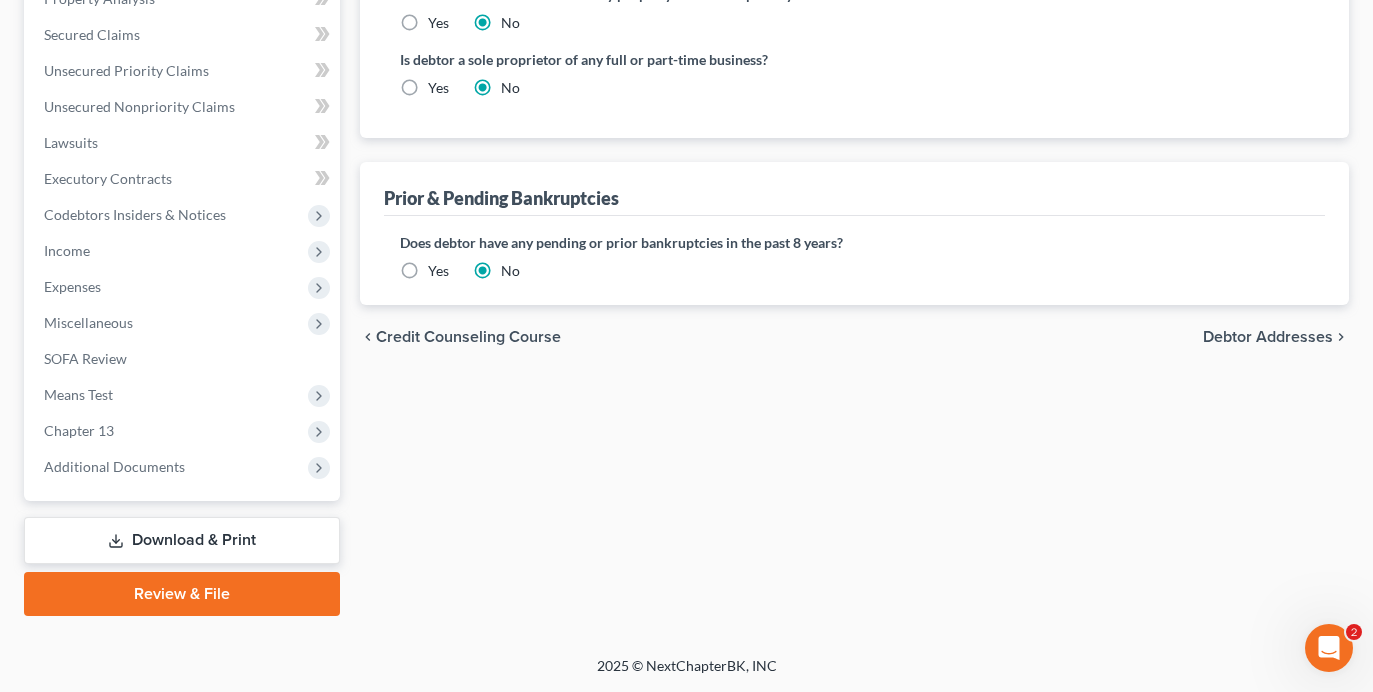 type on "7240" 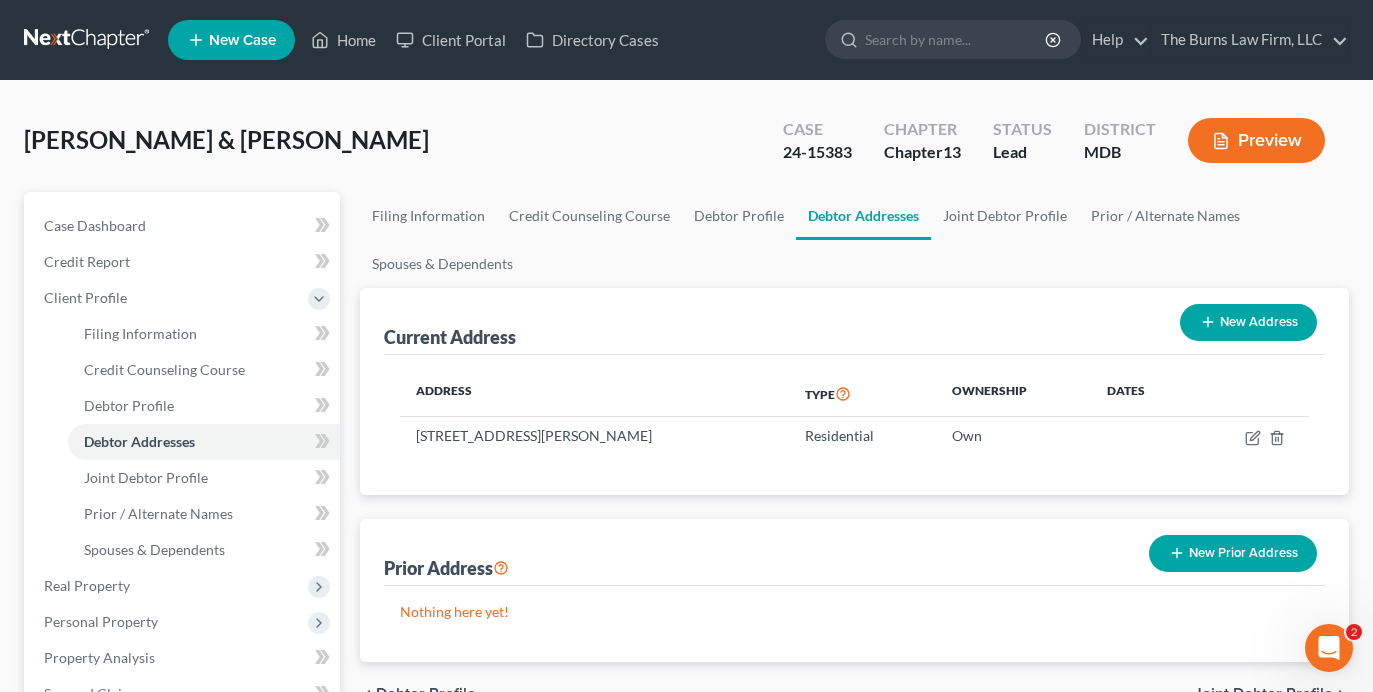 scroll, scrollTop: 500, scrollLeft: 0, axis: vertical 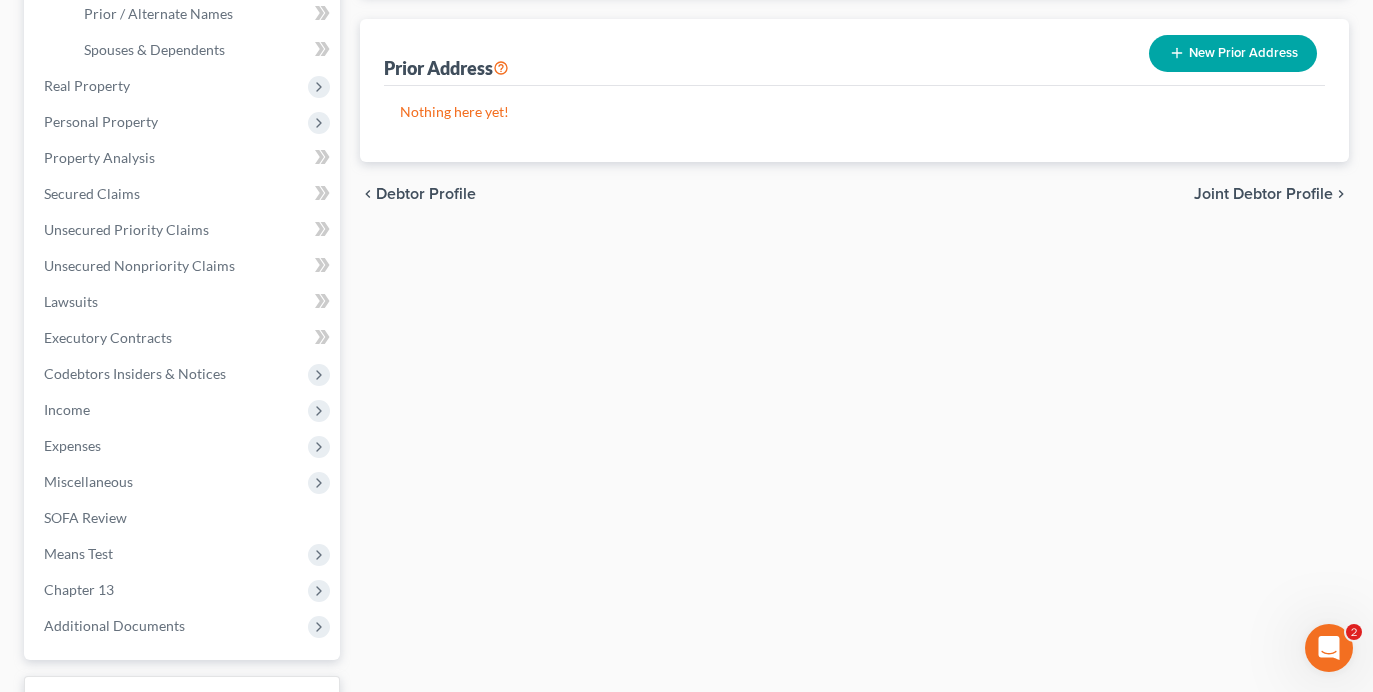 click on "Joint Debtor Profile" at bounding box center (1263, 194) 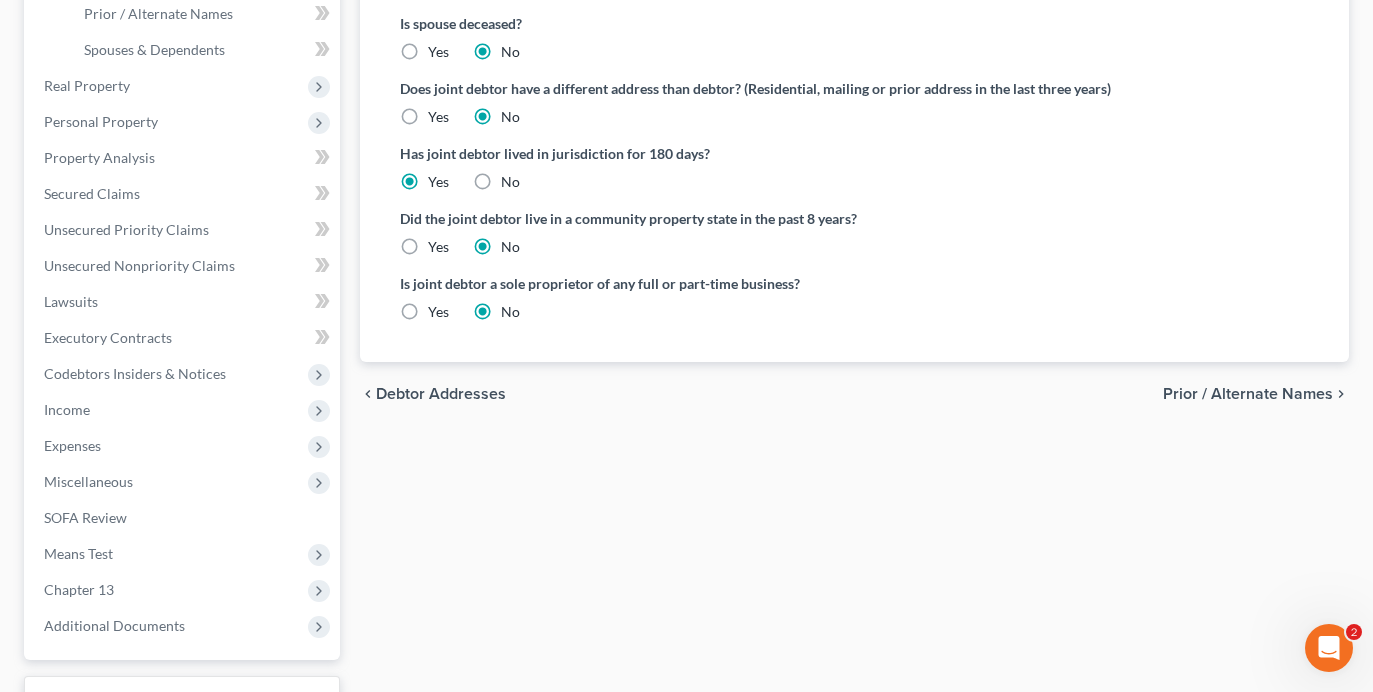 scroll, scrollTop: 0, scrollLeft: 0, axis: both 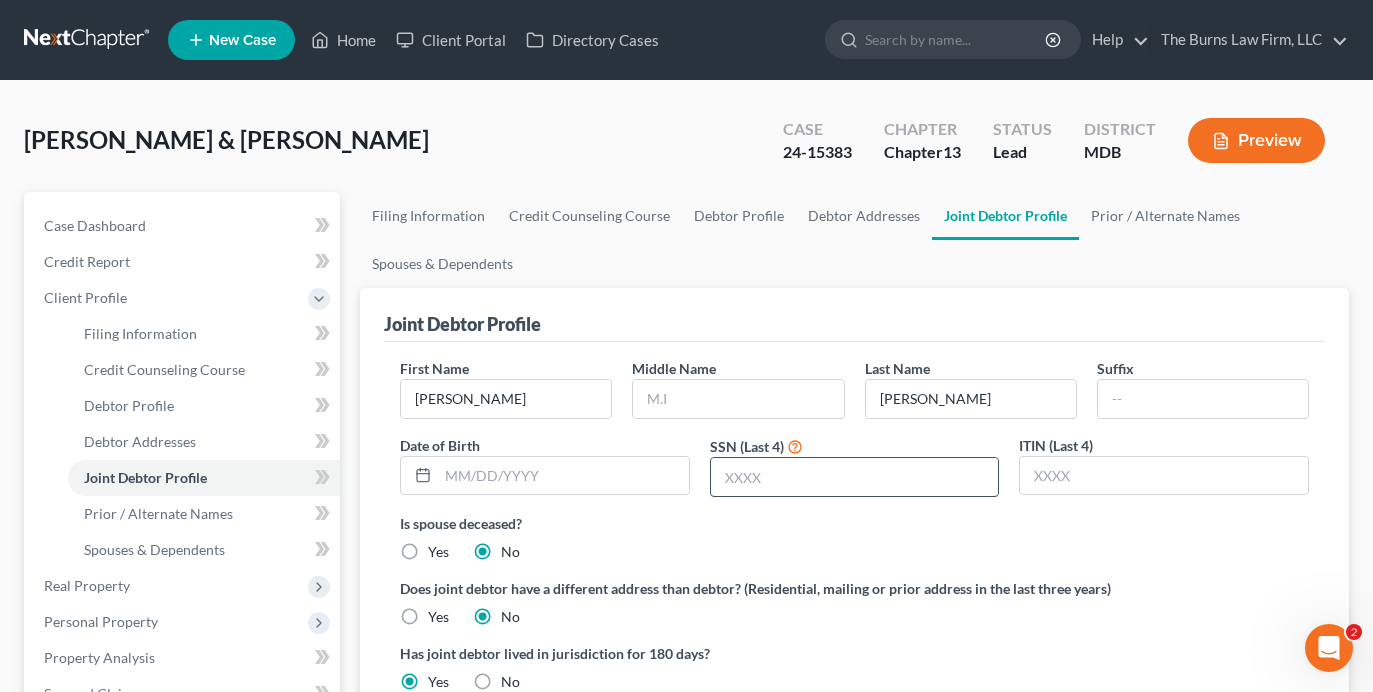 click at bounding box center (855, 477) 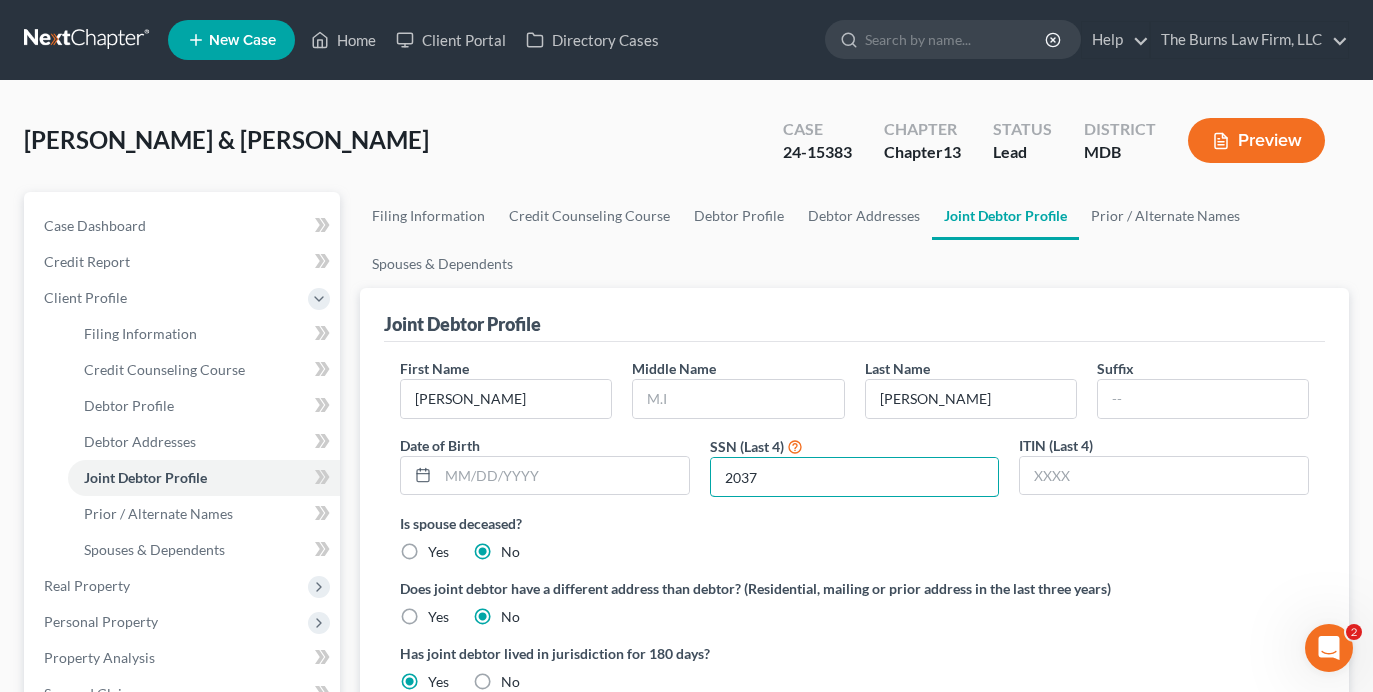 scroll, scrollTop: 200, scrollLeft: 0, axis: vertical 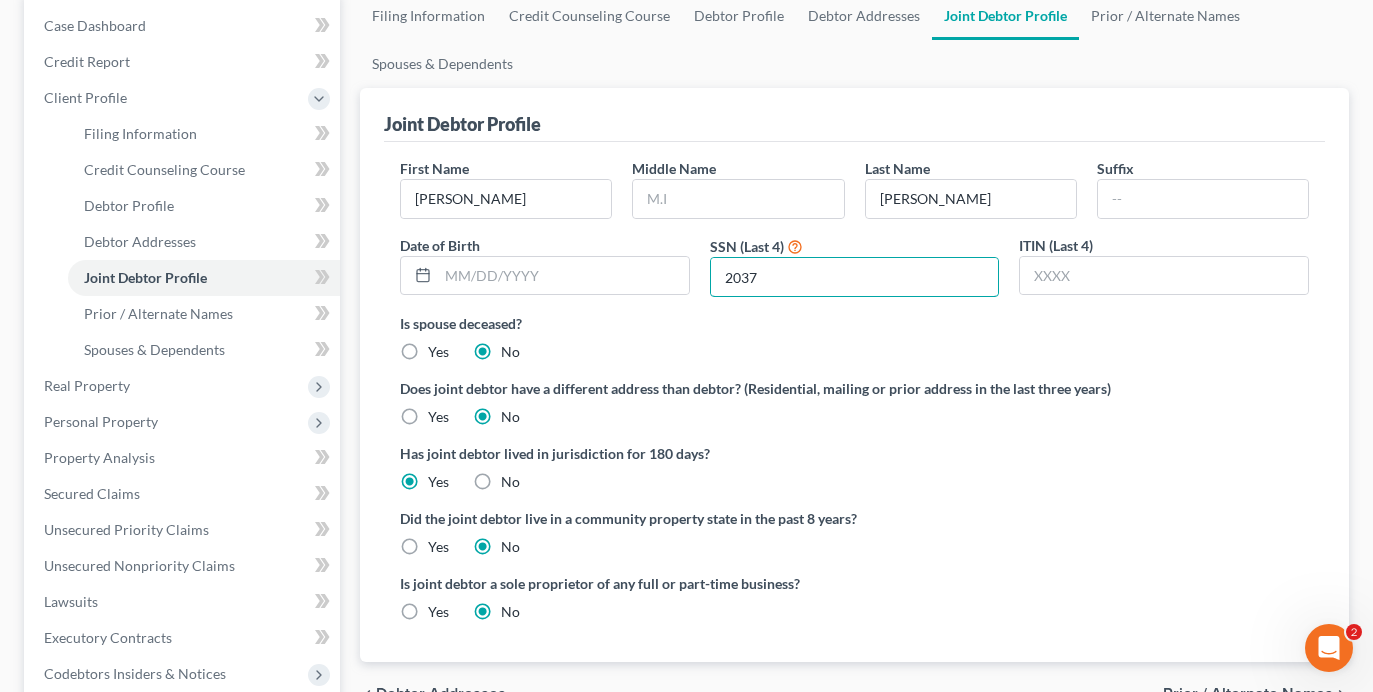 type on "2037" 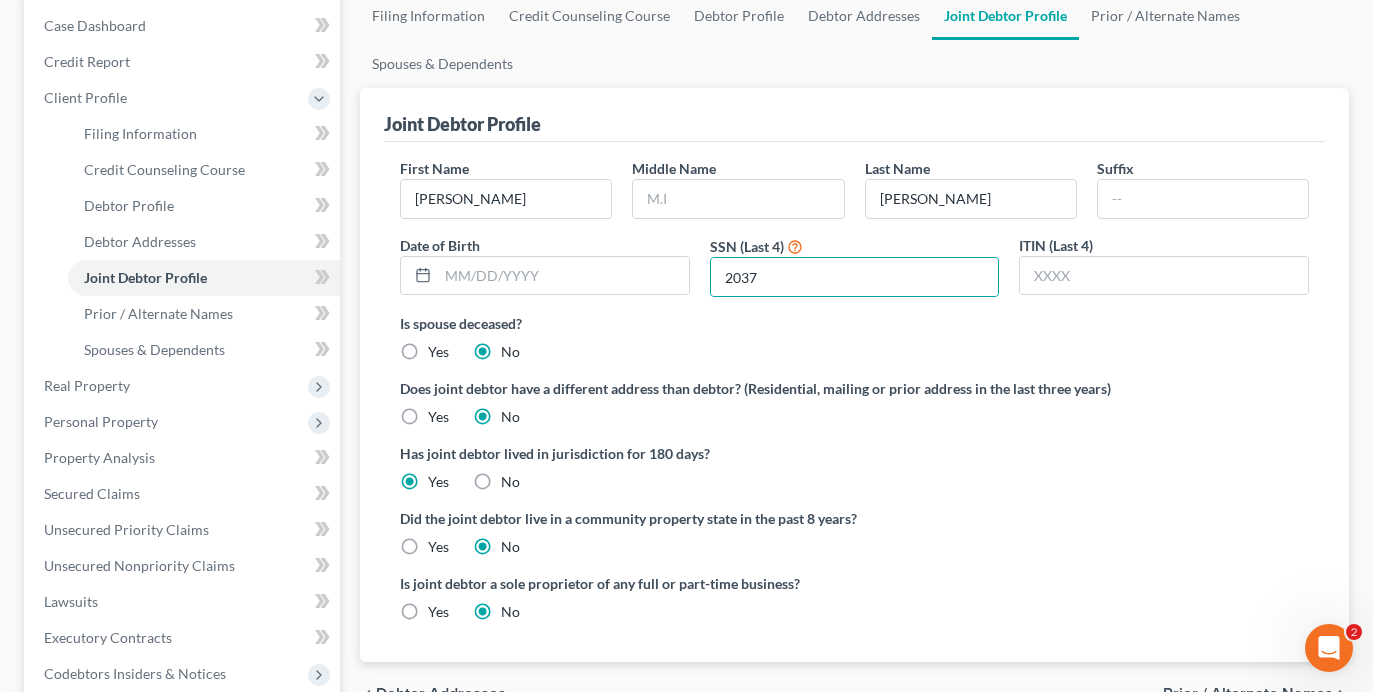 click on "Yes" at bounding box center [438, 612] 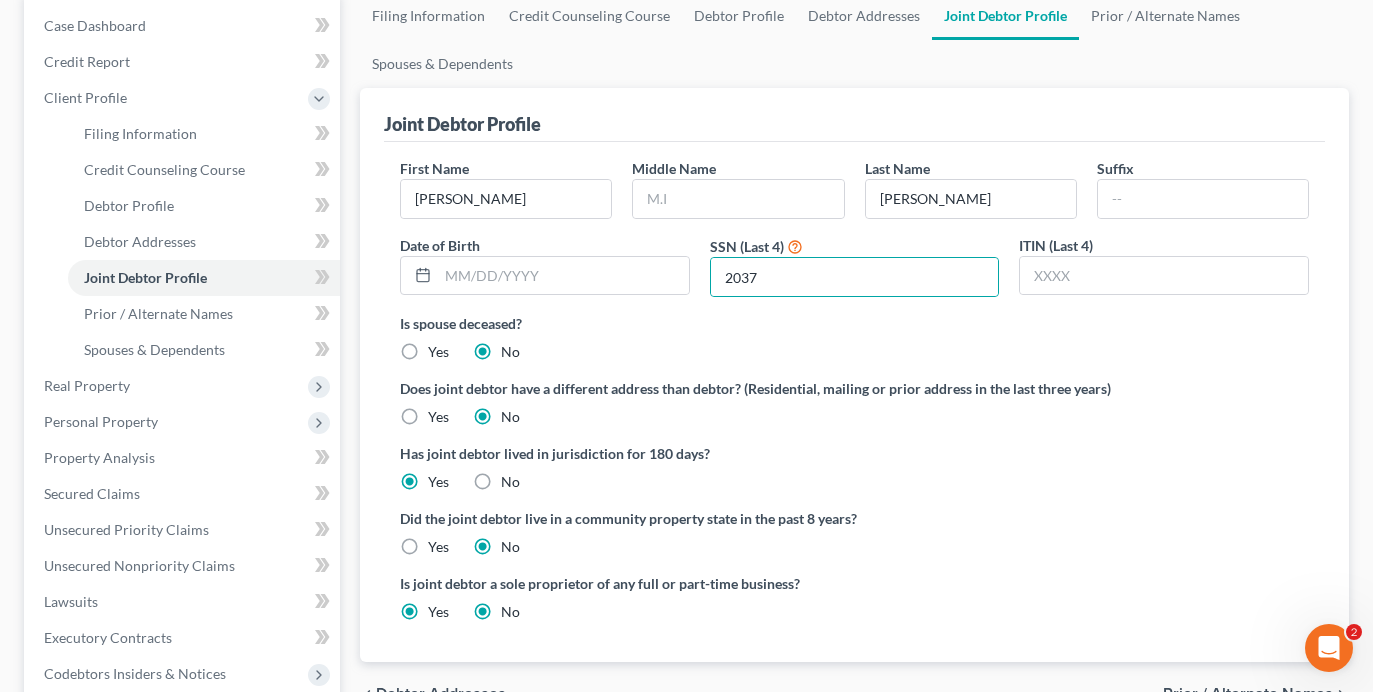 radio on "false" 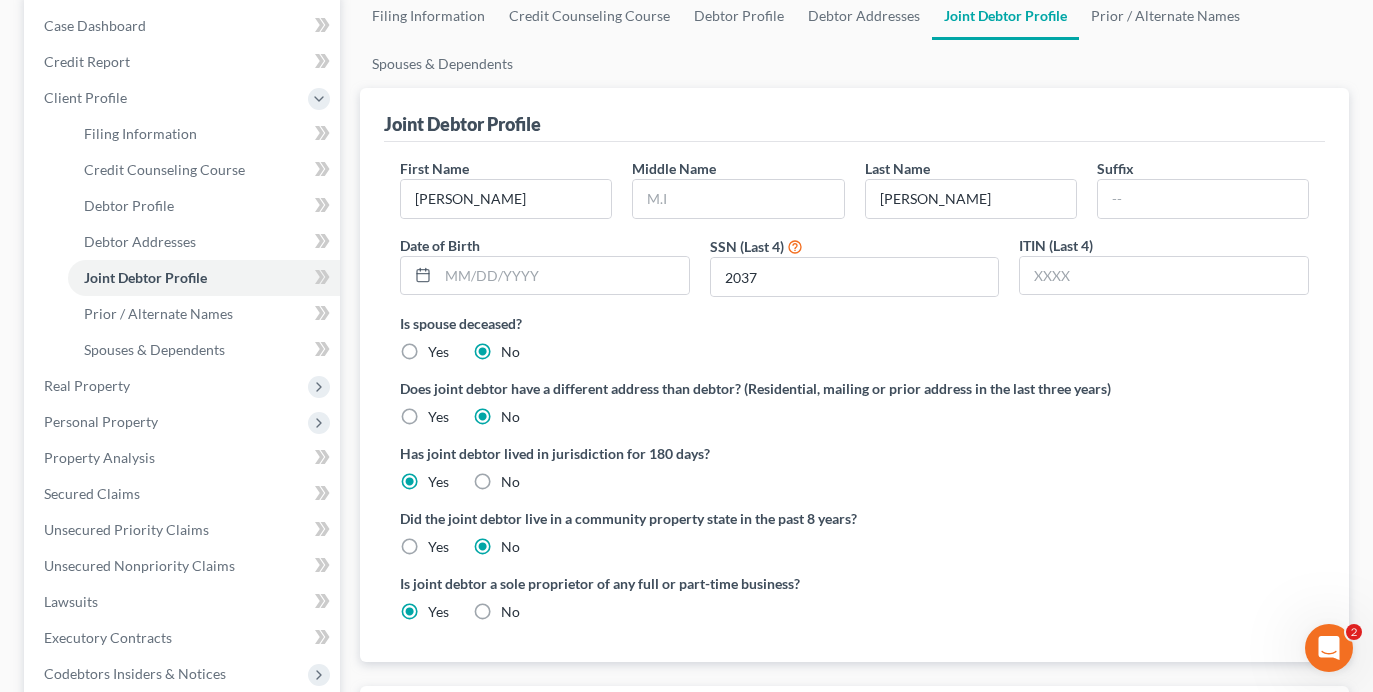 scroll, scrollTop: 400, scrollLeft: 0, axis: vertical 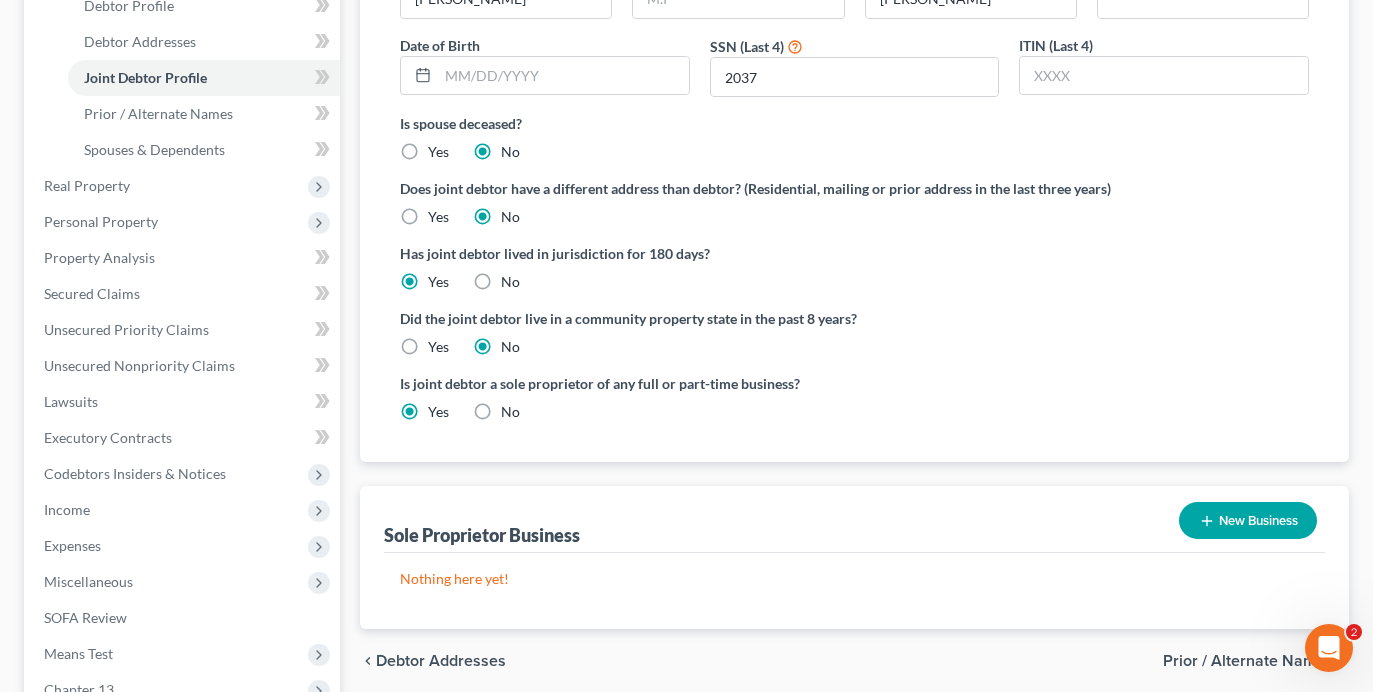 click on "New Business" at bounding box center (1248, 520) 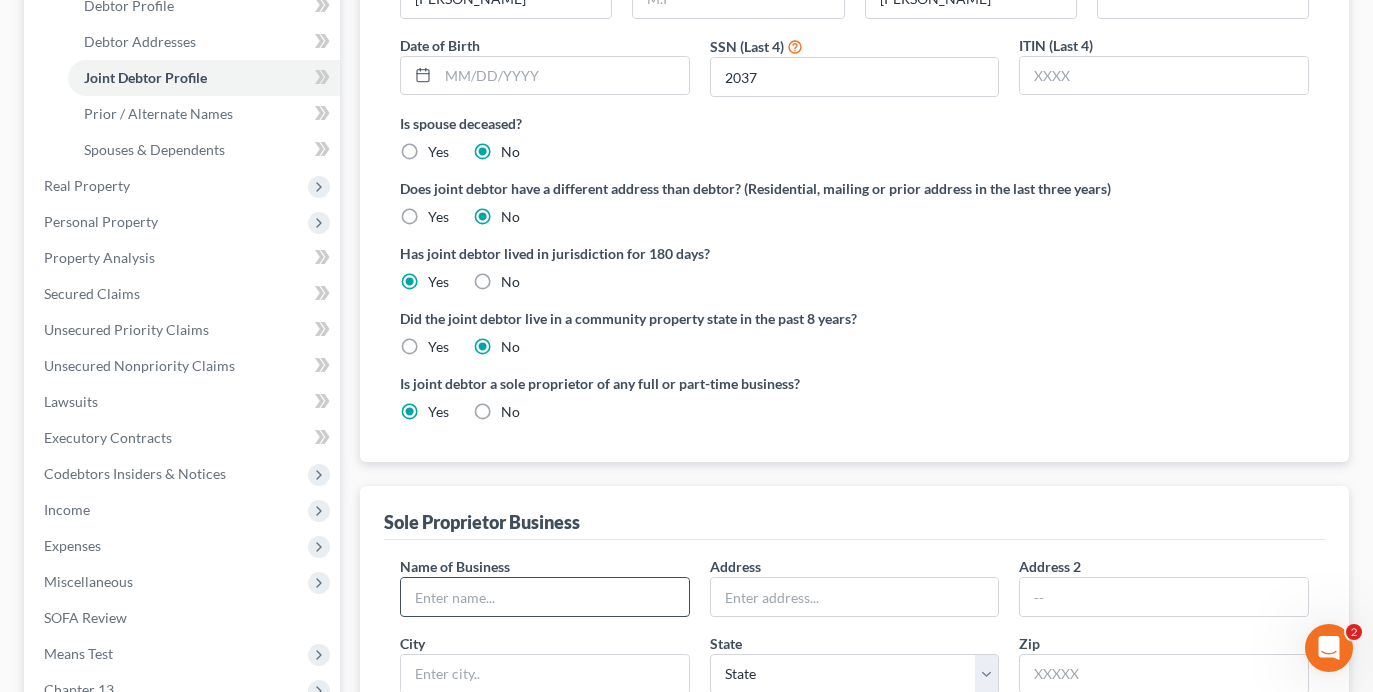 click at bounding box center (545, 597) 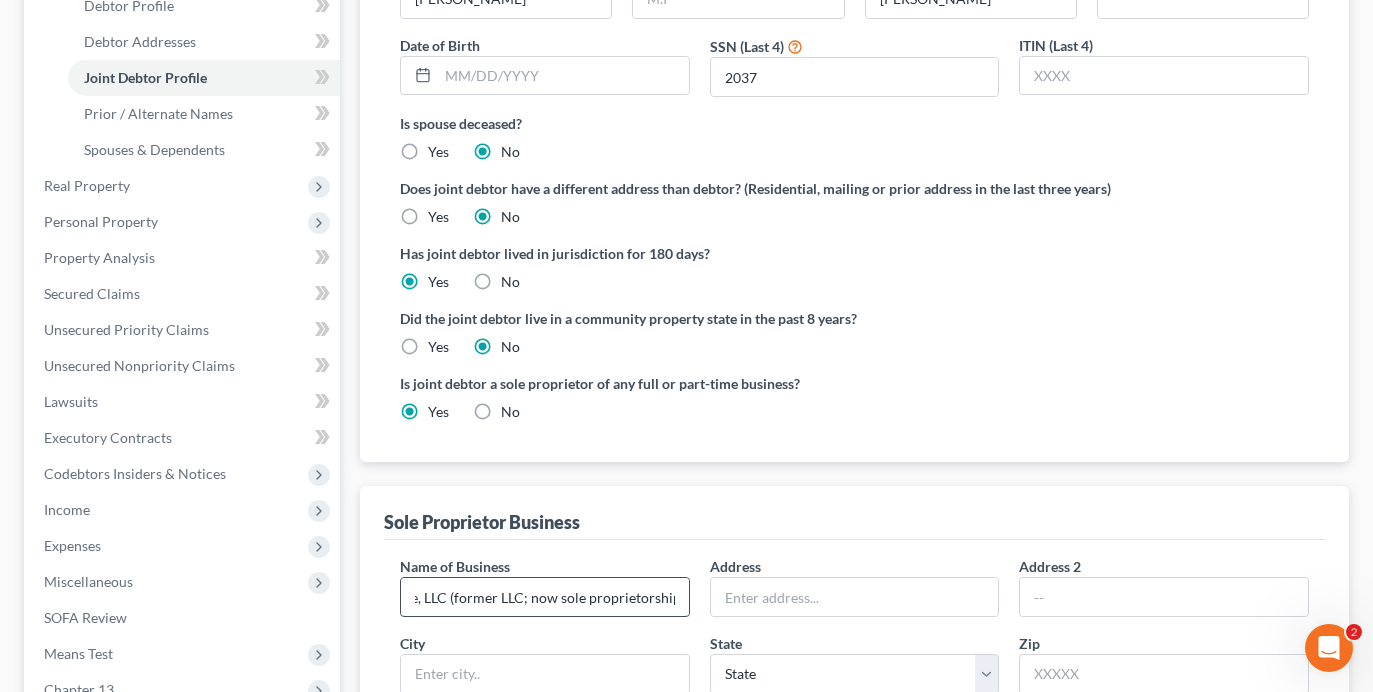 scroll, scrollTop: 0, scrollLeft: 52, axis: horizontal 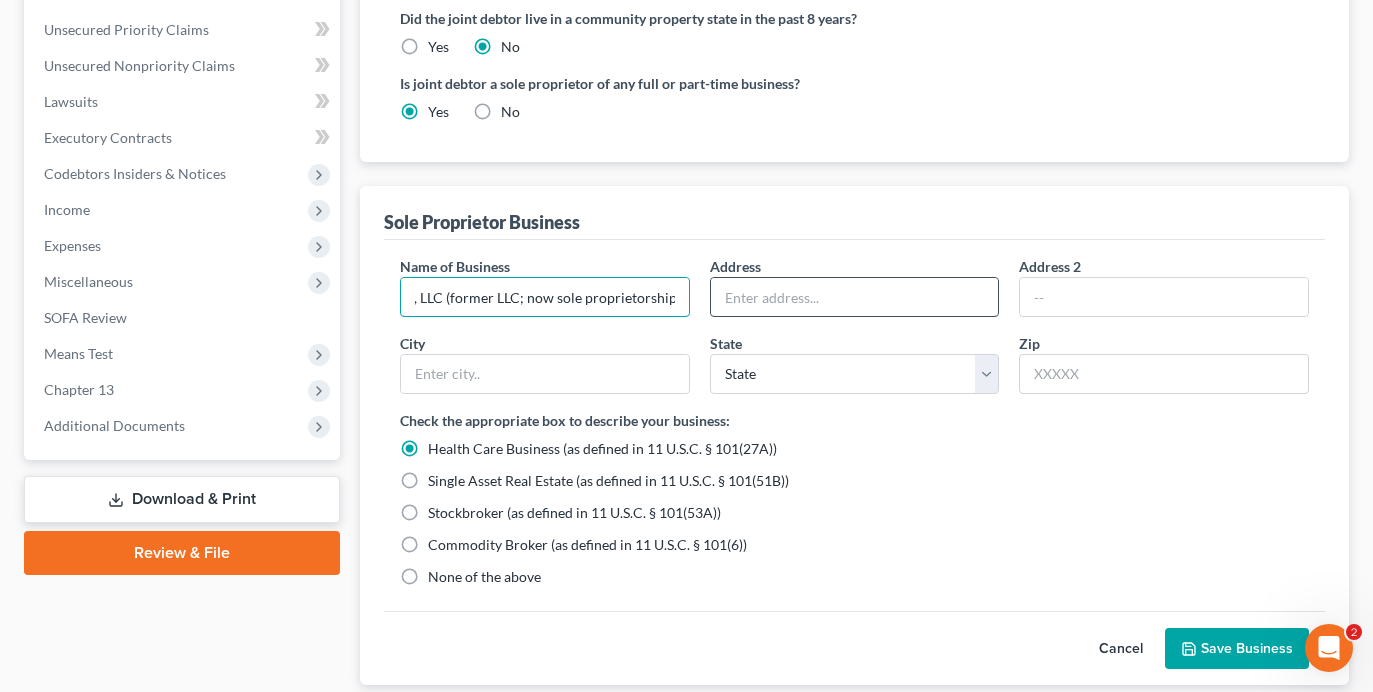 type on "Destilee, LLC (former LLC; now sole proprietorship)" 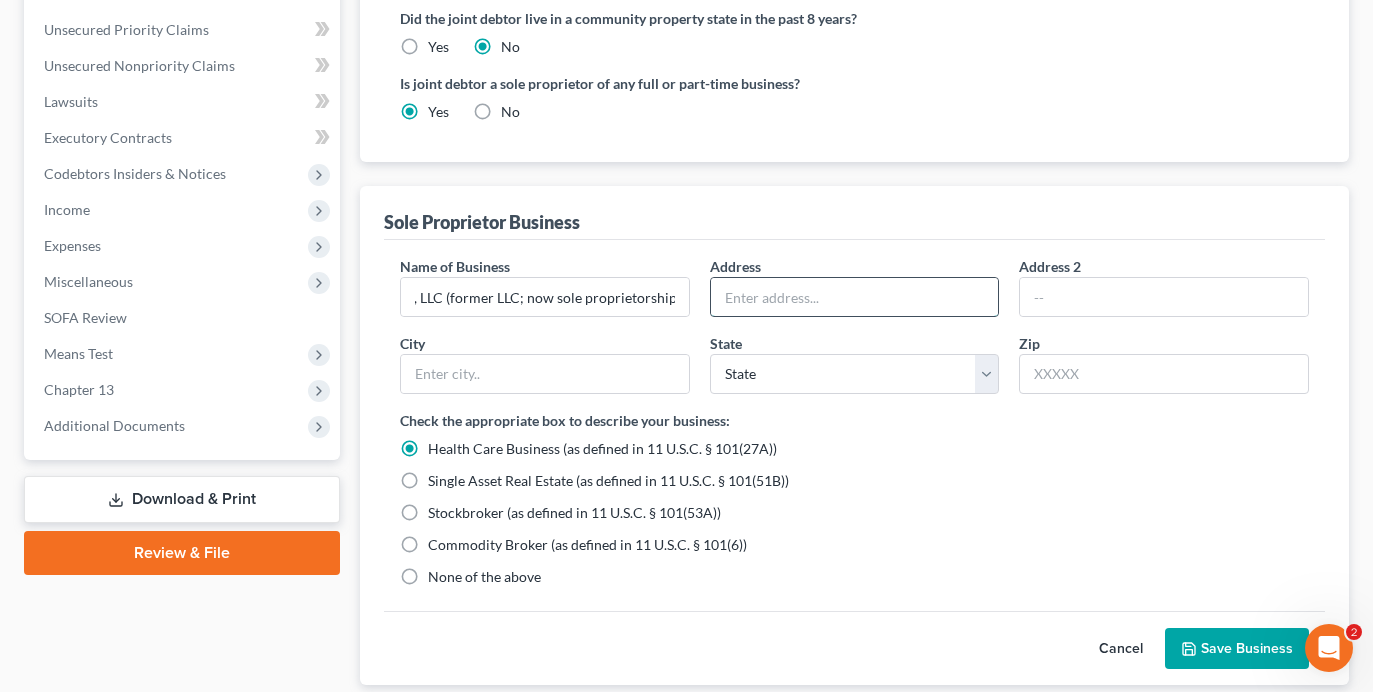 scroll, scrollTop: 0, scrollLeft: 0, axis: both 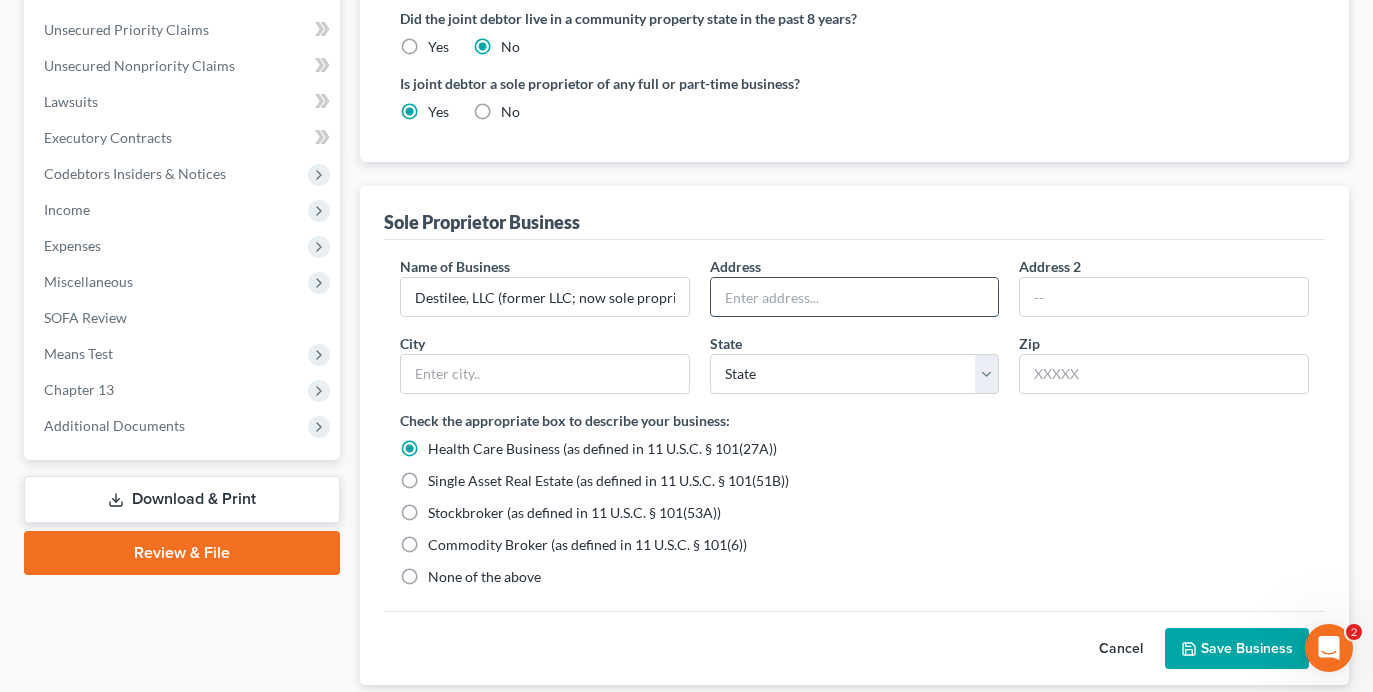 click at bounding box center [855, 297] 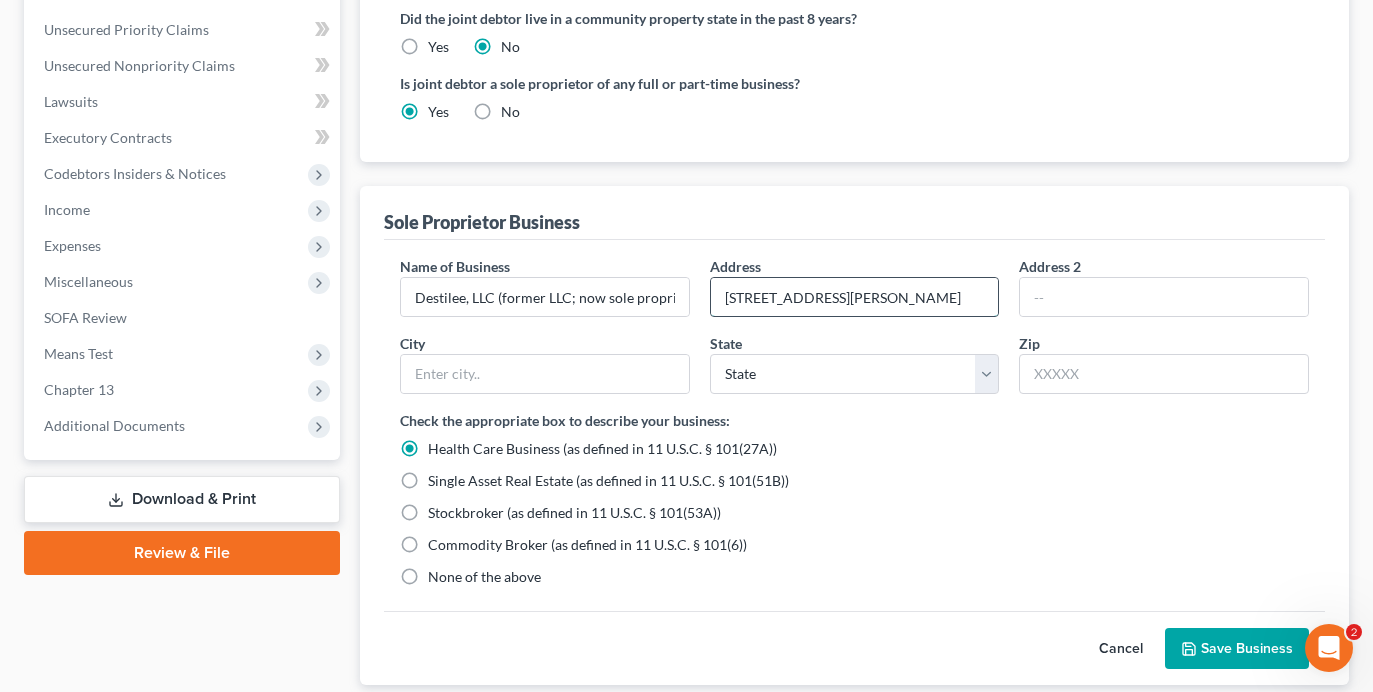 type on "[STREET_ADDRESS][PERSON_NAME]" 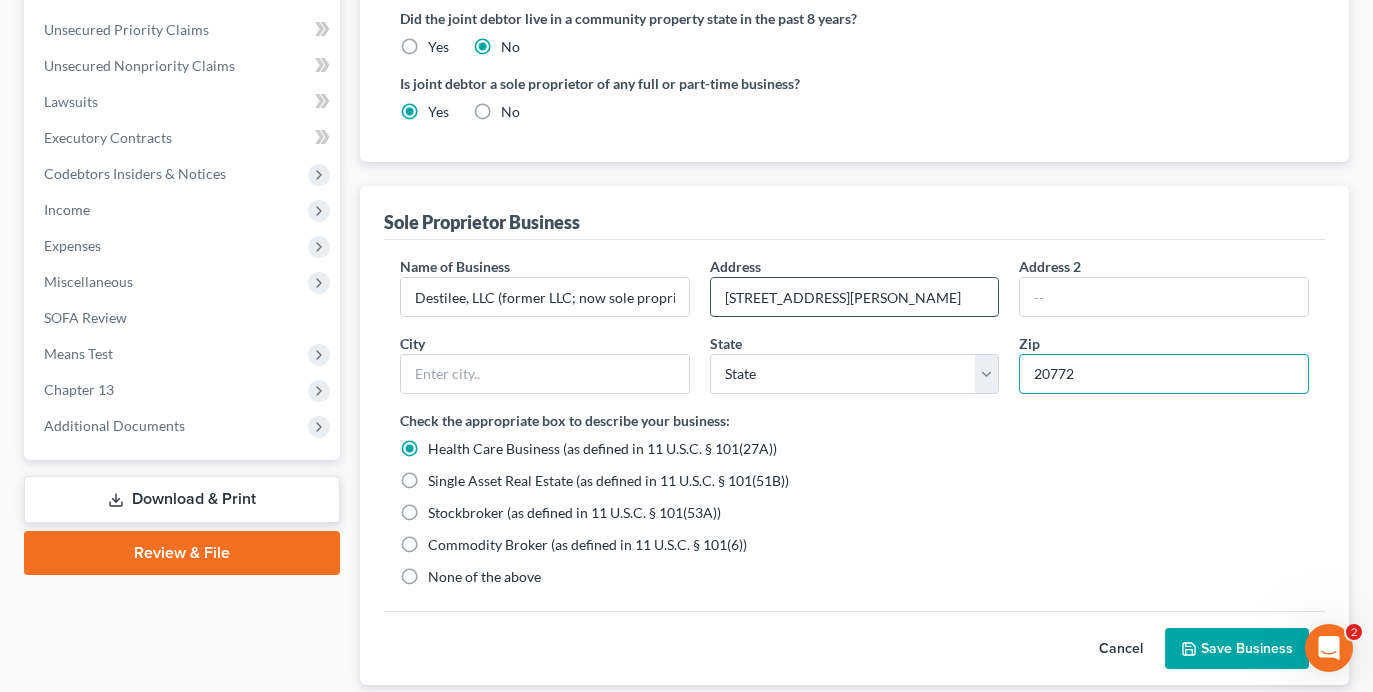 type on "20772" 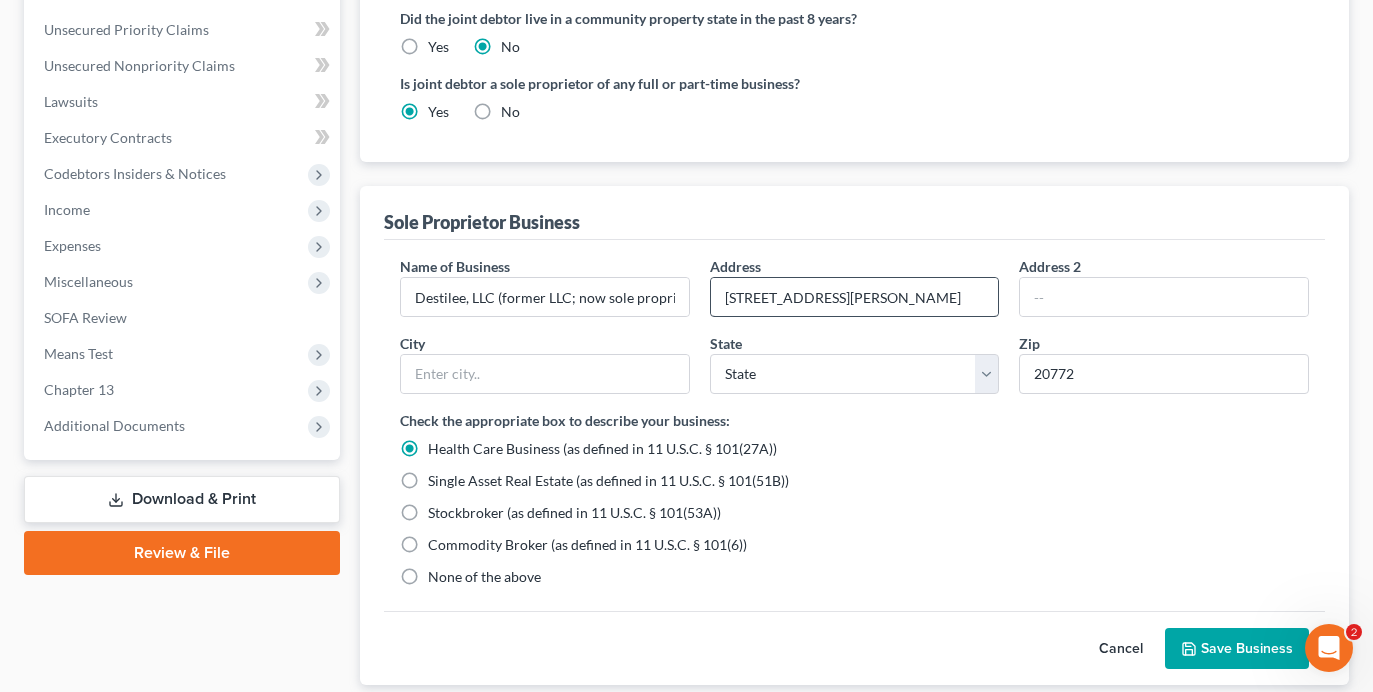 type on "Upper Marlboro" 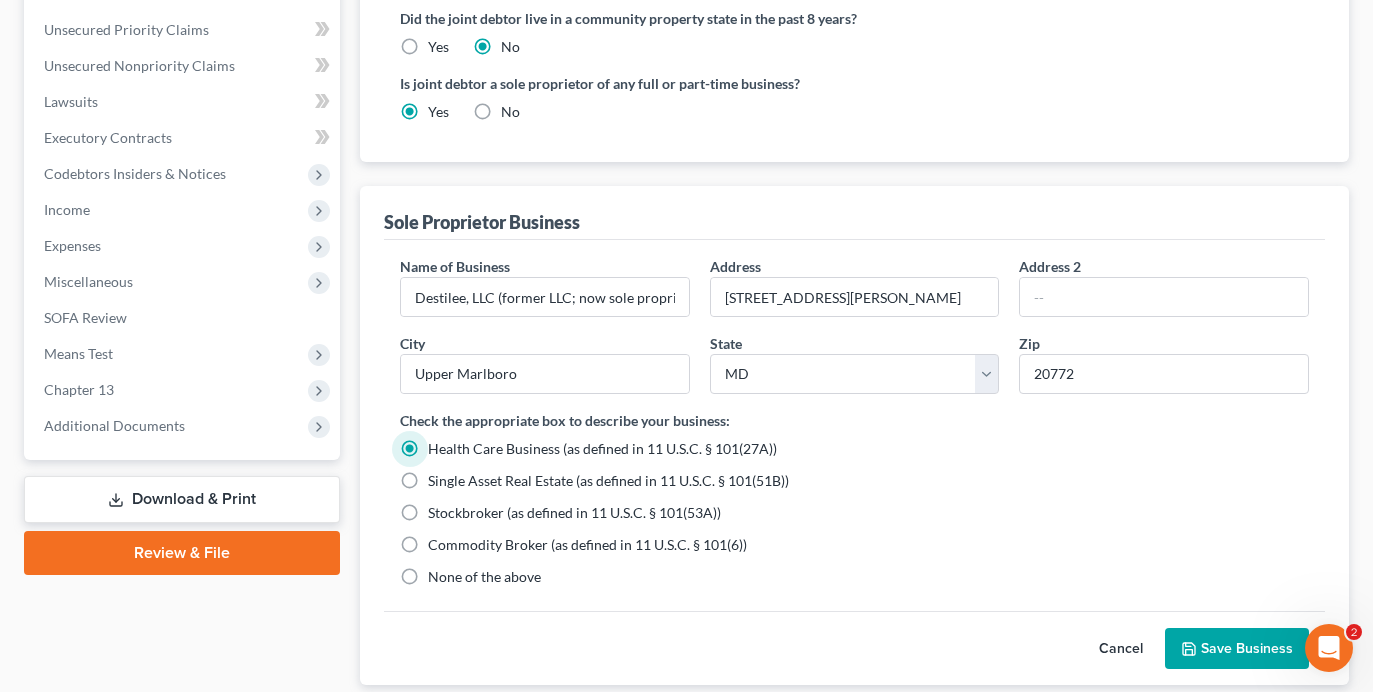 click on "Save Business" at bounding box center [1237, 649] 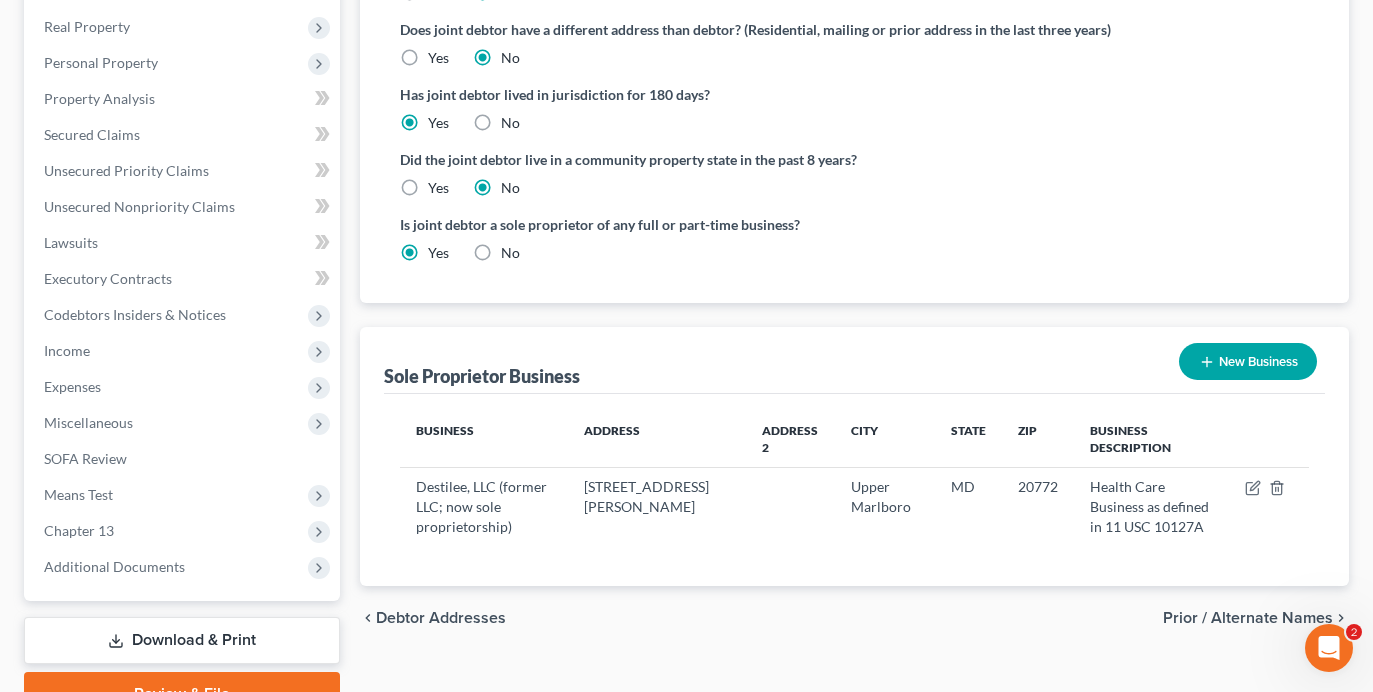 scroll, scrollTop: 659, scrollLeft: 0, axis: vertical 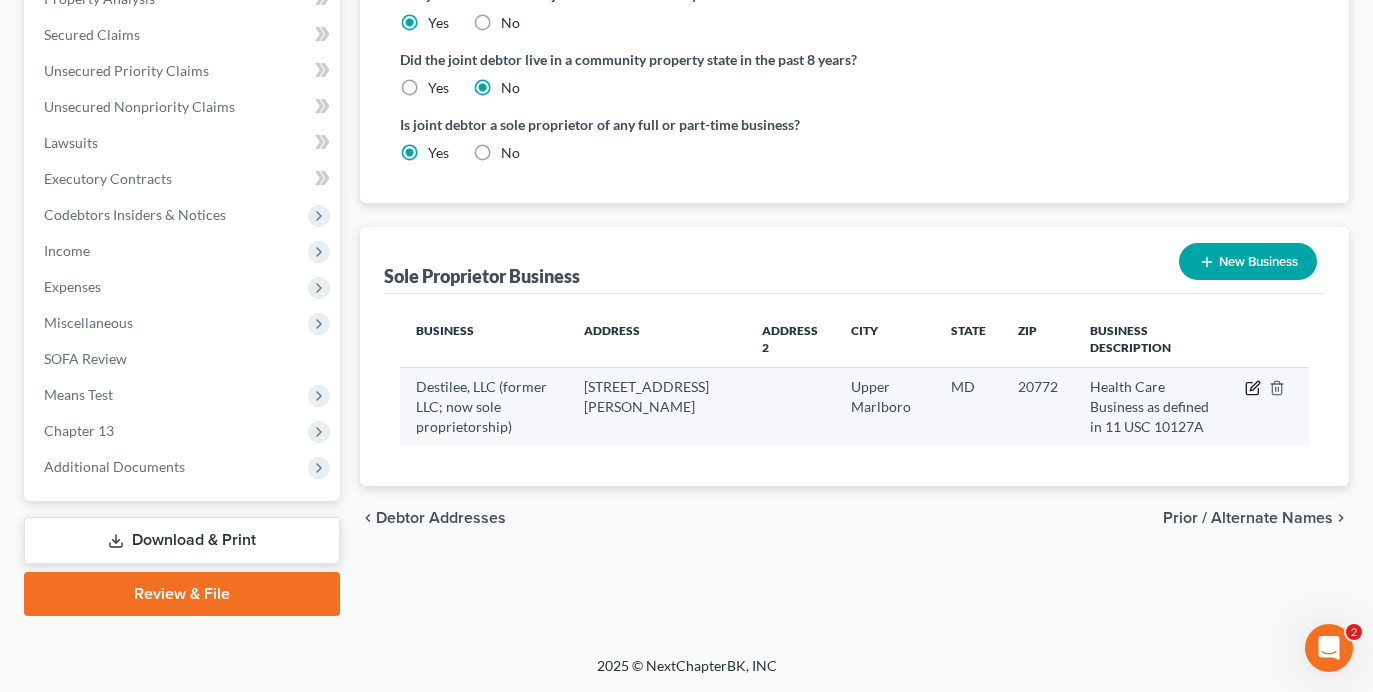 click 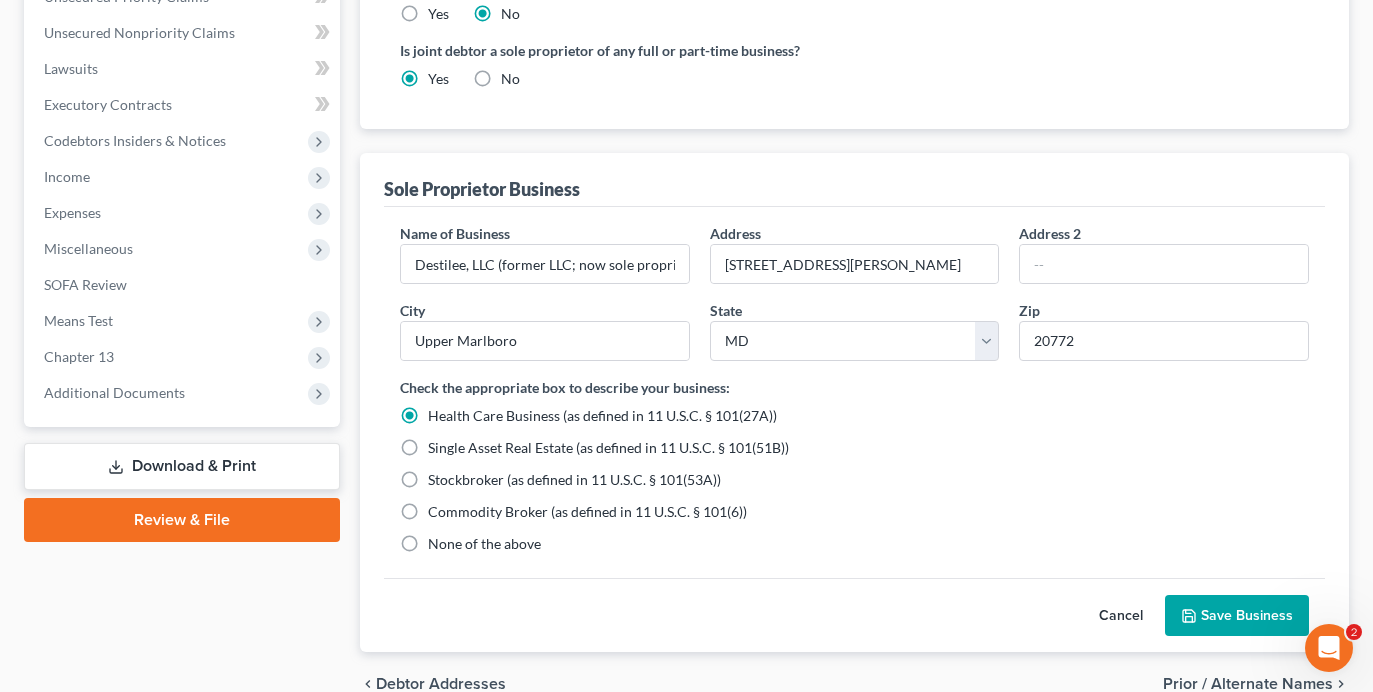 scroll, scrollTop: 833, scrollLeft: 0, axis: vertical 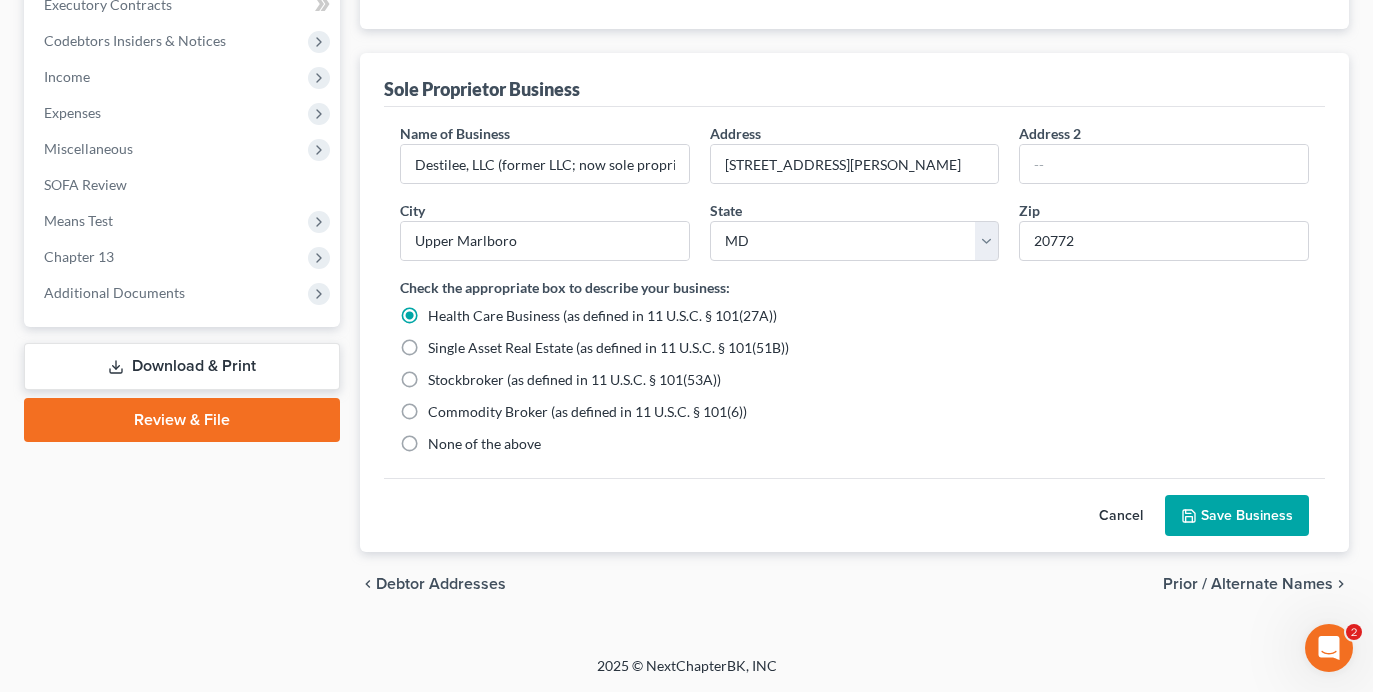 click on "Save Business" at bounding box center (1237, 516) 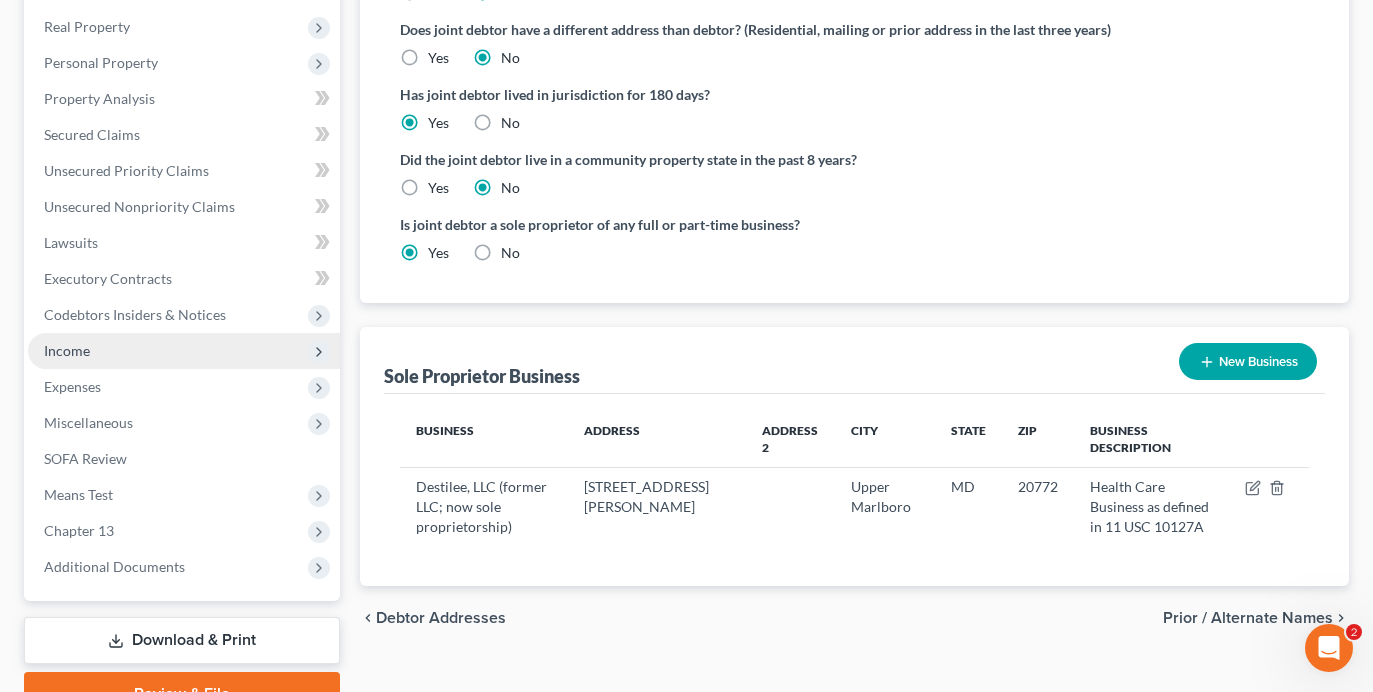 scroll, scrollTop: 259, scrollLeft: 0, axis: vertical 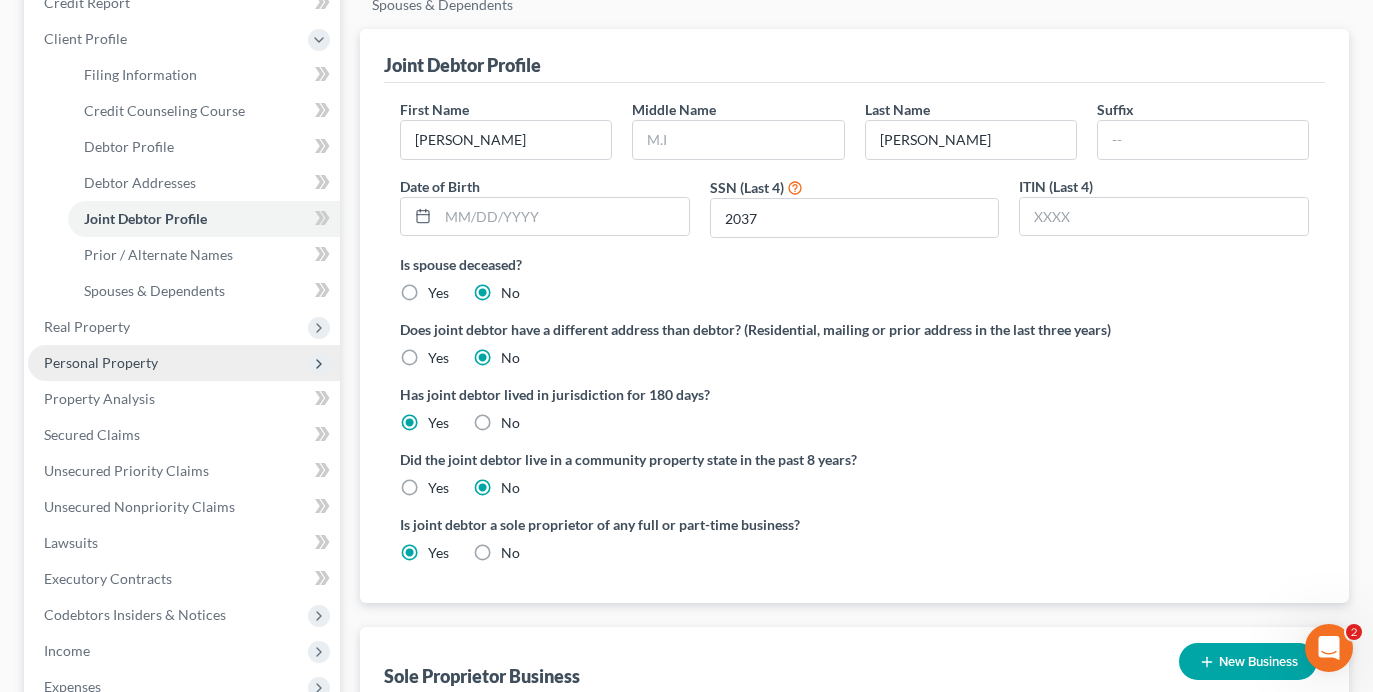 click on "Personal Property" at bounding box center (101, 362) 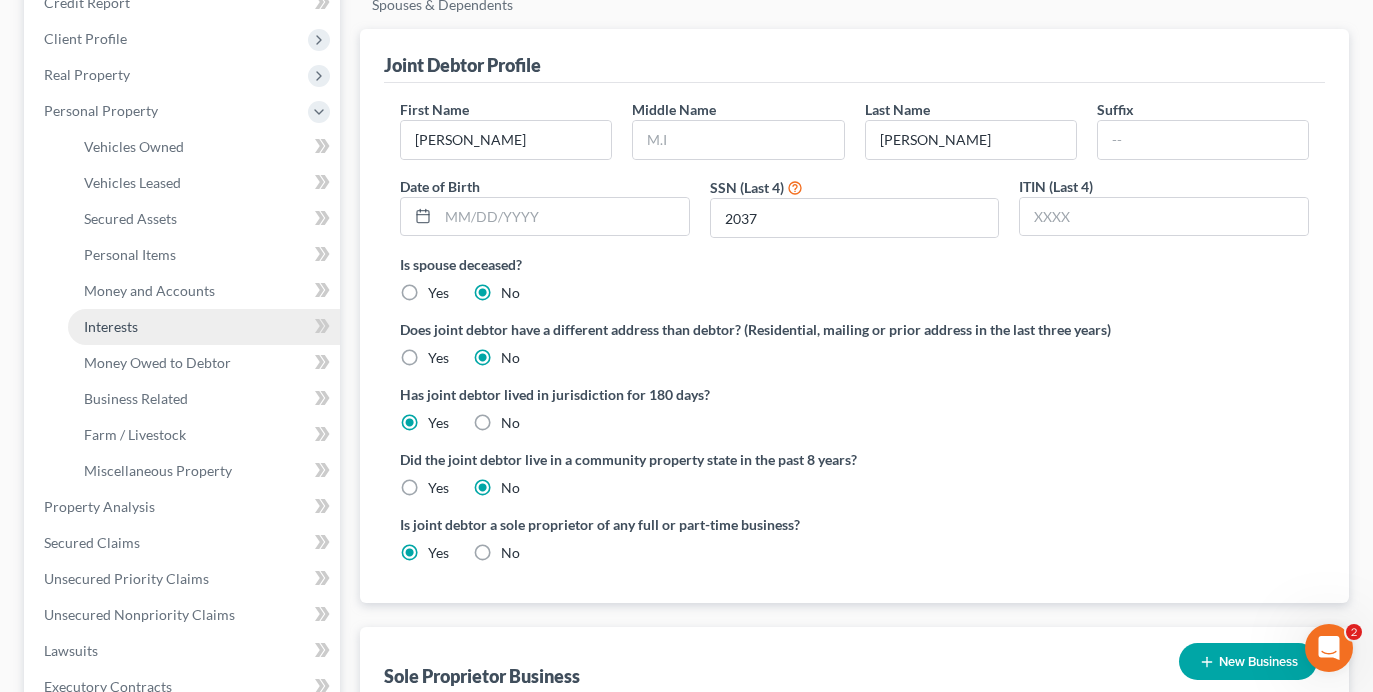click on "Interests" at bounding box center [111, 326] 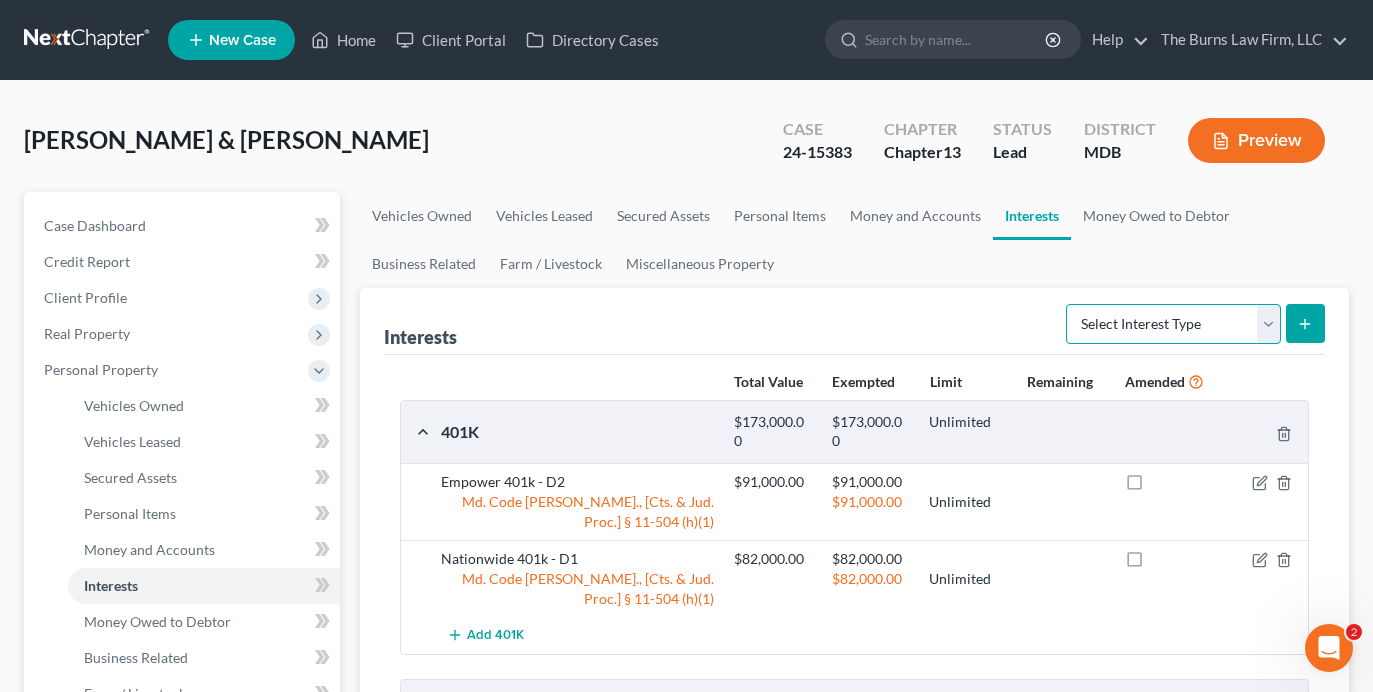 click on "Select Interest Type 401K Annuity Bond Education IRA Government Bond Government Pension Plan Incorporated Business IRA Joint Venture (Active) Joint Venture (Inactive) [PERSON_NAME] Mutual Fund Other Retirement Plan Partnership (Active) Partnership (Inactive) Pension Plan Stock Term Life Insurance Unincorporated Business Whole Life Insurance" at bounding box center (1173, 324) 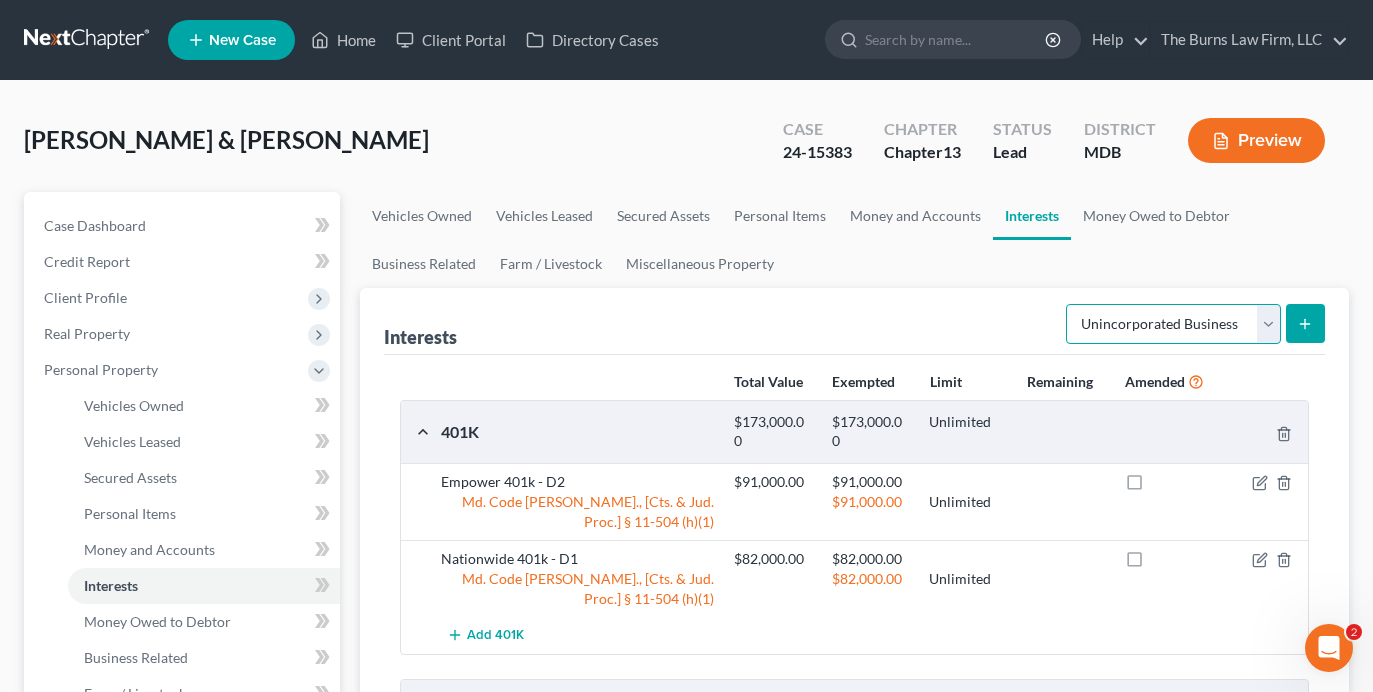 click on "Select Interest Type 401K Annuity Bond Education IRA Government Bond Government Pension Plan Incorporated Business IRA Joint Venture (Active) Joint Venture (Inactive) [PERSON_NAME] Mutual Fund Other Retirement Plan Partnership (Active) Partnership (Inactive) Pension Plan Stock Term Life Insurance Unincorporated Business Whole Life Insurance" at bounding box center (1173, 324) 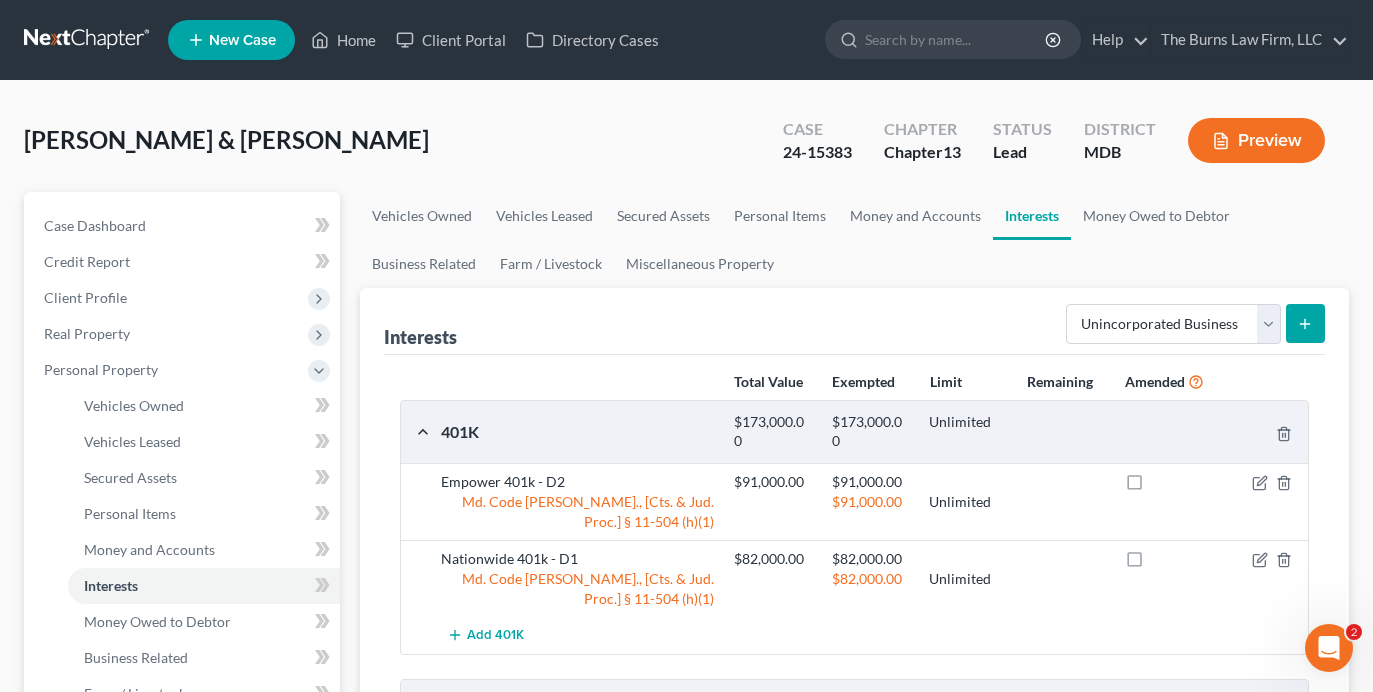 click 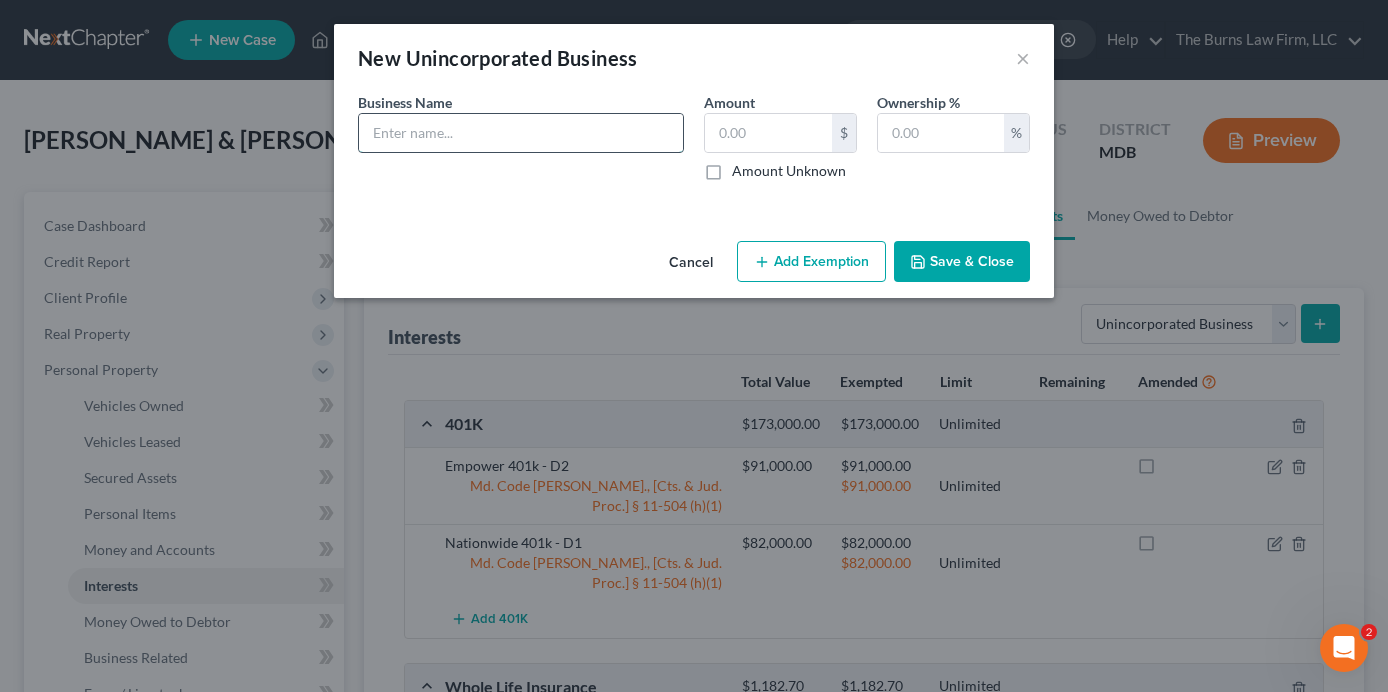 click at bounding box center [521, 133] 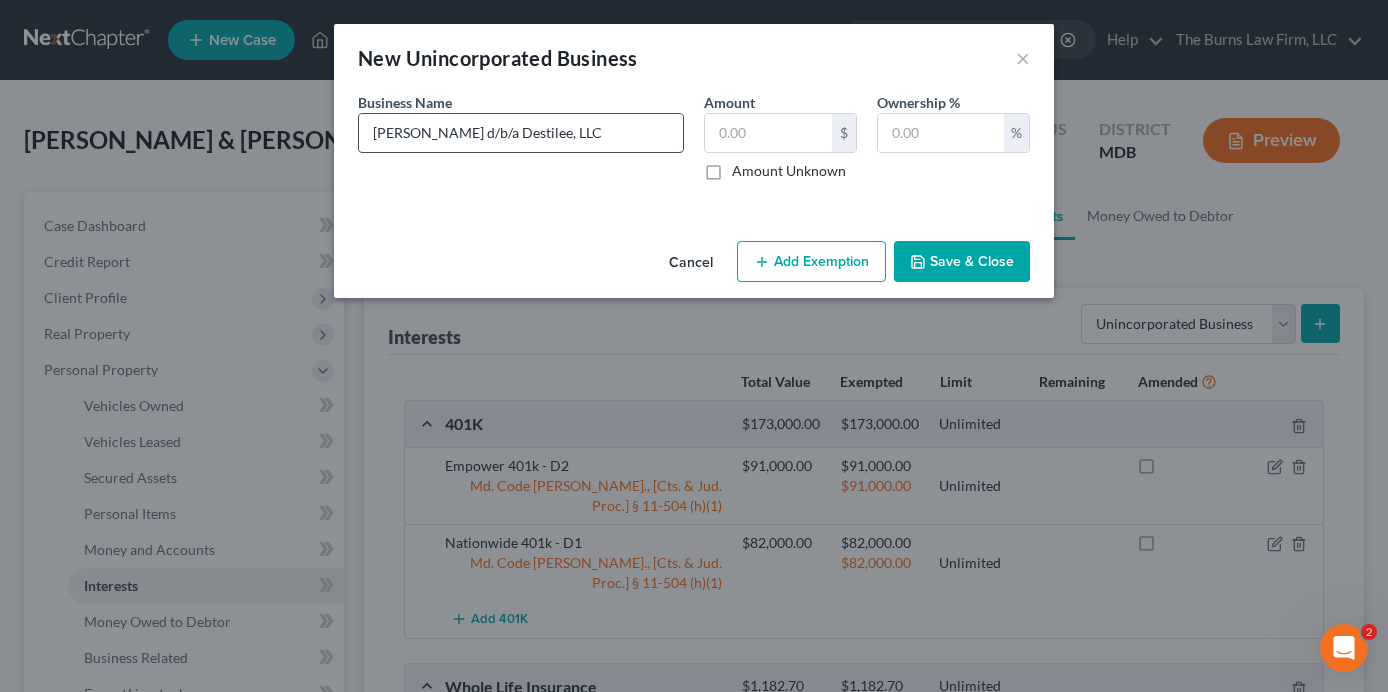 type on "[PERSON_NAME] d/b/a Destilee, LLC" 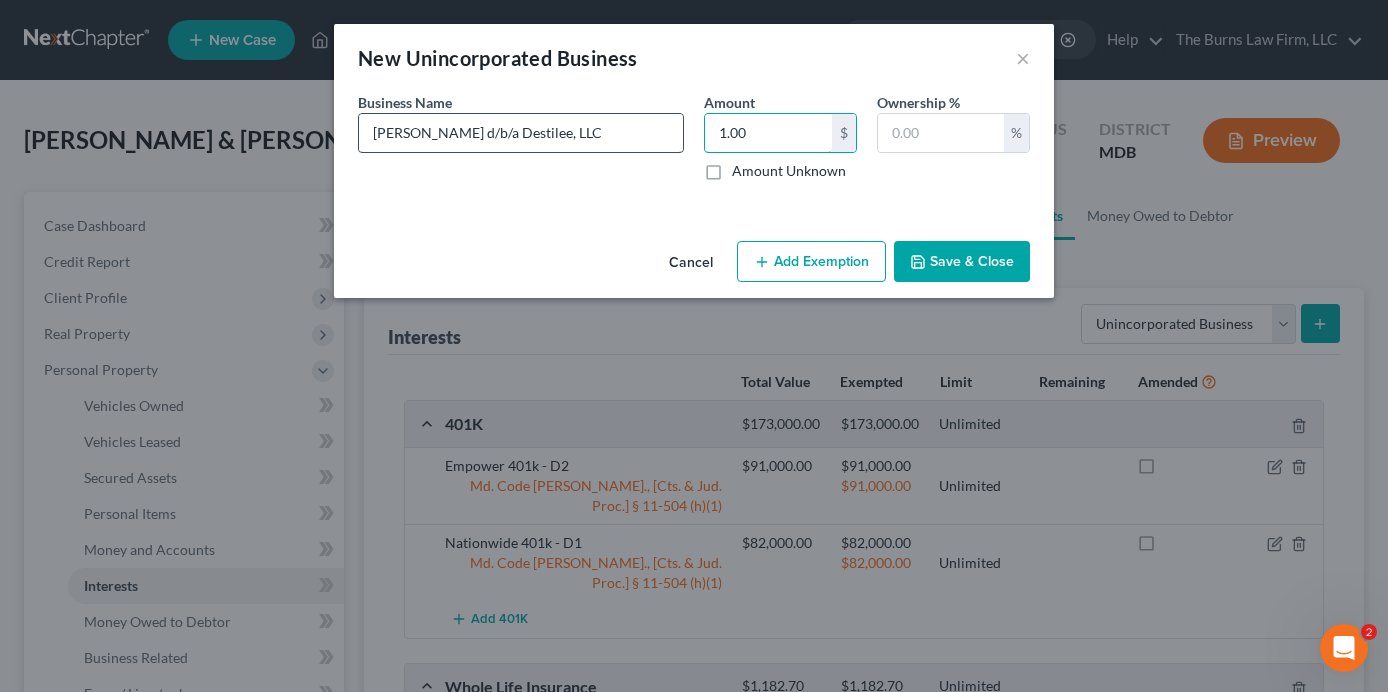 type on "1.00" 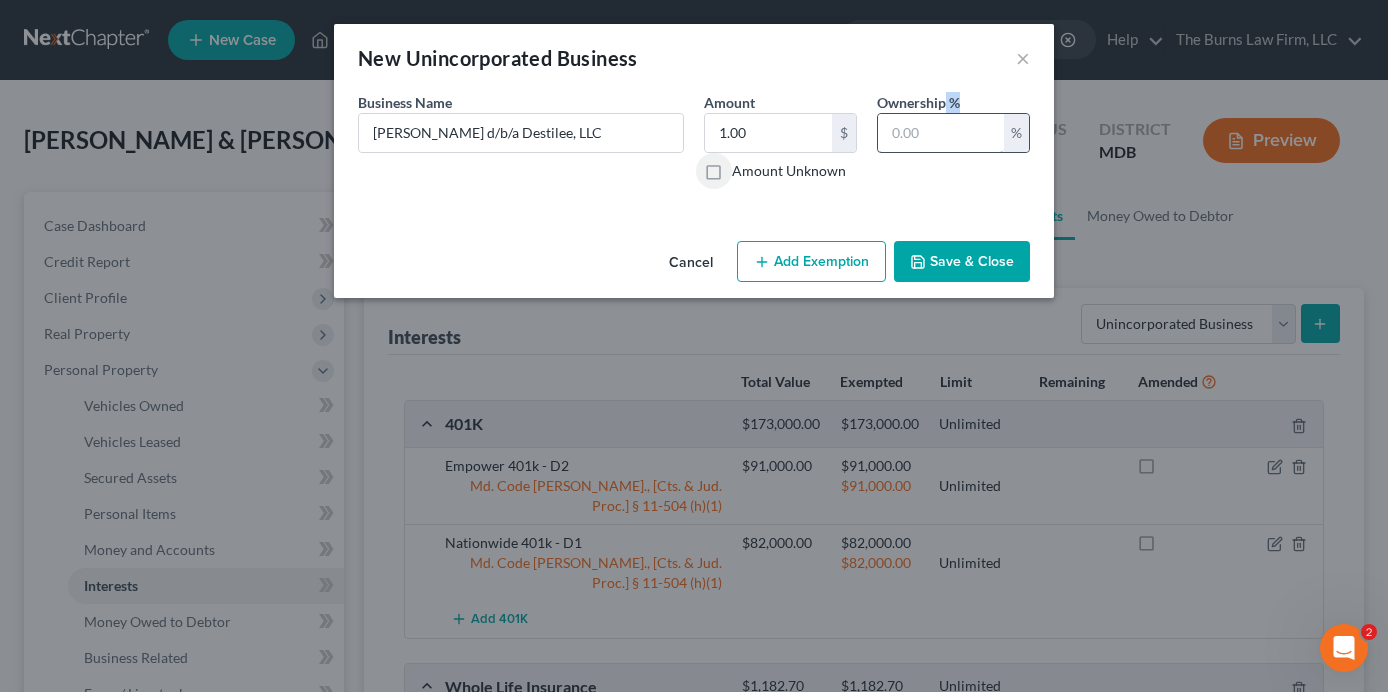 drag, startPoint x: 945, startPoint y: 112, endPoint x: 946, endPoint y: 126, distance: 14.035668 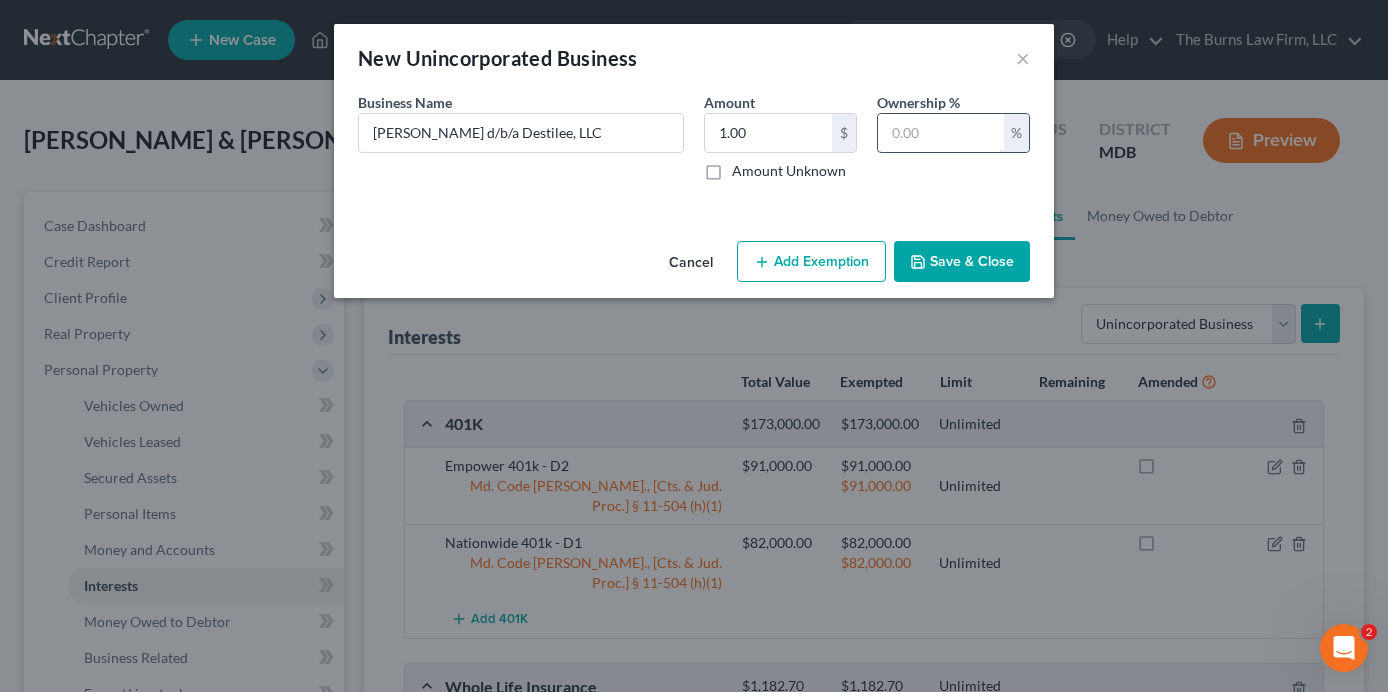 click at bounding box center (941, 133) 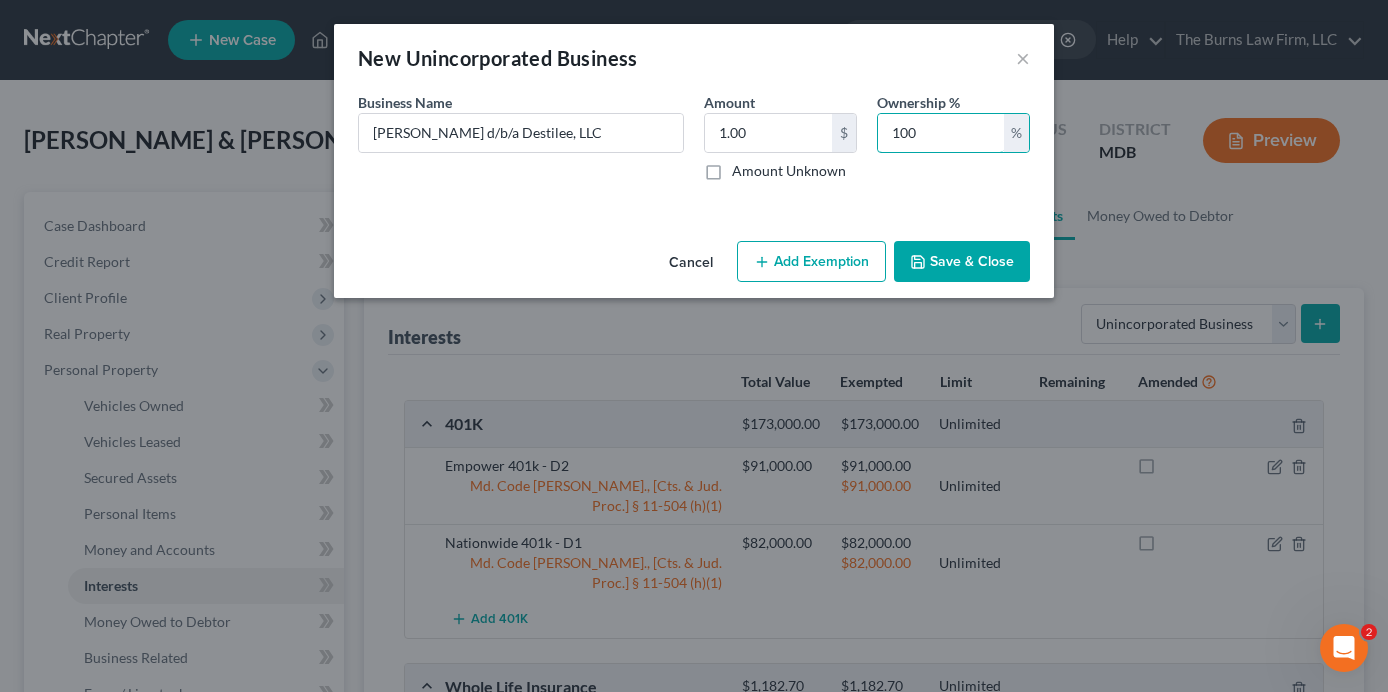 type on "100" 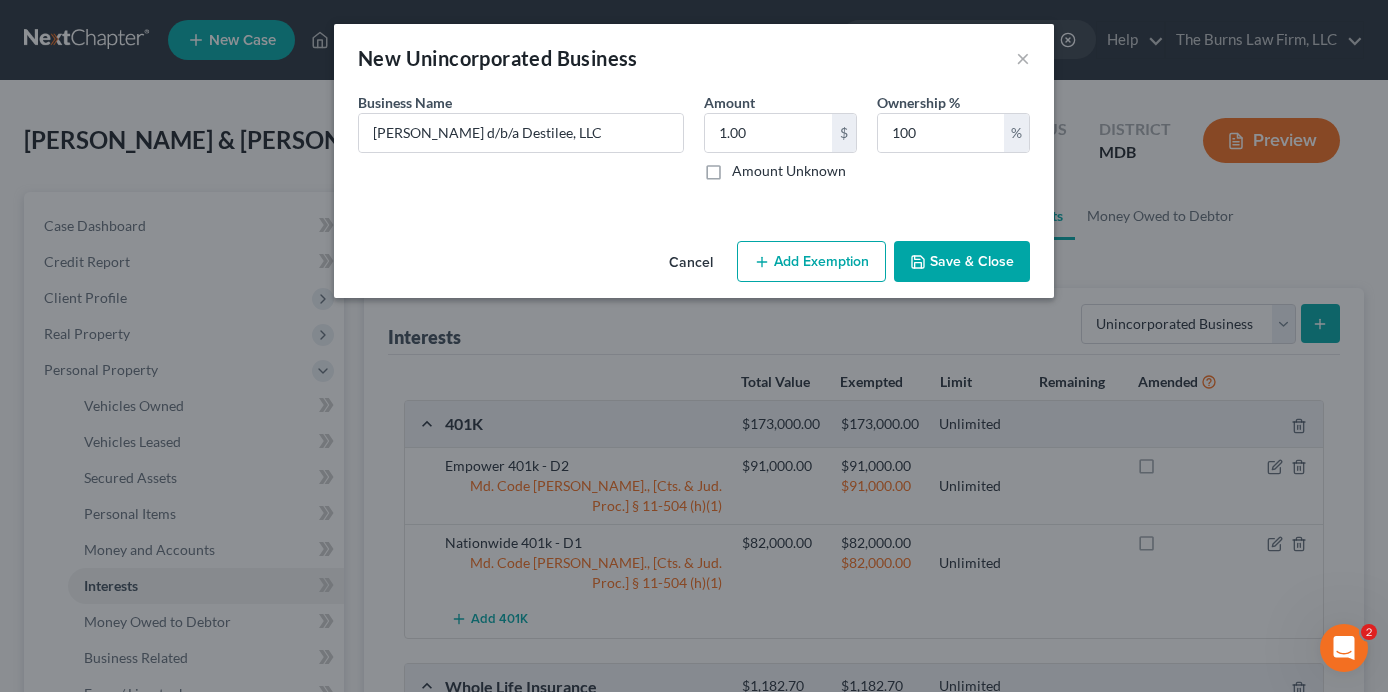 click on "Save & Close" at bounding box center (962, 262) 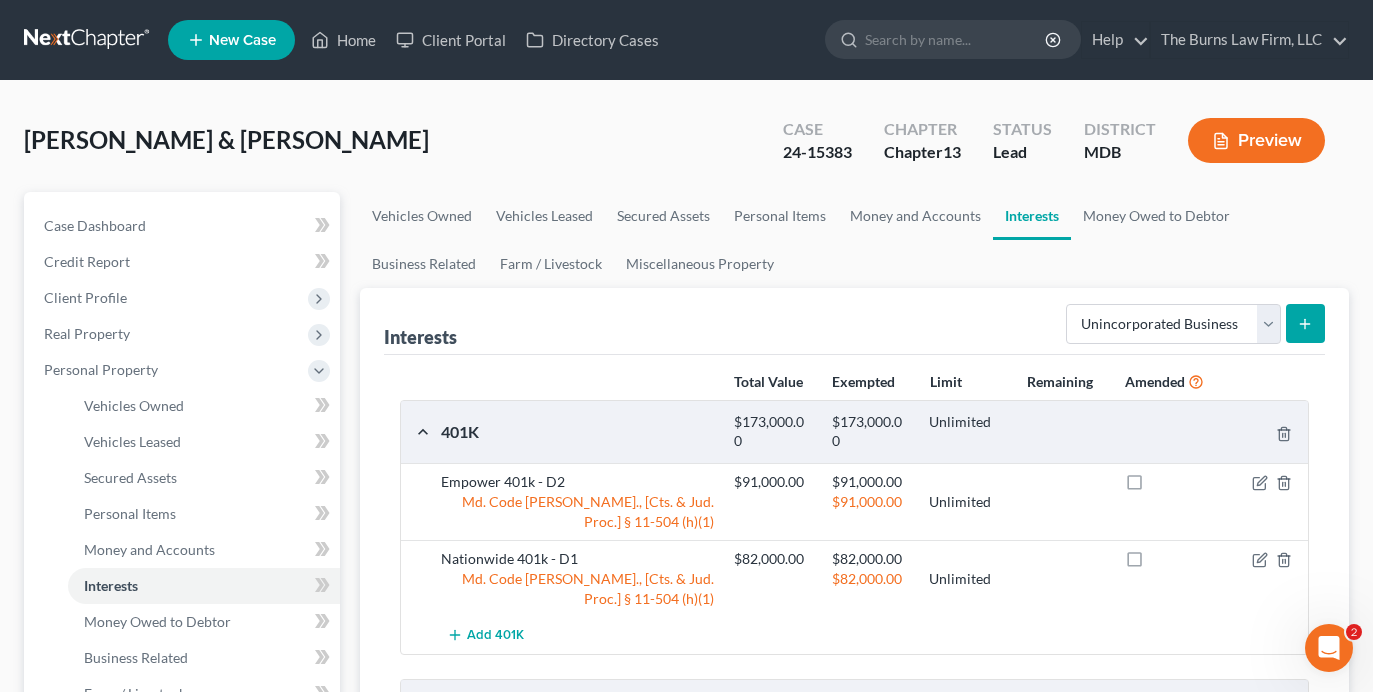 scroll, scrollTop: 400, scrollLeft: 0, axis: vertical 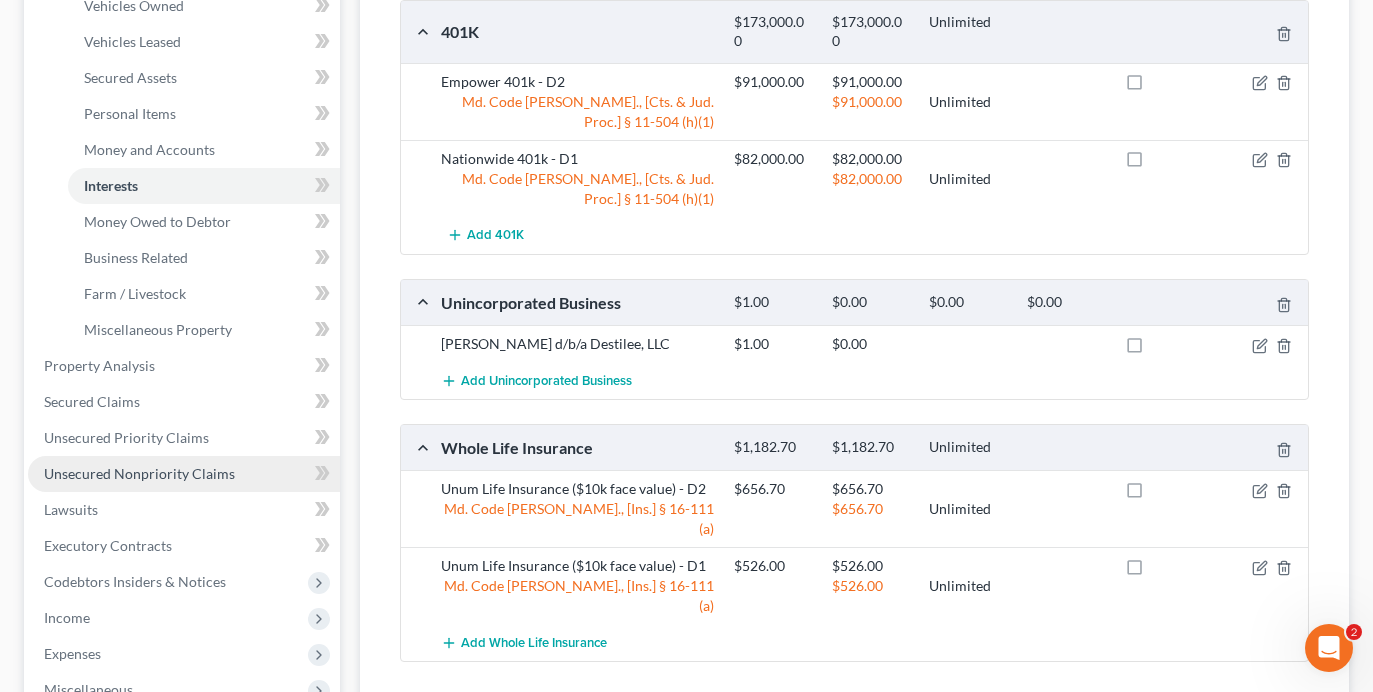 click on "Unsecured Nonpriority Claims" at bounding box center [139, 473] 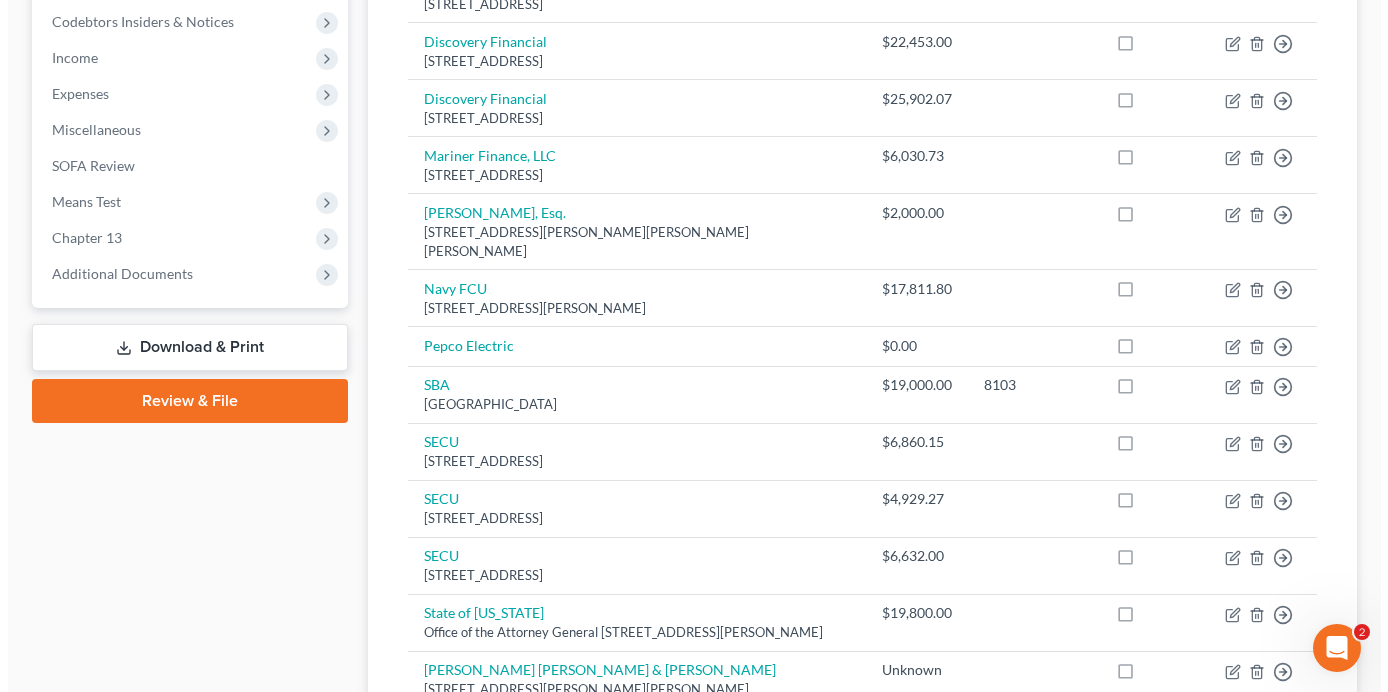 scroll, scrollTop: 700, scrollLeft: 0, axis: vertical 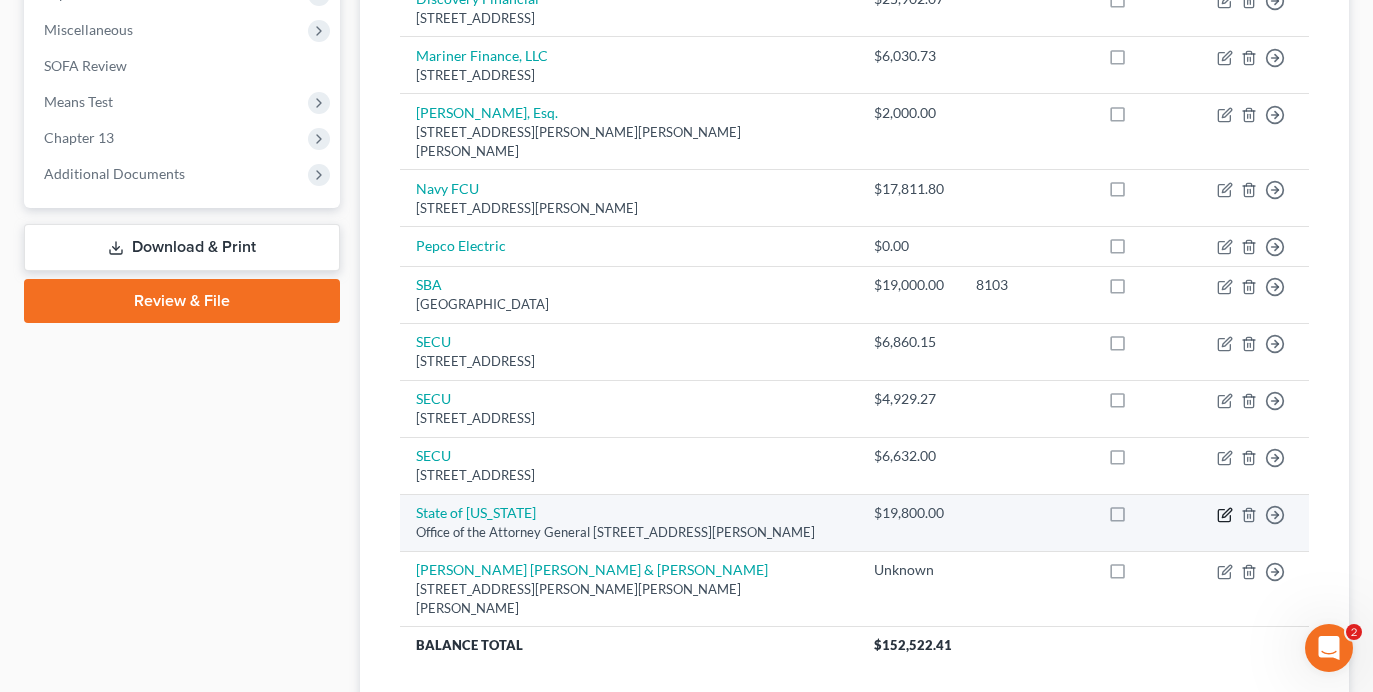 click 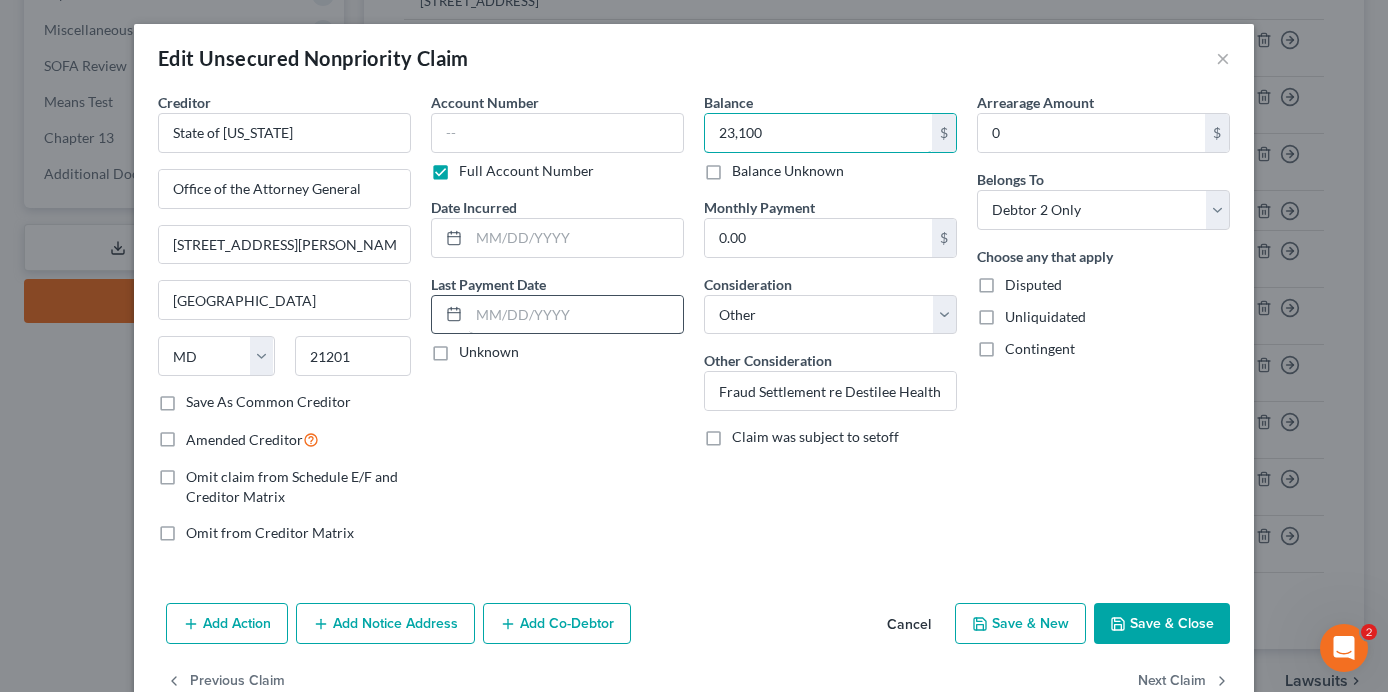 type on "23,100" 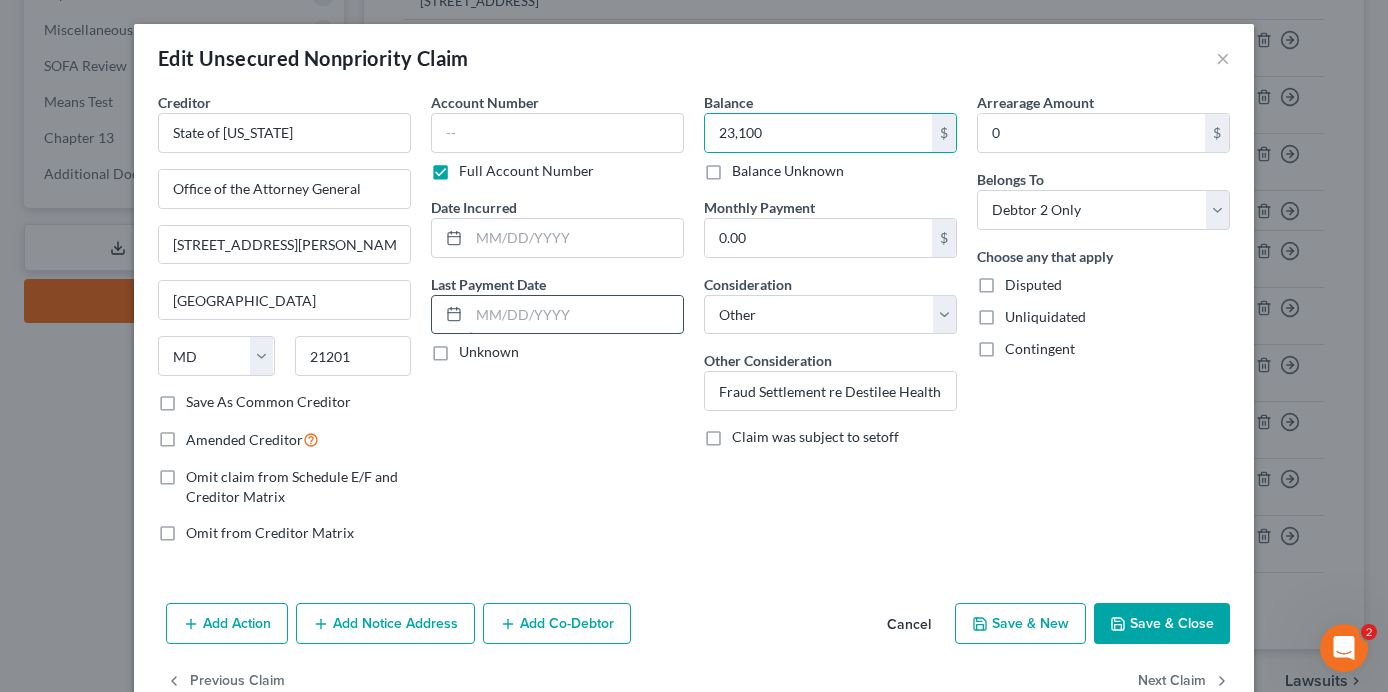 click at bounding box center (576, 315) 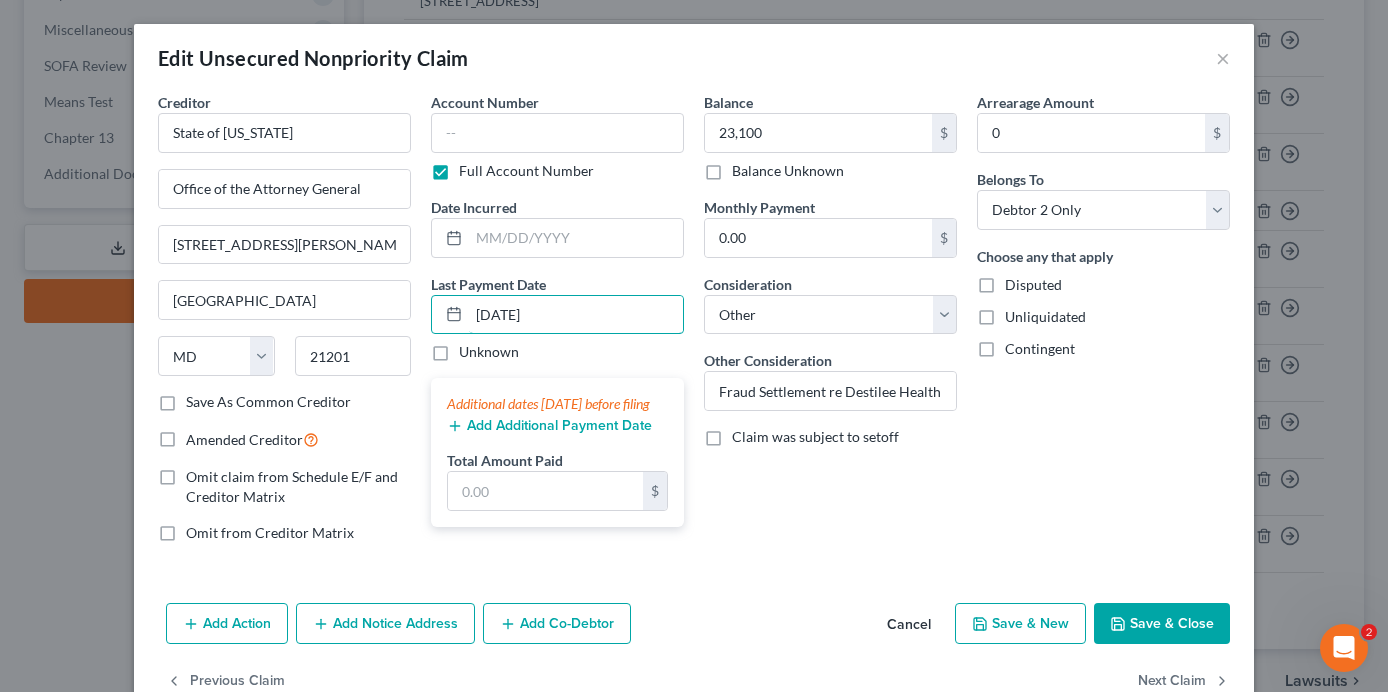 type on "[DATE]" 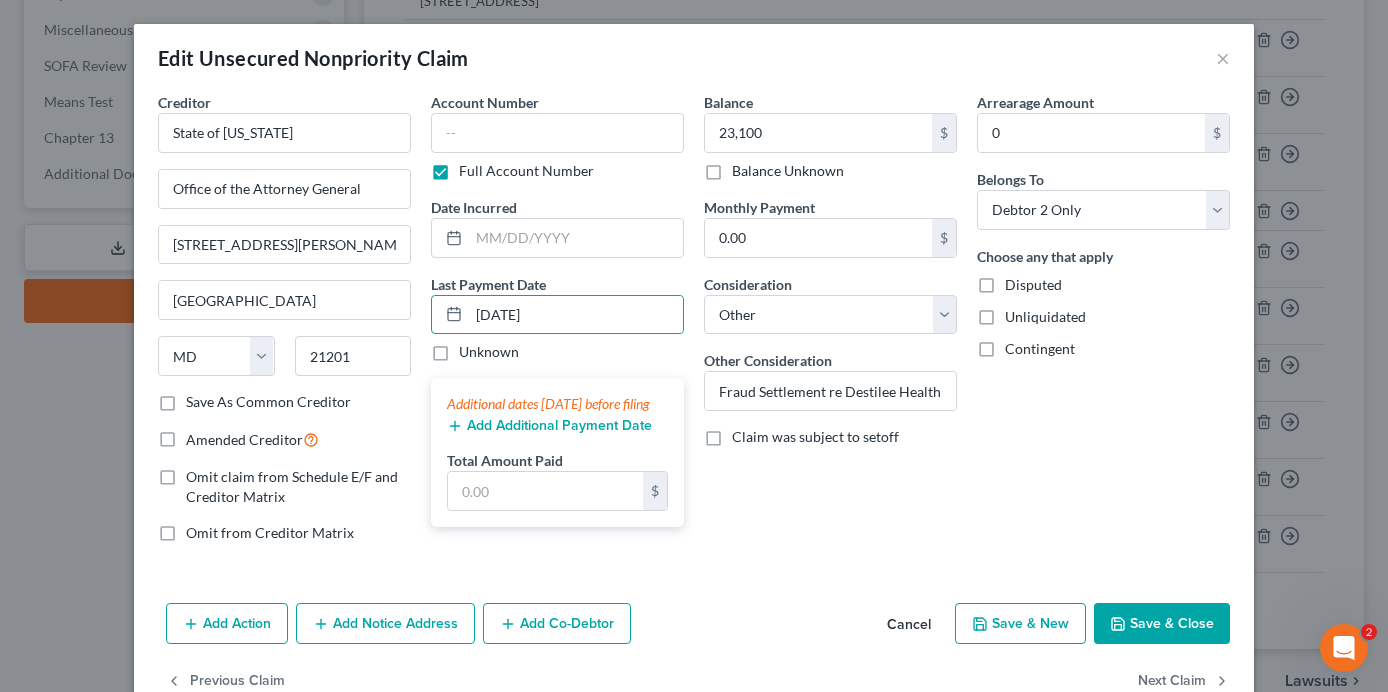 click on "Add Additional Payment Date" at bounding box center (549, 426) 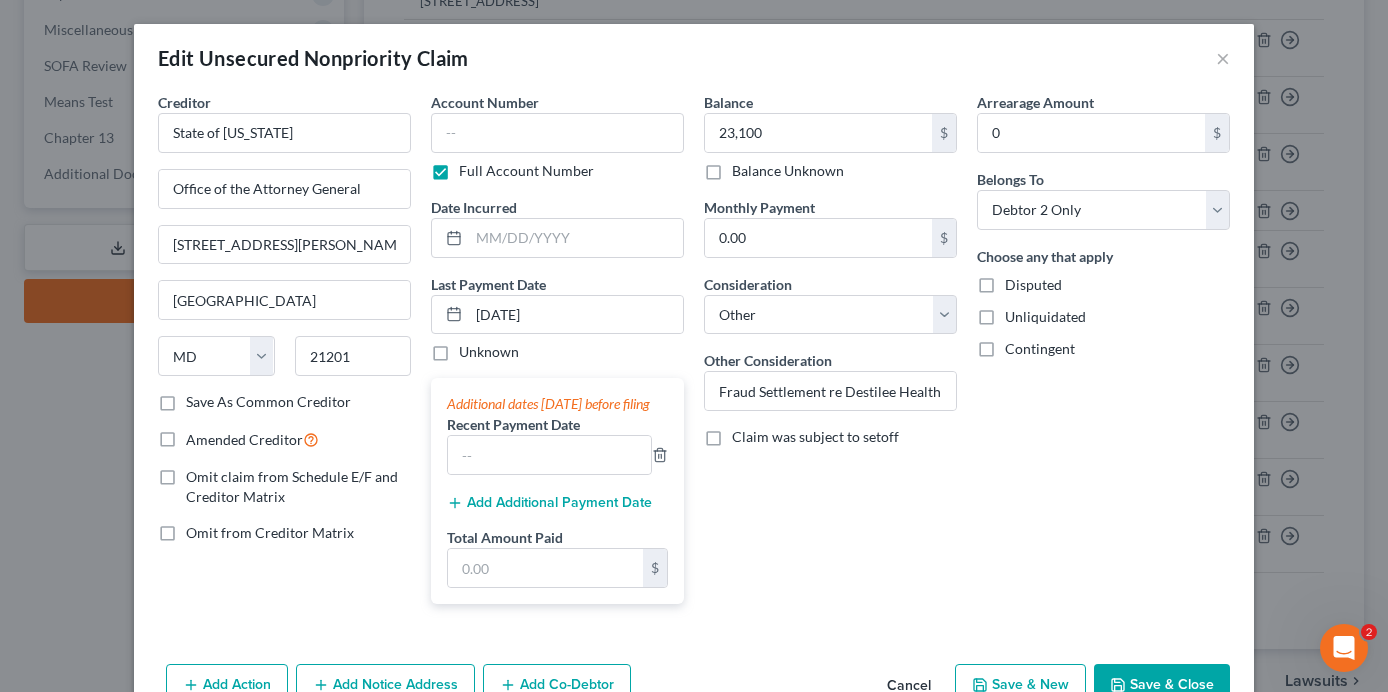 click on "Add Additional Payment Date" at bounding box center [549, 503] 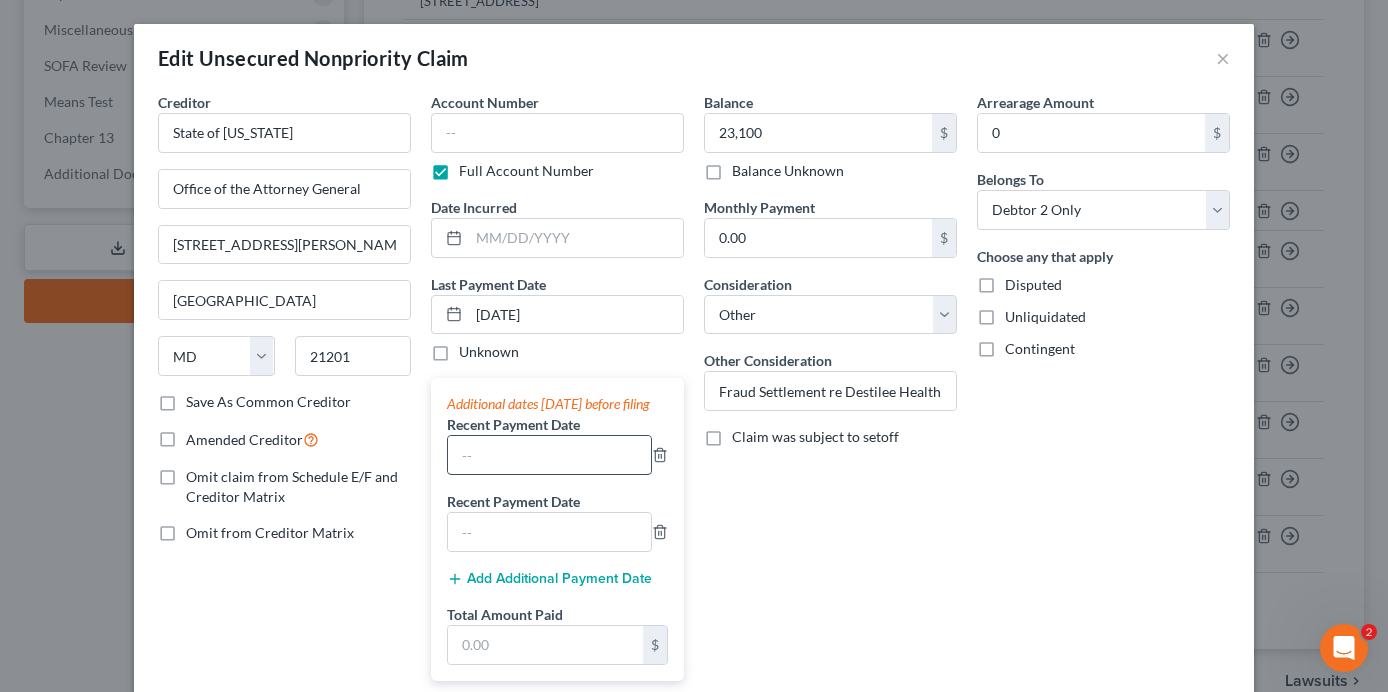 click at bounding box center (549, 455) 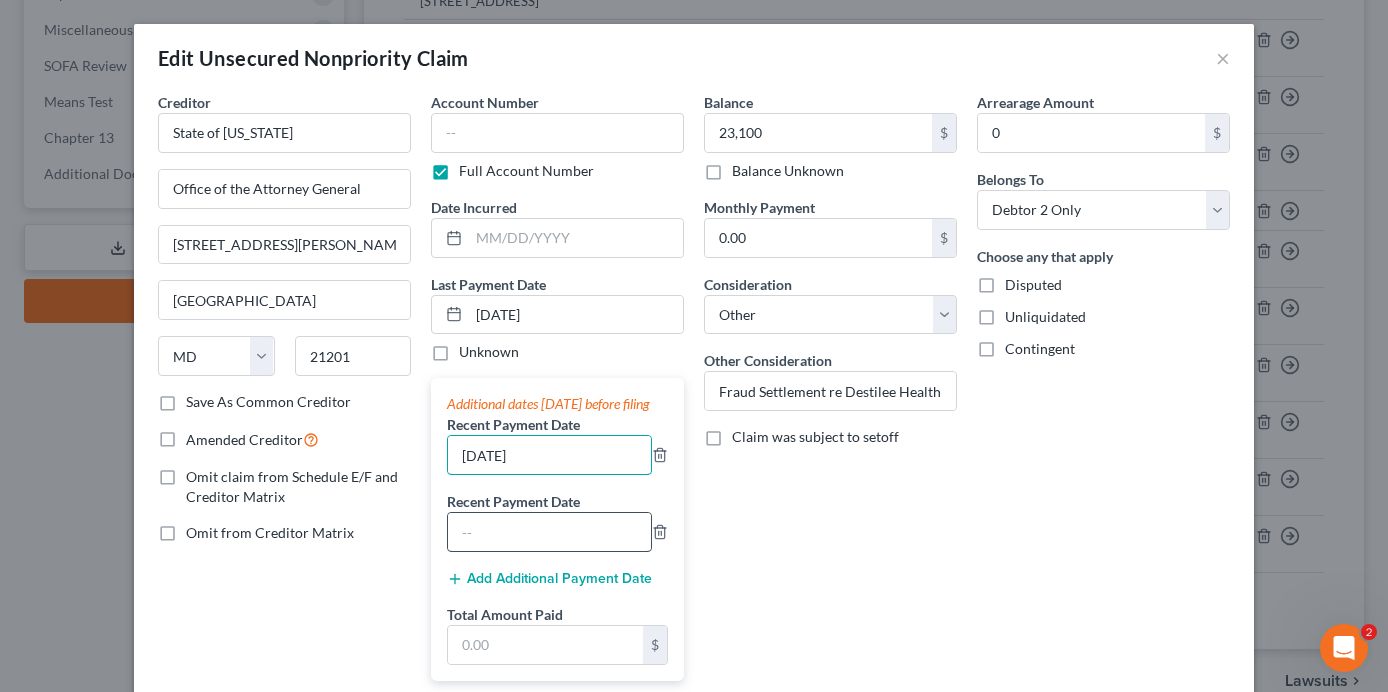 type on "[DATE]" 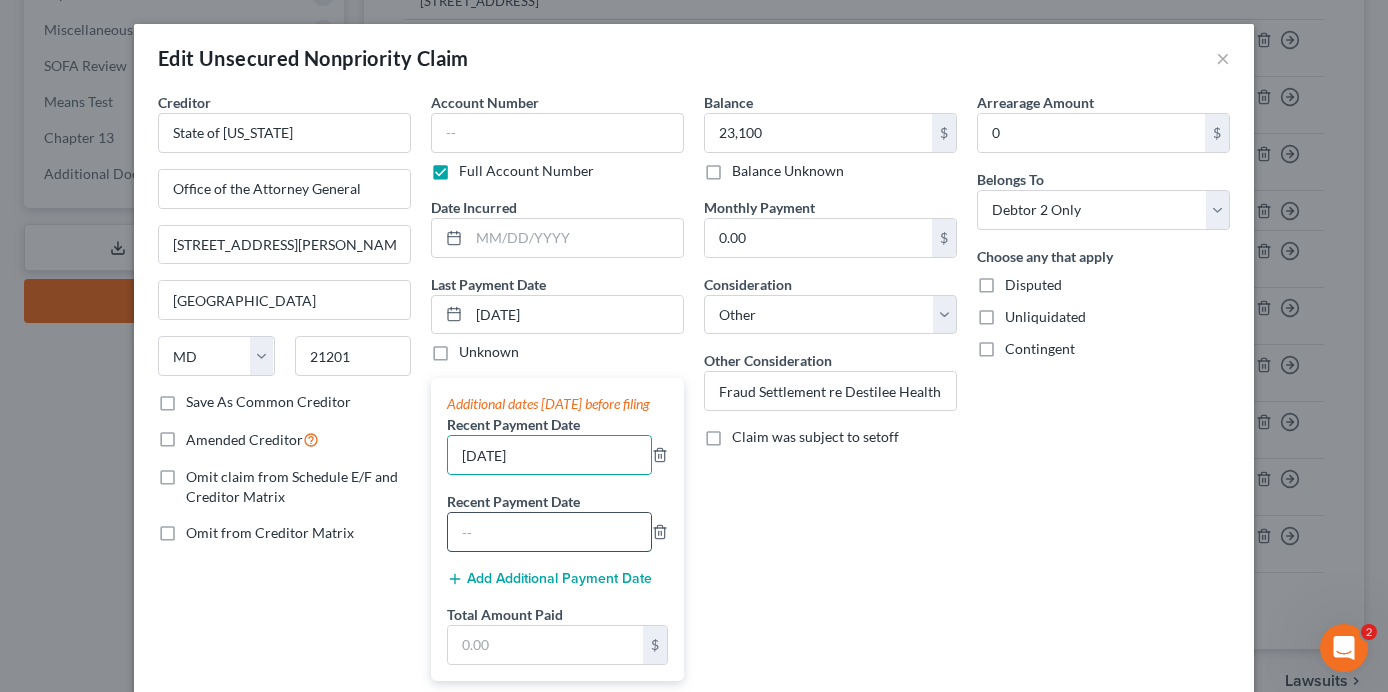 click at bounding box center [549, 532] 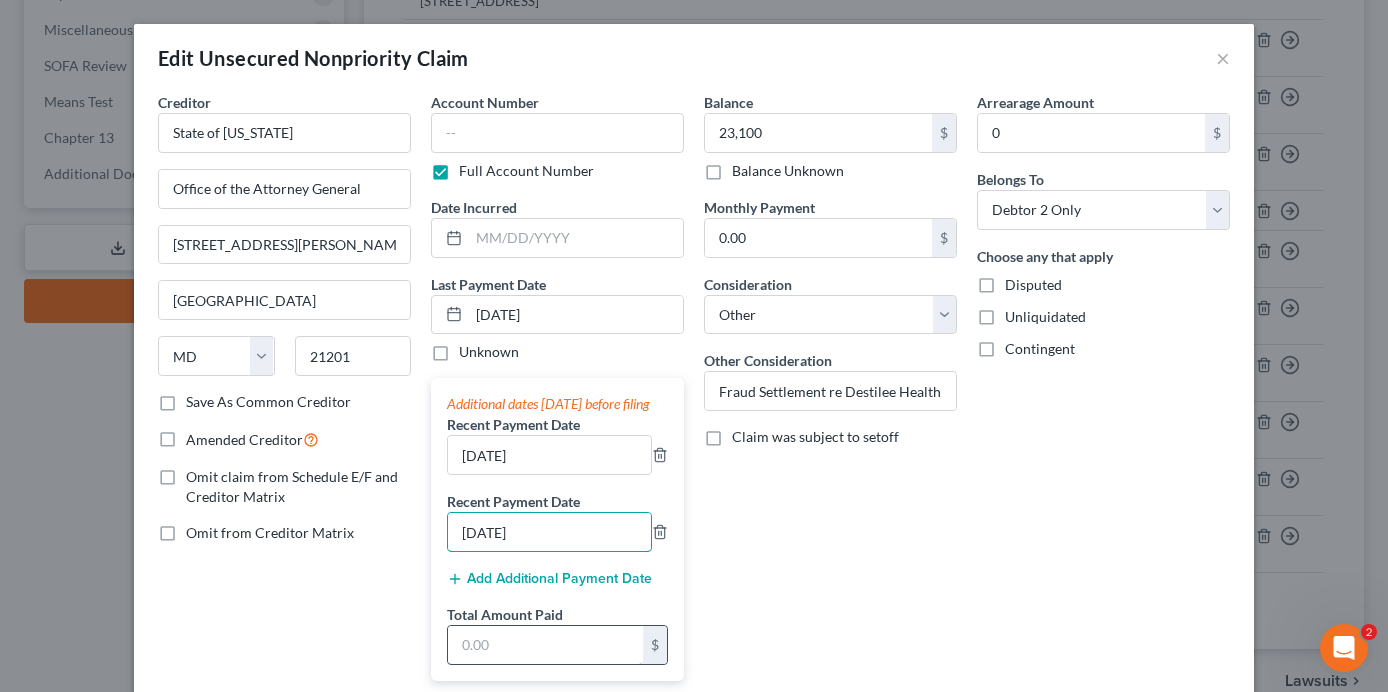 type on "[DATE]" 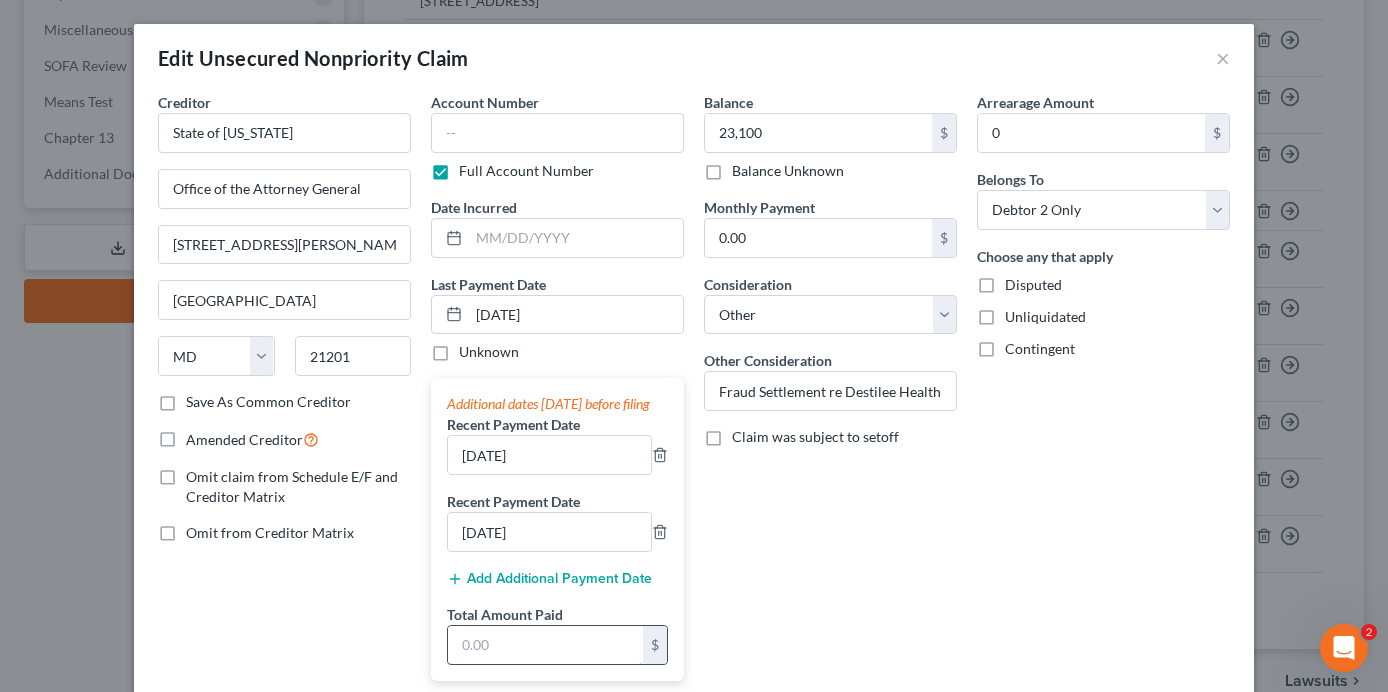 click at bounding box center (545, 645) 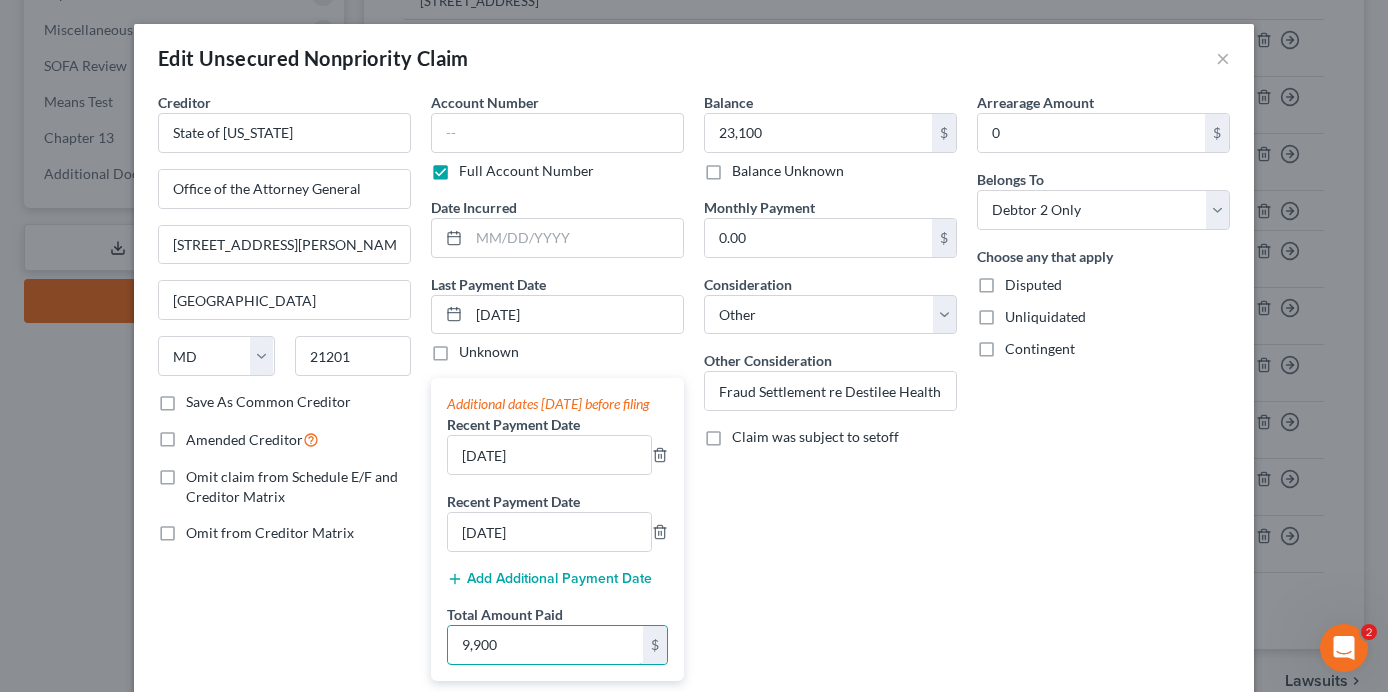 type on "9,900" 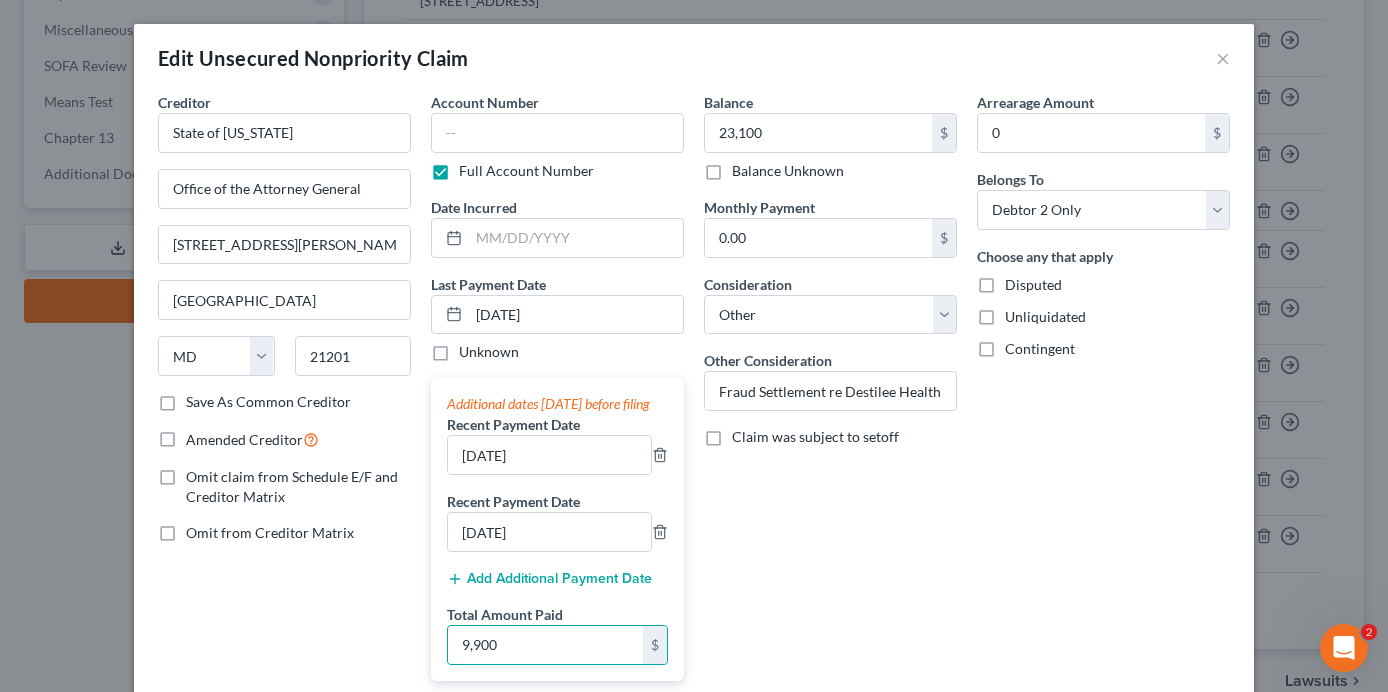 click on "Arrearage Amount 0 $
Belongs To
*
Select Debtor 1 Only Debtor 2 Only Debtor 1 And Debtor 2 Only At Least One Of The Debtors And Another Community Property Choose any that apply Disputed Unliquidated Contingent" at bounding box center (1103, 394) 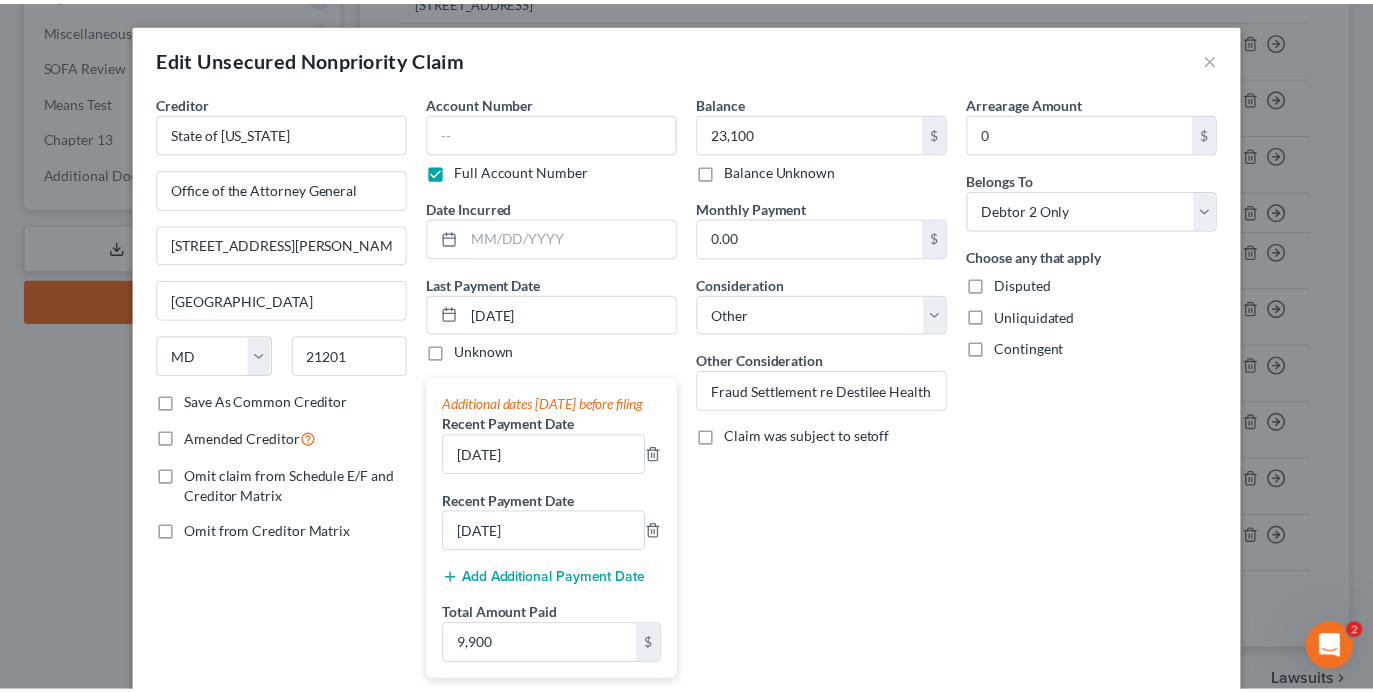 scroll, scrollTop: 200, scrollLeft: 0, axis: vertical 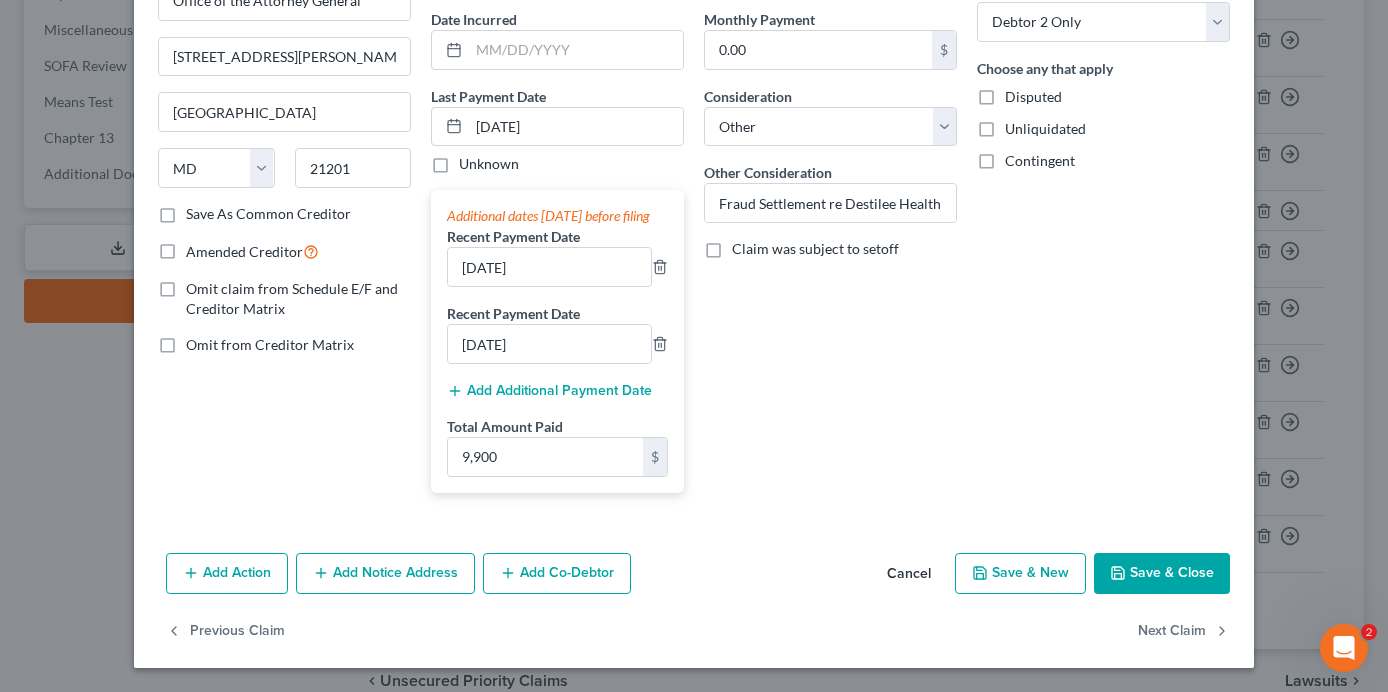 click on "Save & Close" at bounding box center [1162, 574] 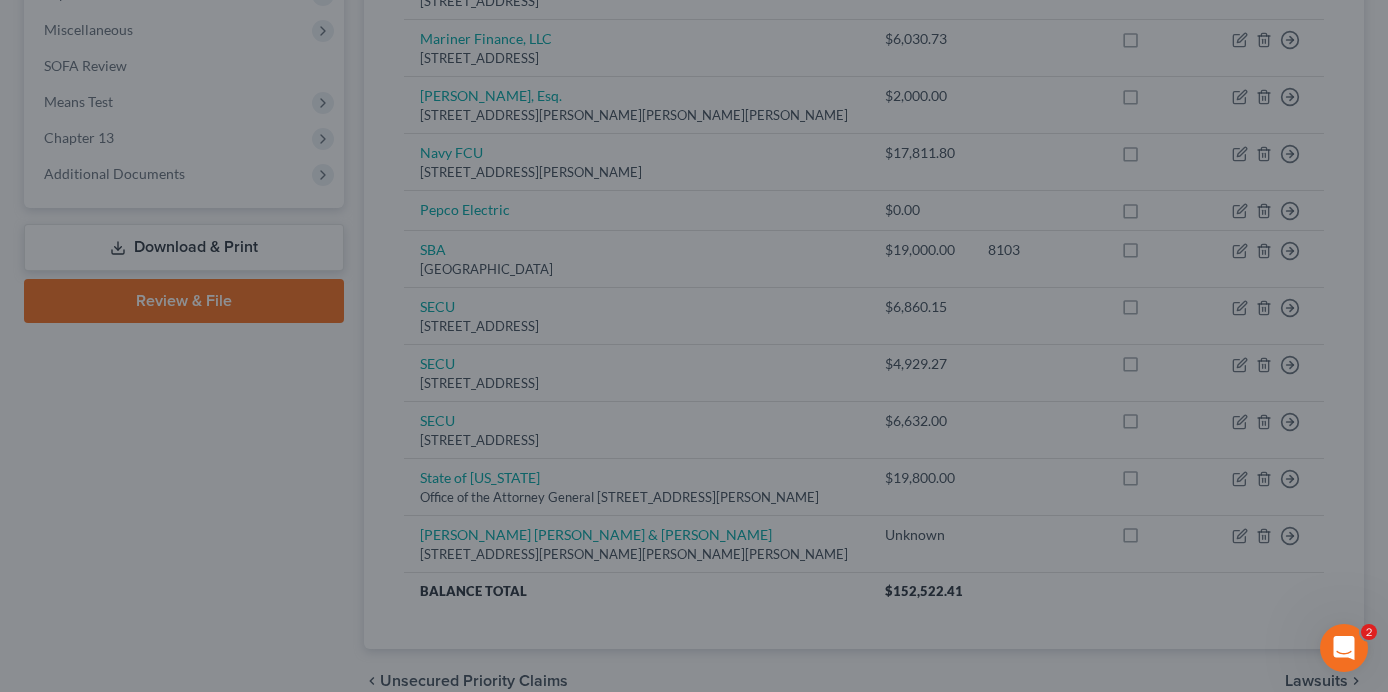 type on "23,100.00" 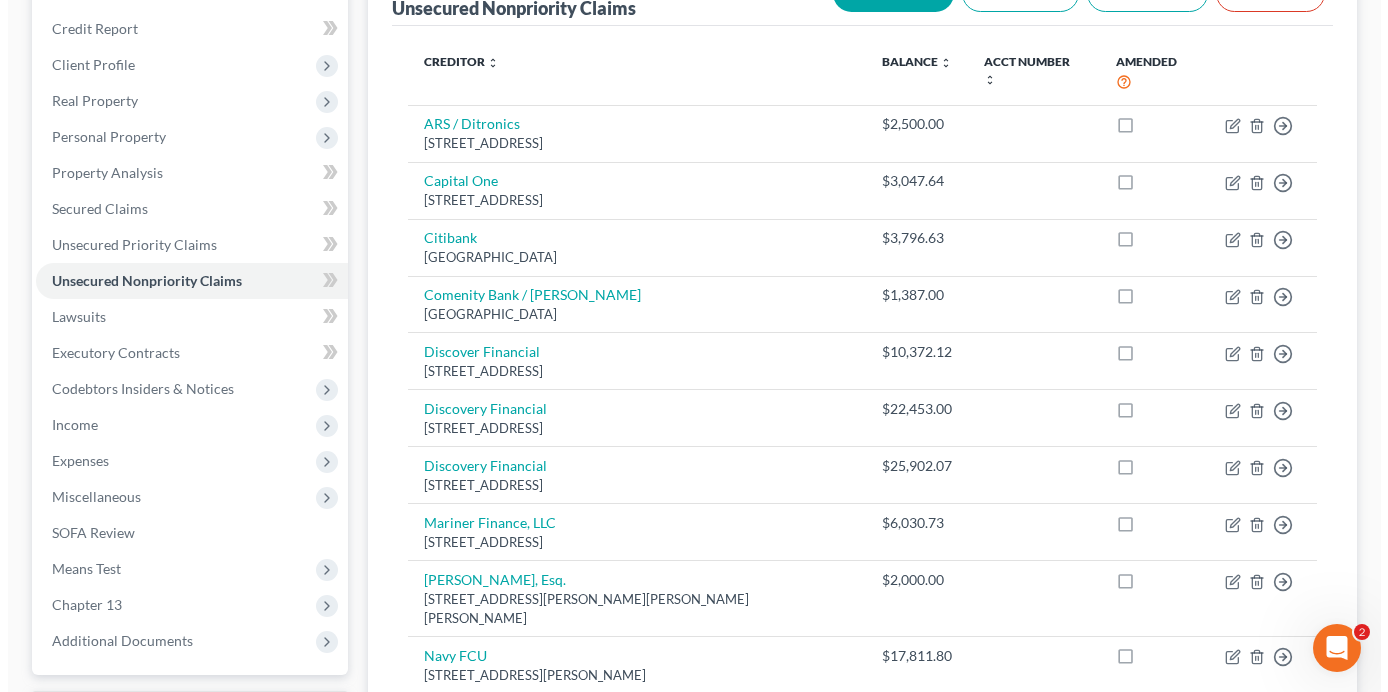 scroll, scrollTop: 0, scrollLeft: 0, axis: both 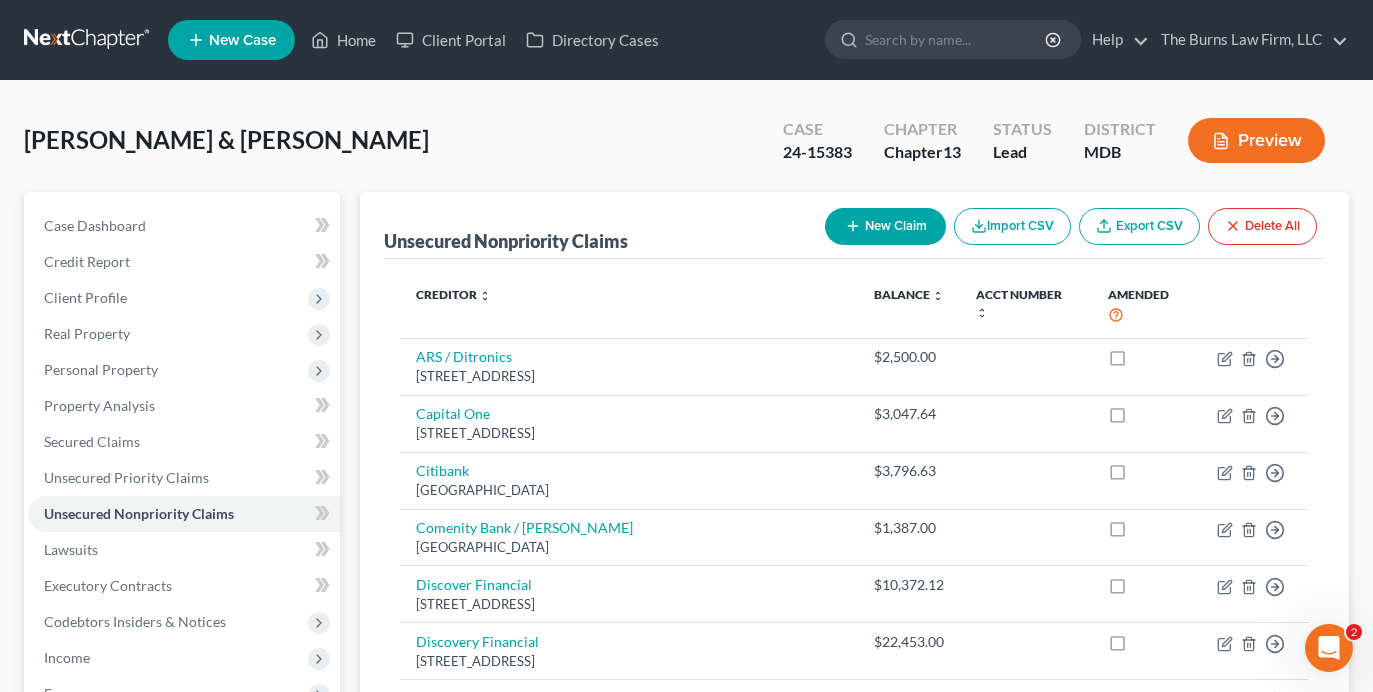 click on "New Claim" at bounding box center [885, 226] 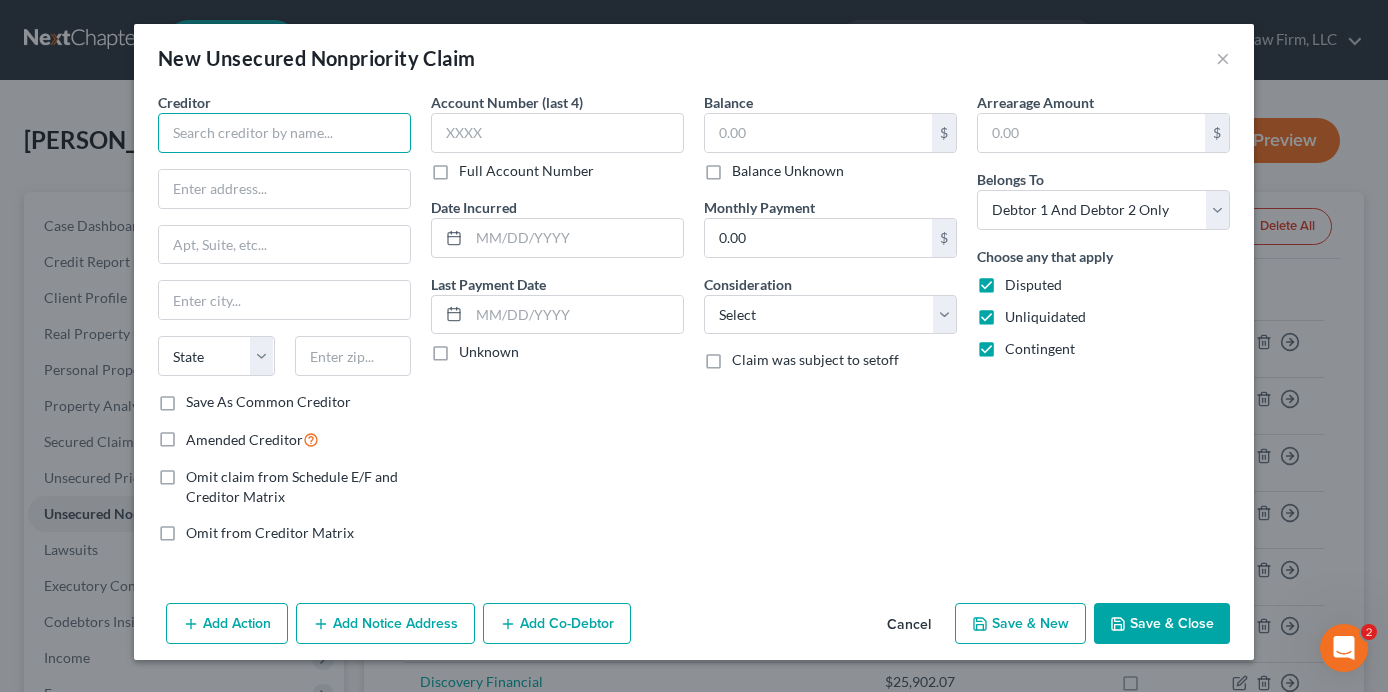click at bounding box center [284, 133] 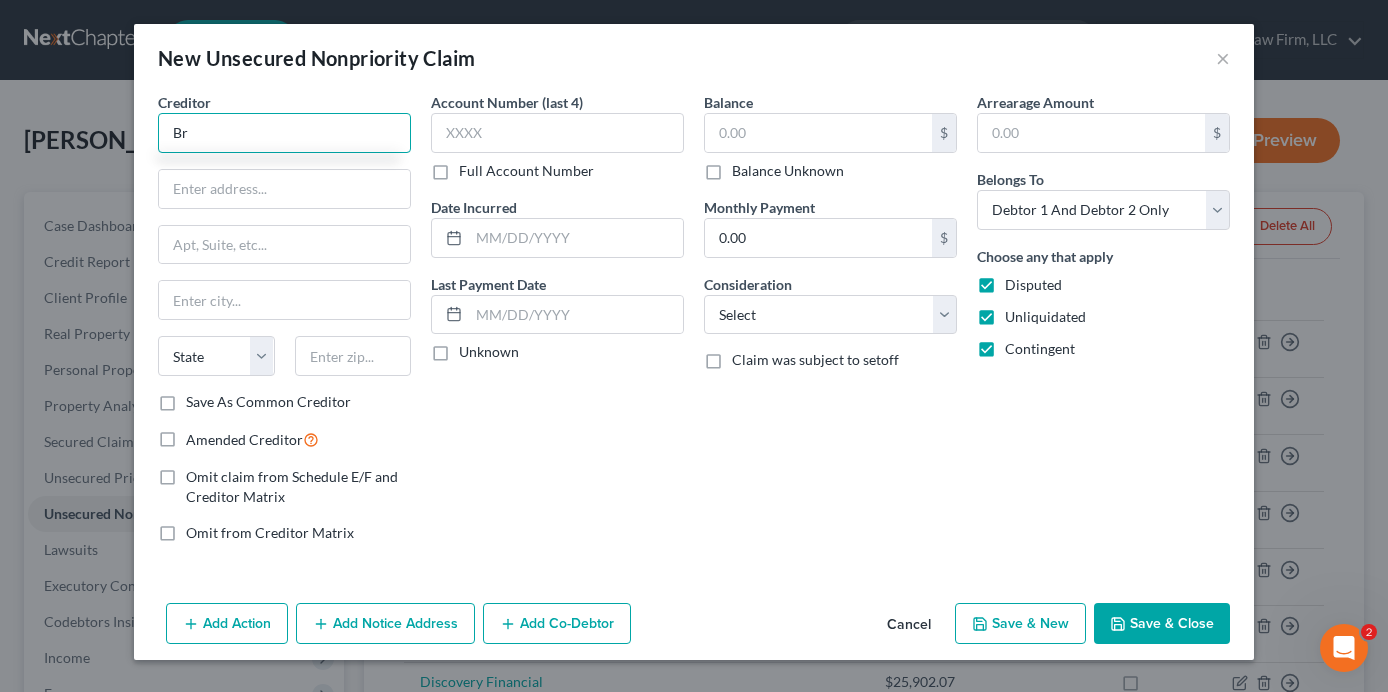 type on "B" 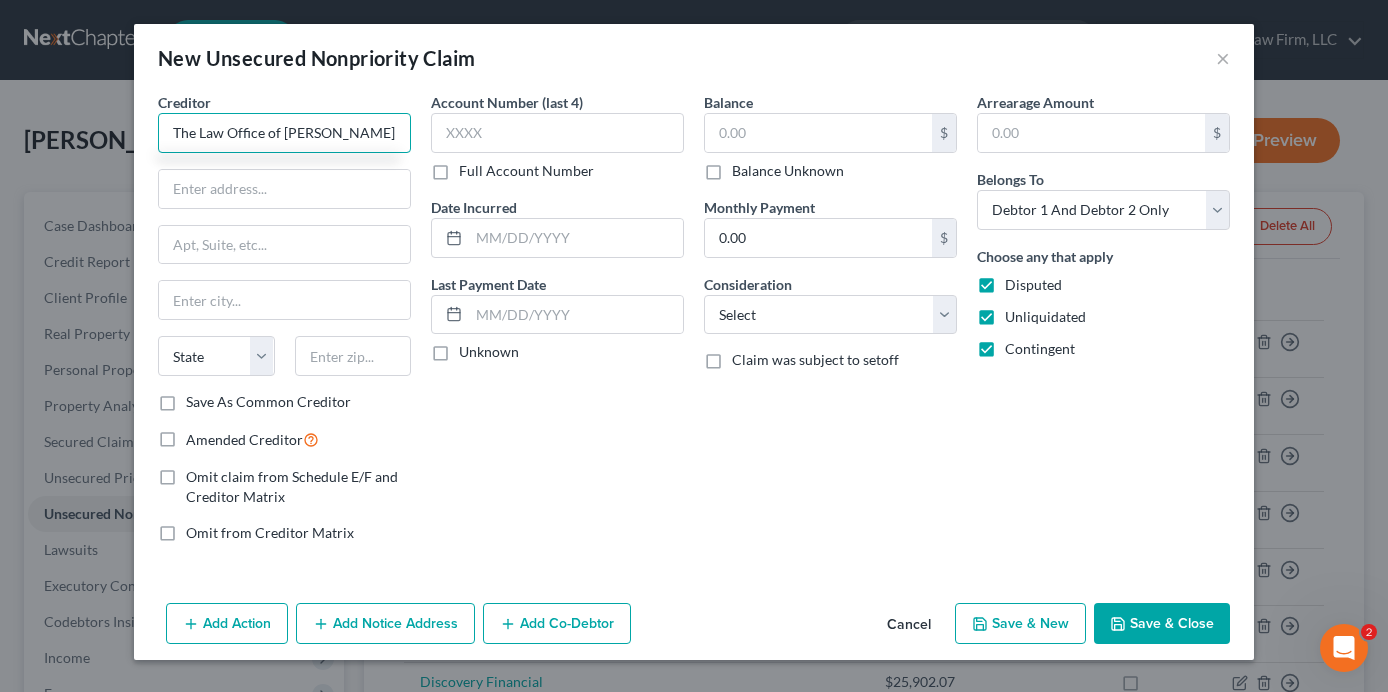 type on "The Law Office of [PERSON_NAME]" 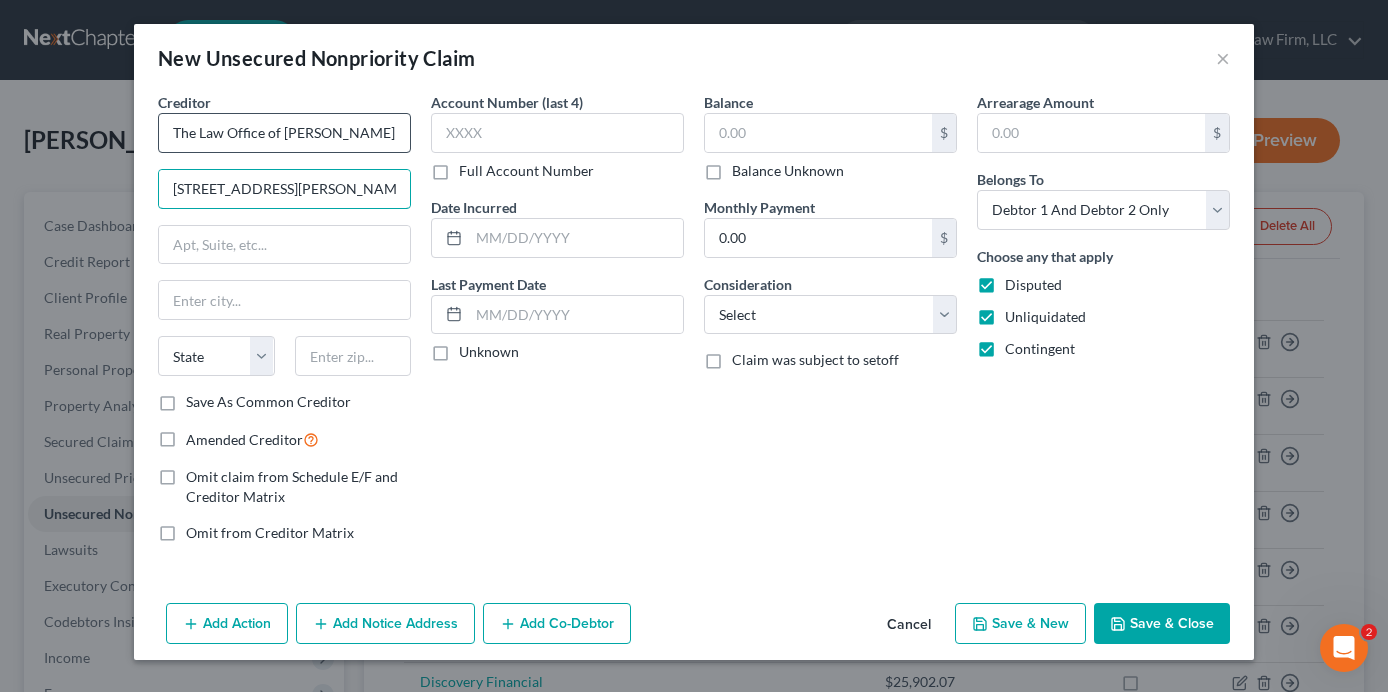 type on "[STREET_ADDRESS][PERSON_NAME][PERSON_NAME]" 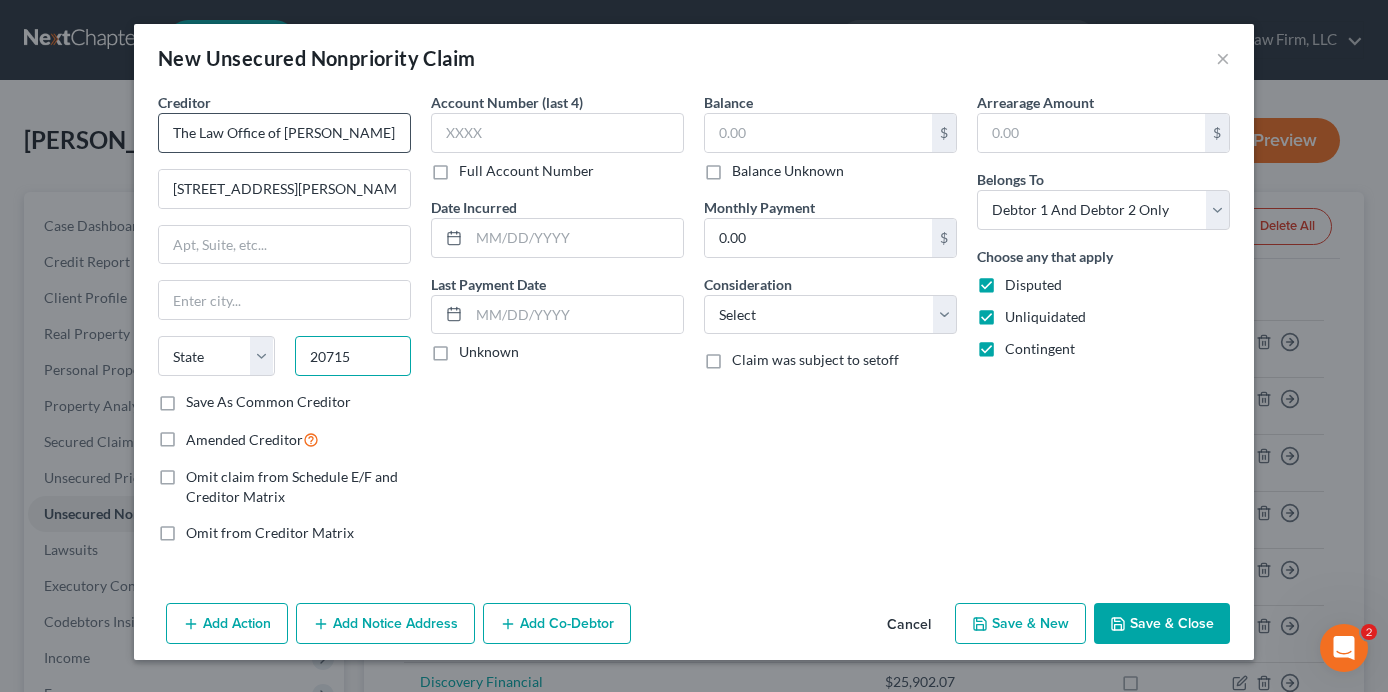 type on "20715" 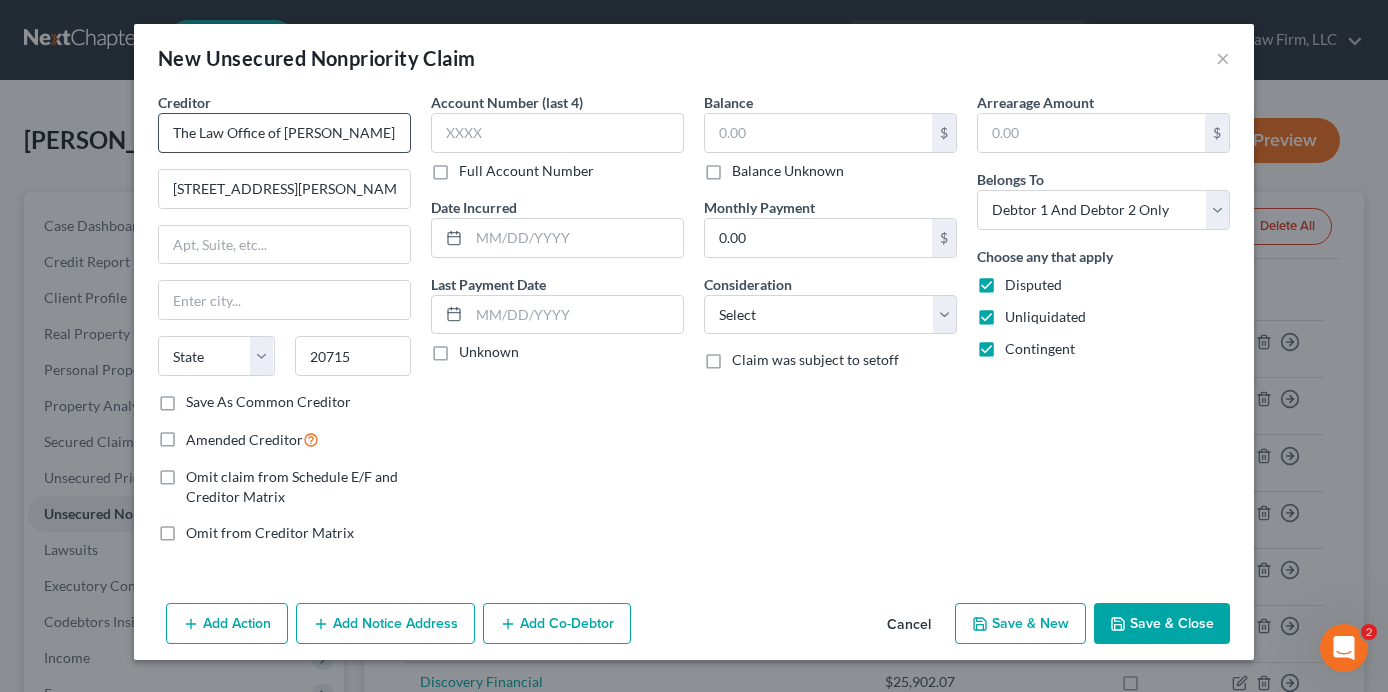 type on "[PERSON_NAME]" 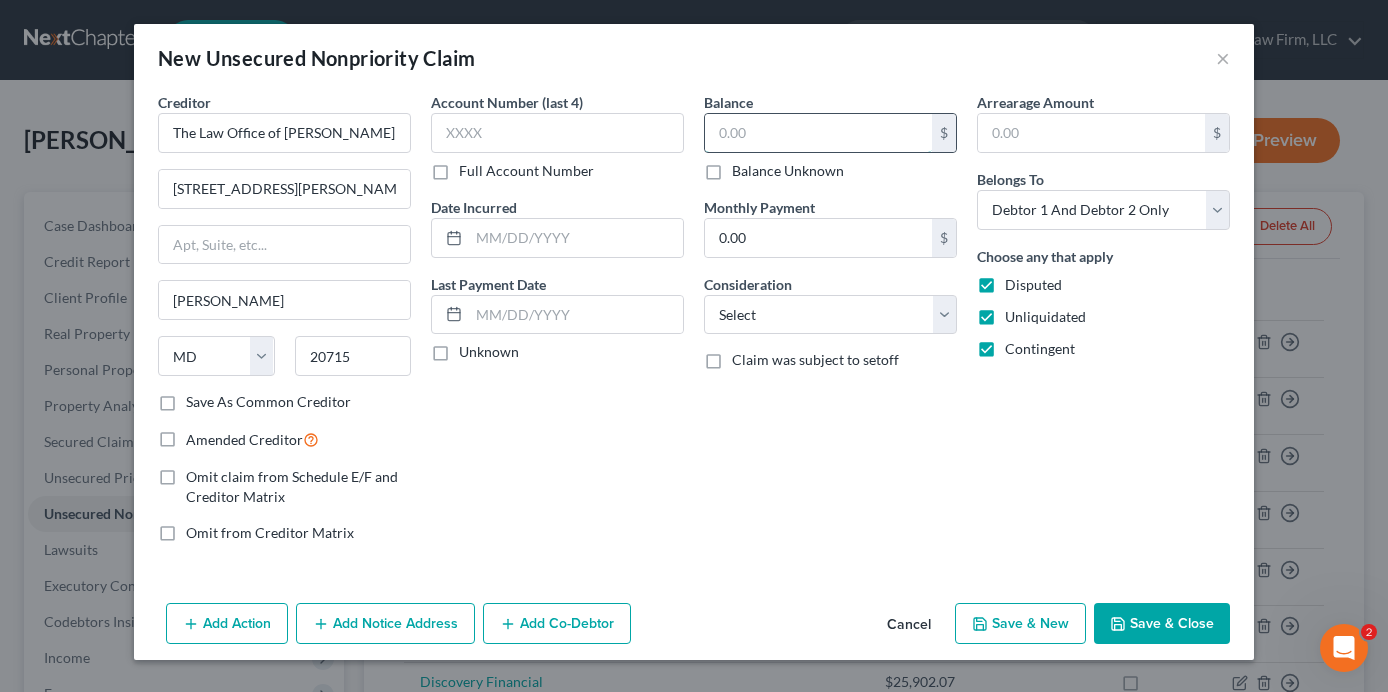 click at bounding box center [818, 133] 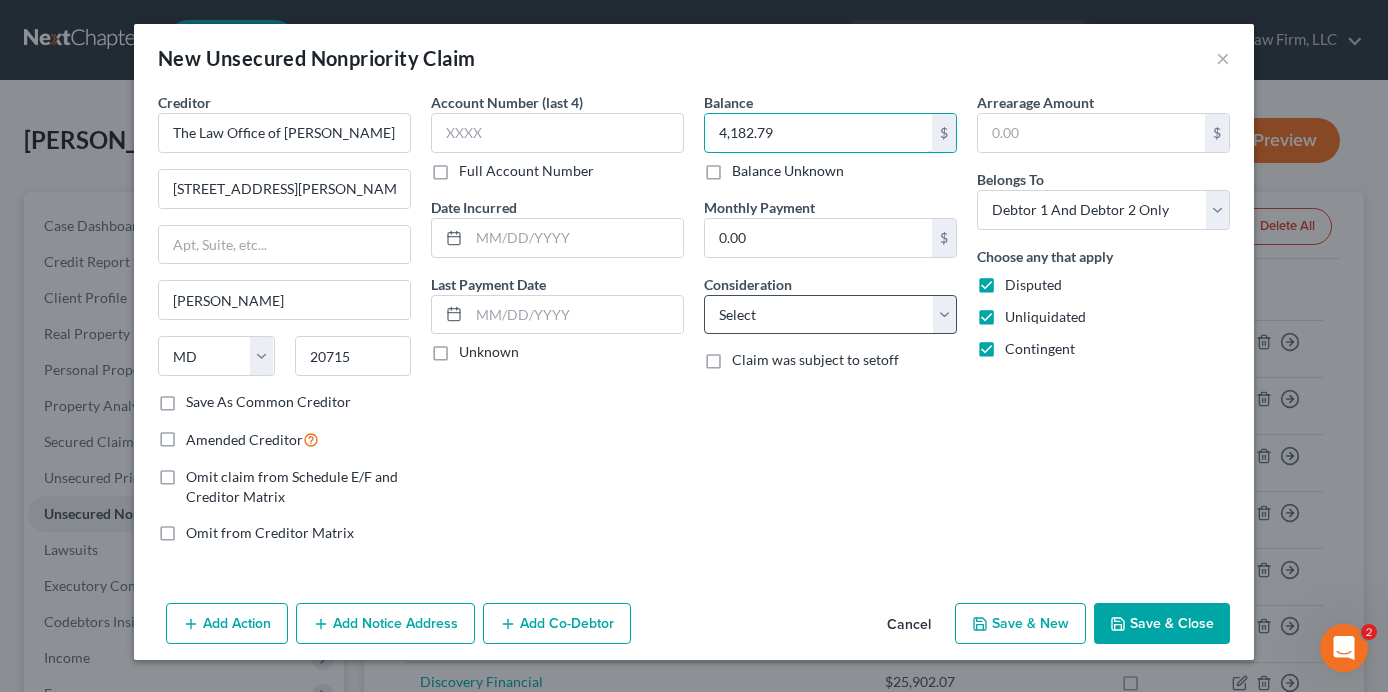 type on "4,182.79" 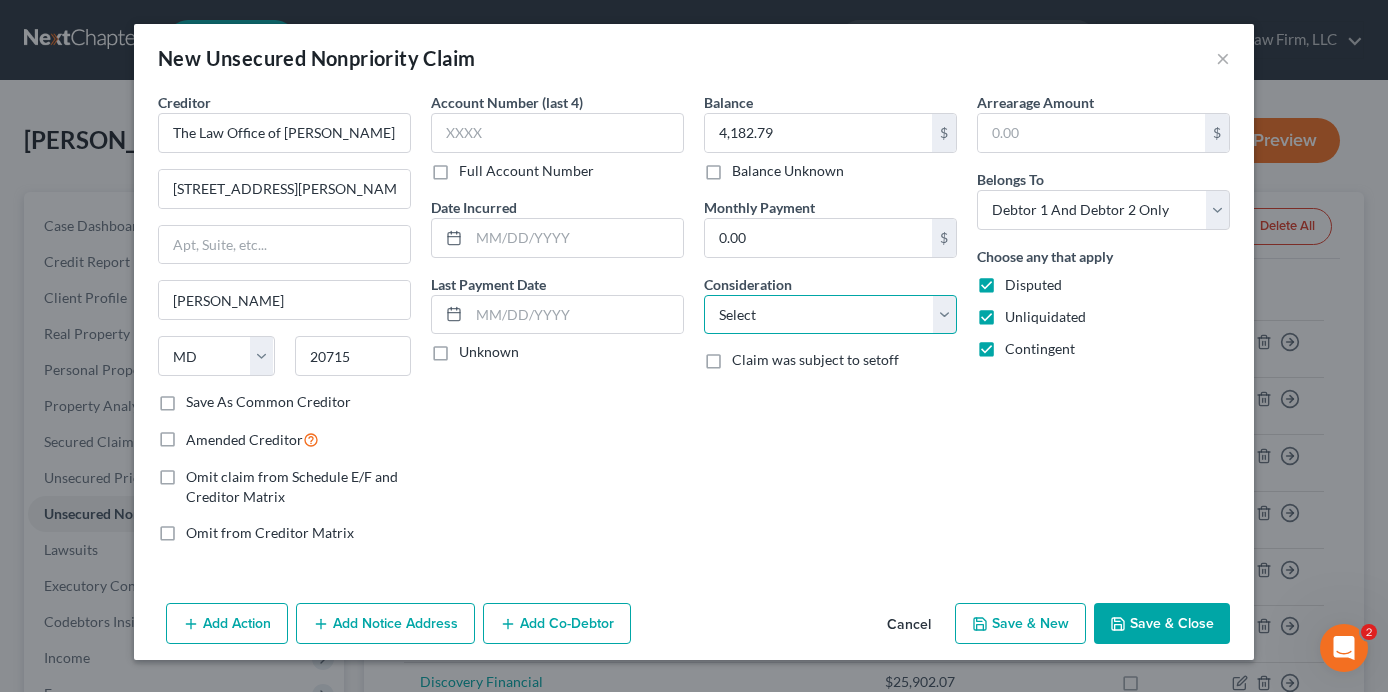click on "Select Cable / Satellite Services Collection Agency Credit Card Debt Debt Counseling / Attorneys Deficiency Balance Domestic Support Obligations Home / Car Repairs Income Taxes Judgment Liens Medical Services Monies Loaned / Advanced Mortgage Obligation From Divorce Or Separation Obligation To Pensions Other Overdrawn Bank Account Promised To Help Pay Creditors Student Loans Suppliers And Vendors Telephone / Internet Services Utility Services" at bounding box center [830, 315] 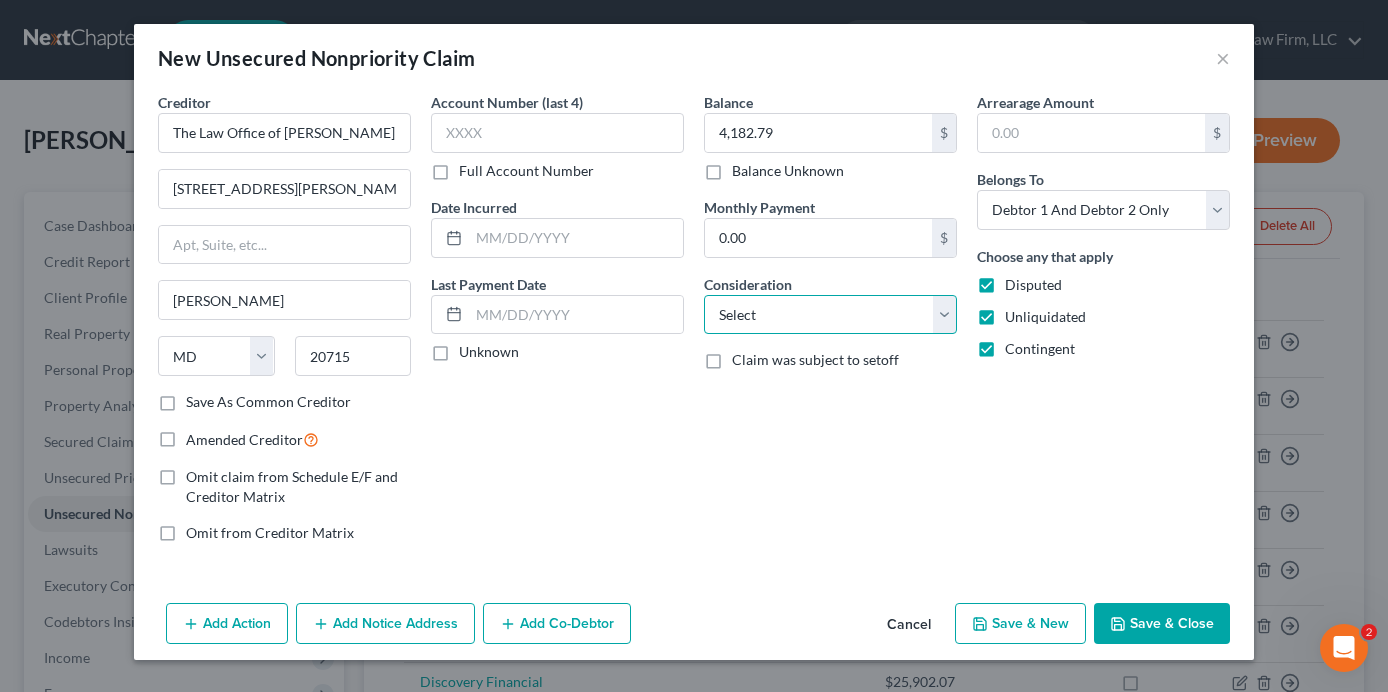 select on "14" 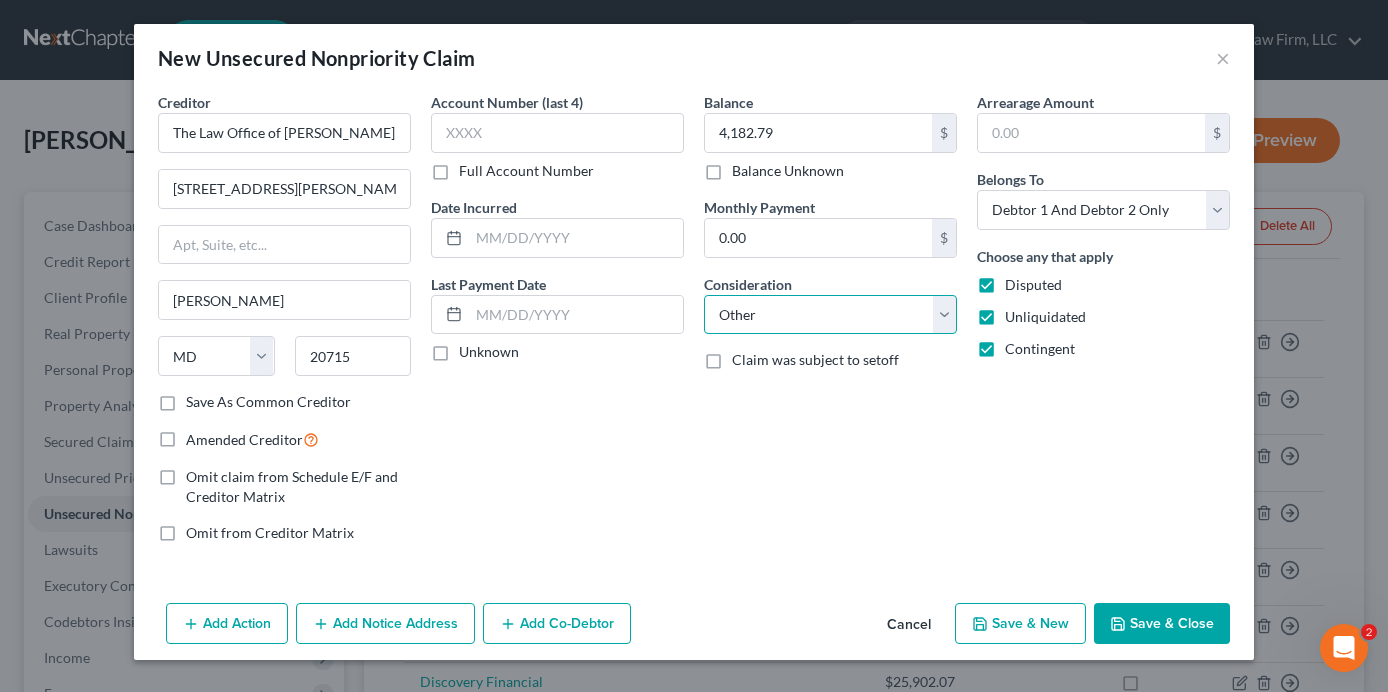 click on "Select Cable / Satellite Services Collection Agency Credit Card Debt Debt Counseling / Attorneys Deficiency Balance Domestic Support Obligations Home / Car Repairs Income Taxes Judgment Liens Medical Services Monies Loaned / Advanced Mortgage Obligation From Divorce Or Separation Obligation To Pensions Other Overdrawn Bank Account Promised To Help Pay Creditors Student Loans Suppliers And Vendors Telephone / Internet Services Utility Services" at bounding box center (830, 315) 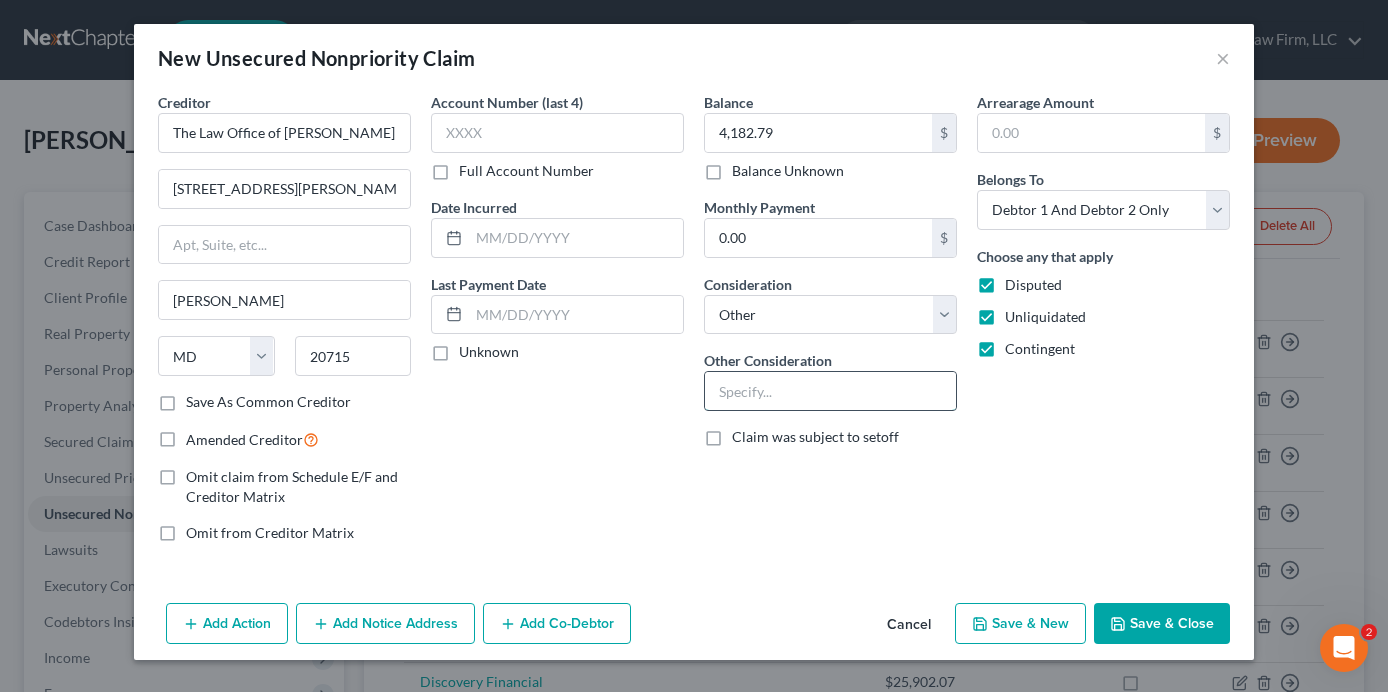 click at bounding box center [830, 391] 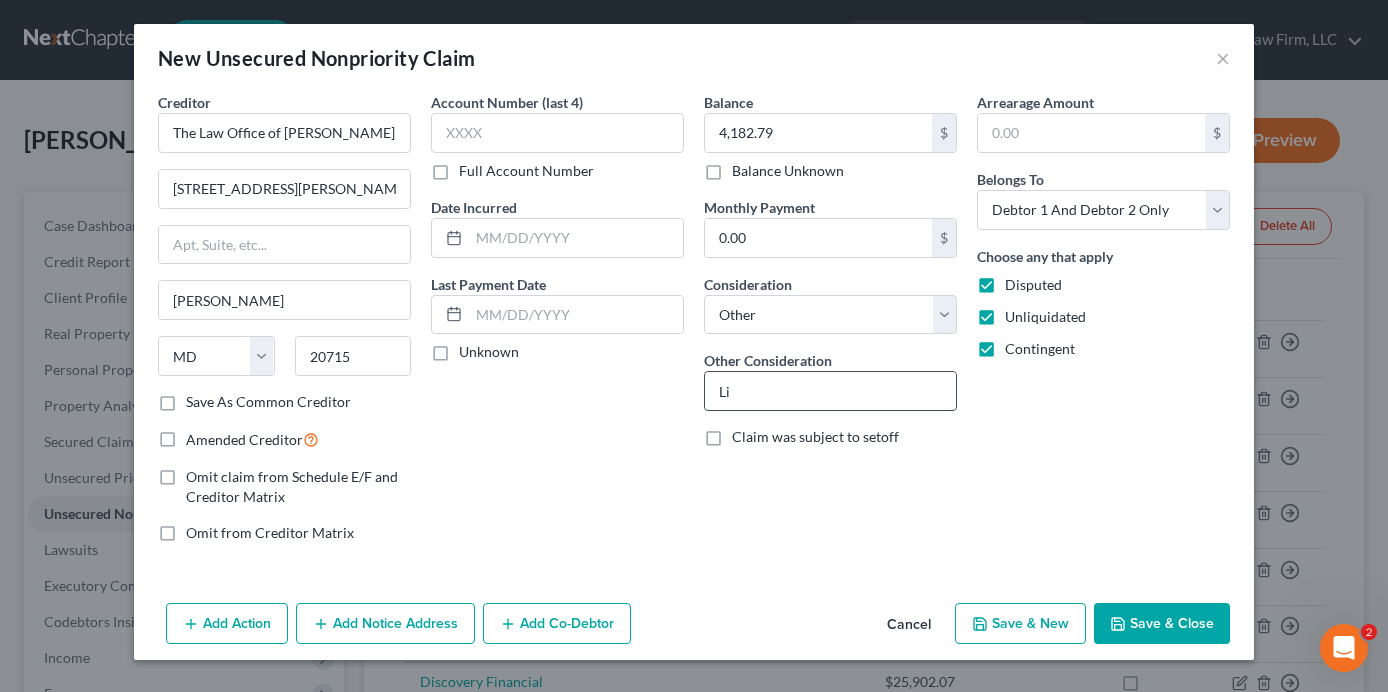 type on "L" 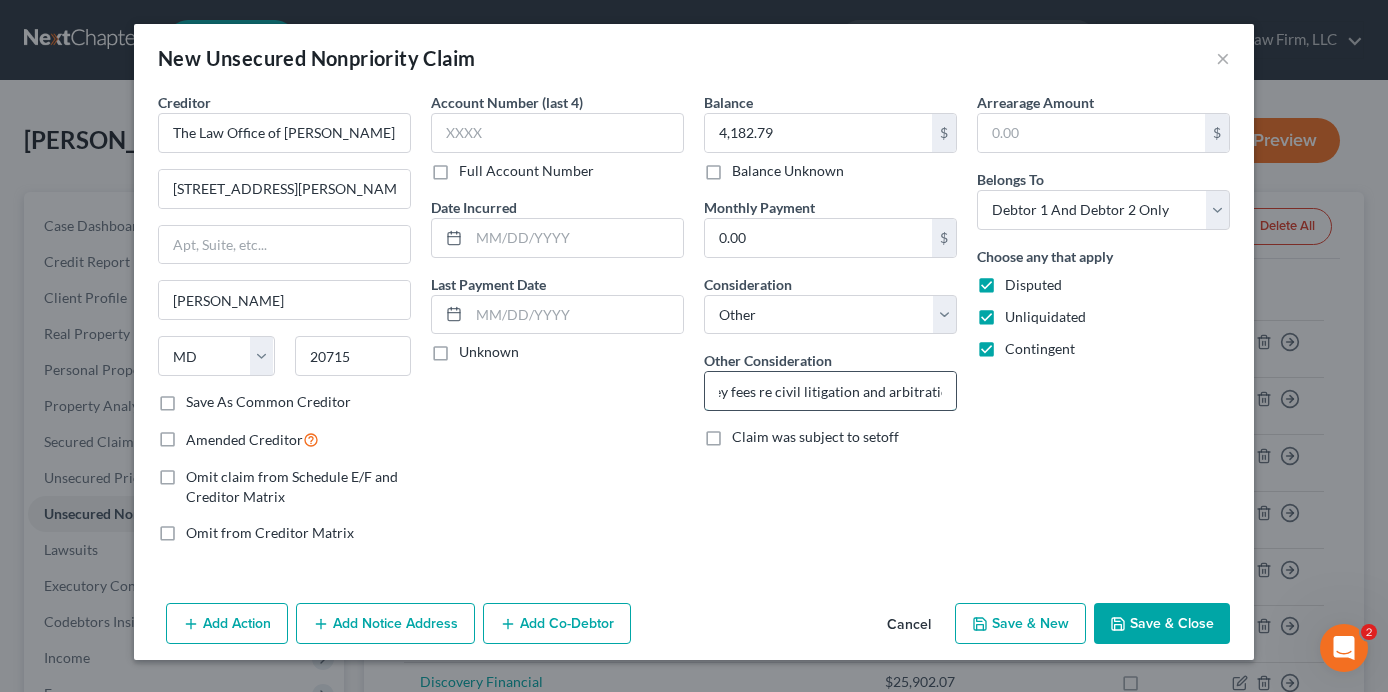 scroll, scrollTop: 0, scrollLeft: 55, axis: horizontal 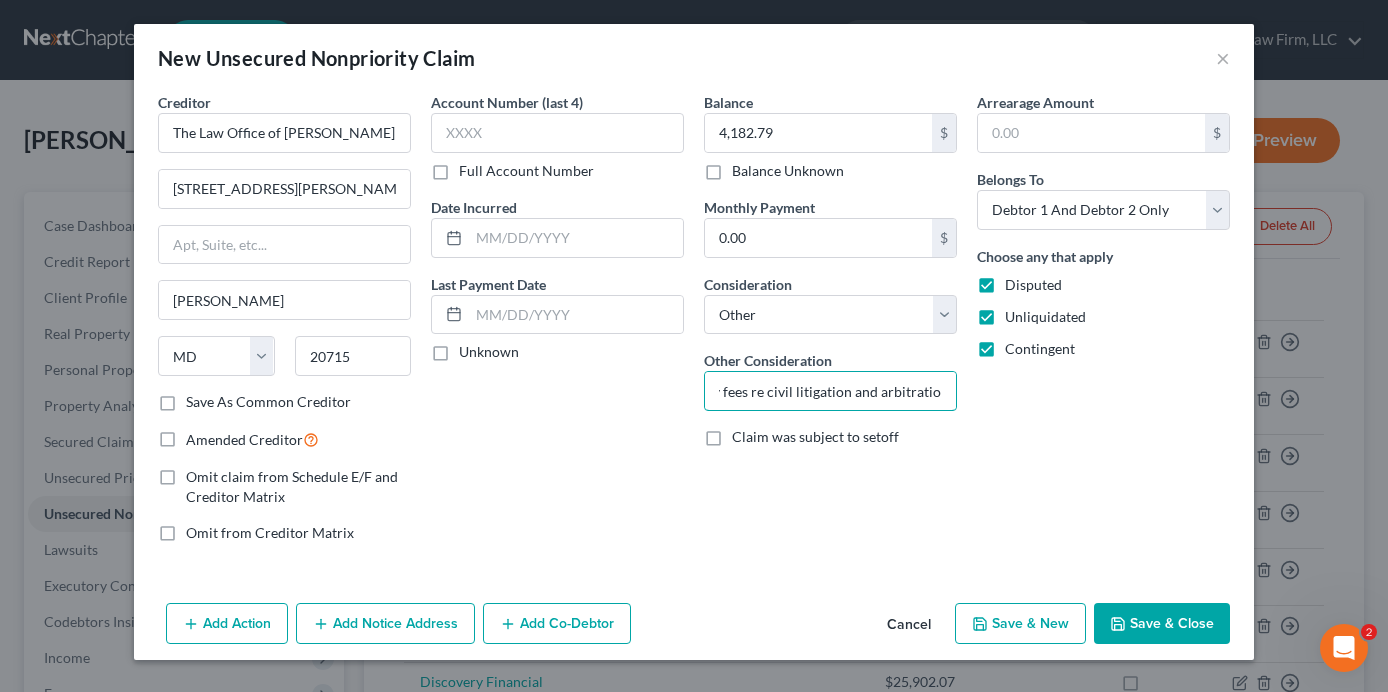 type on "Attorney fees re civil litigation and arbitration" 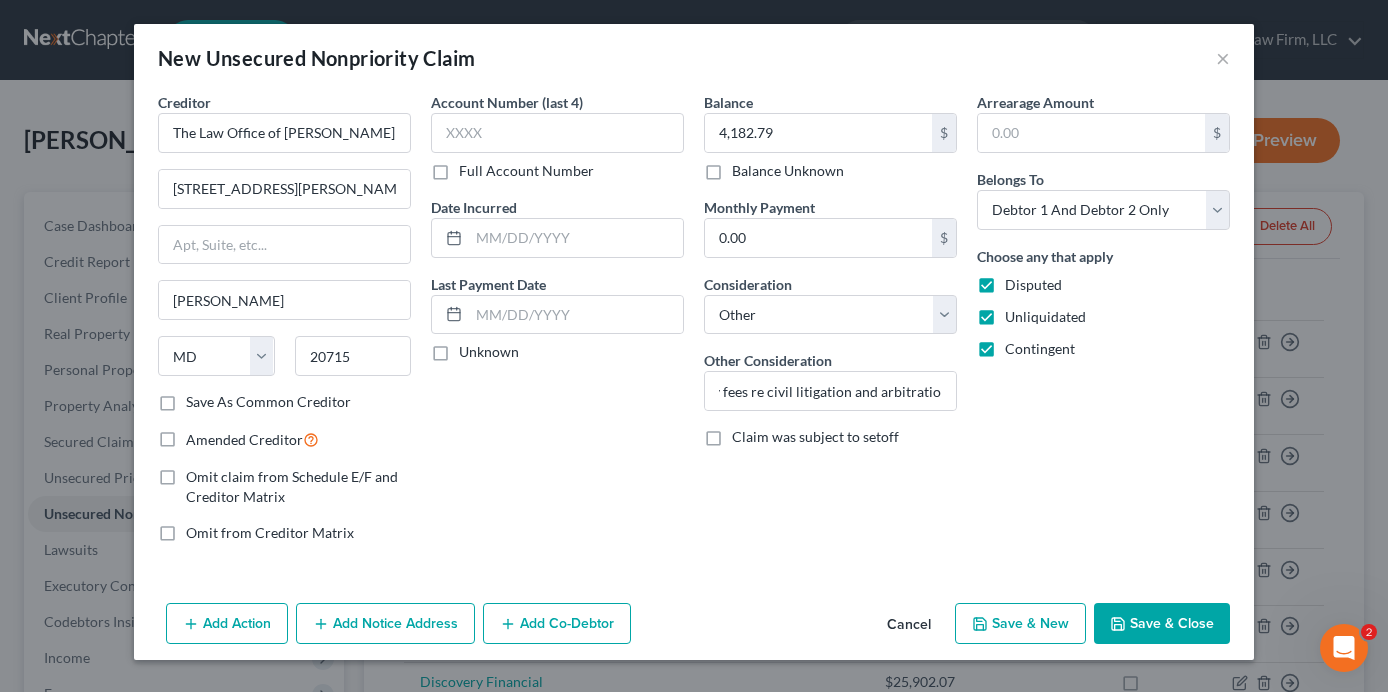 click on "Disputed" at bounding box center [1033, 285] 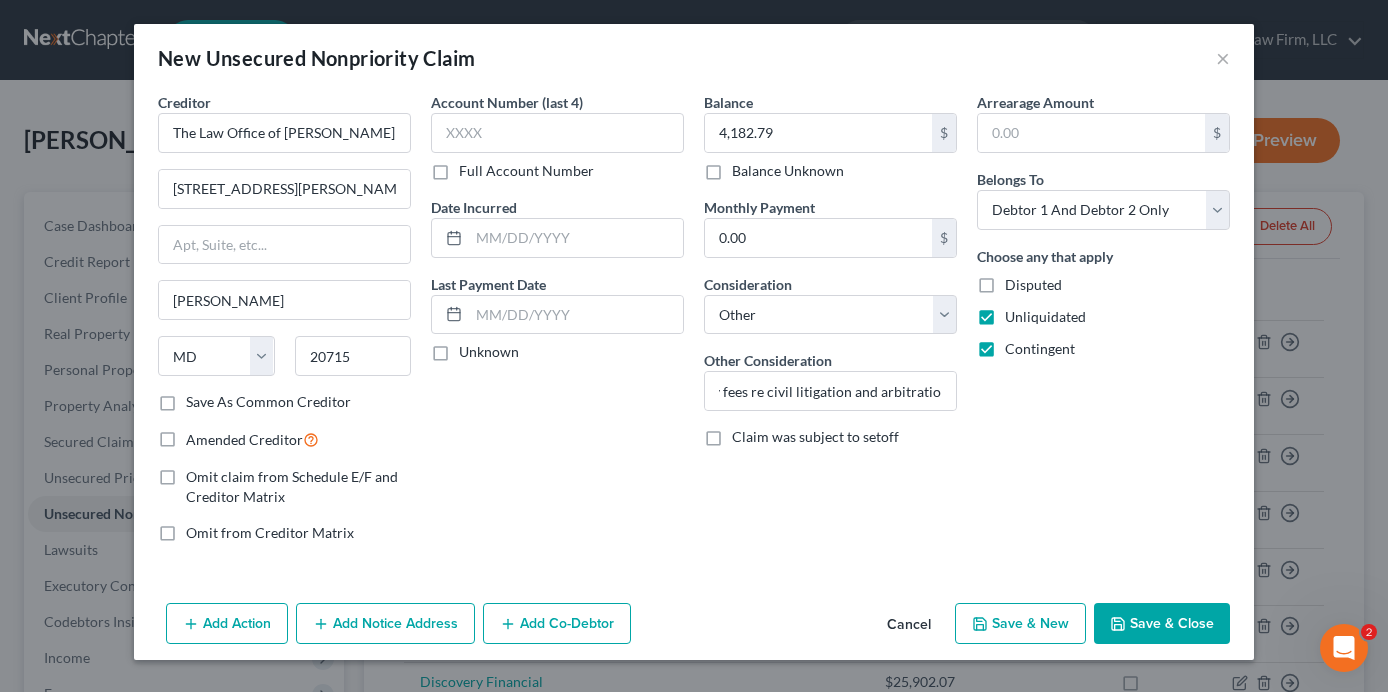 scroll, scrollTop: 0, scrollLeft: 0, axis: both 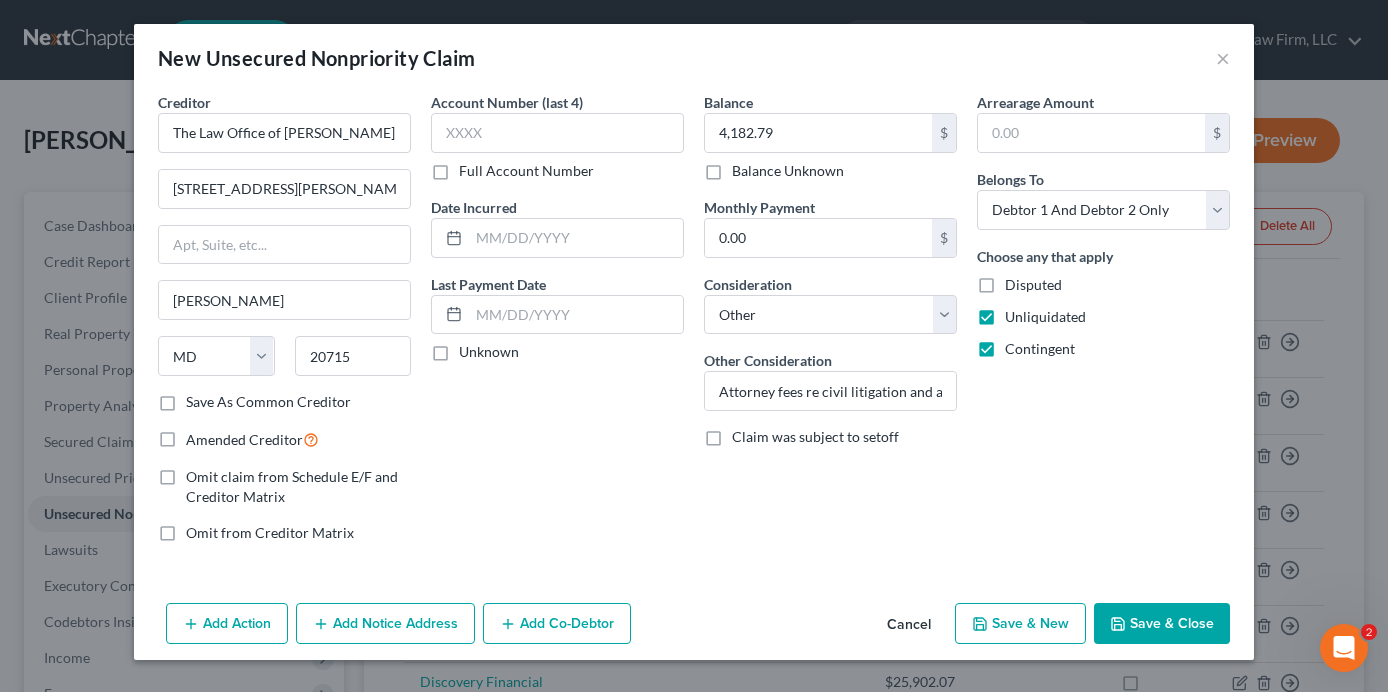 click on "Unliquidated" at bounding box center [1045, 317] 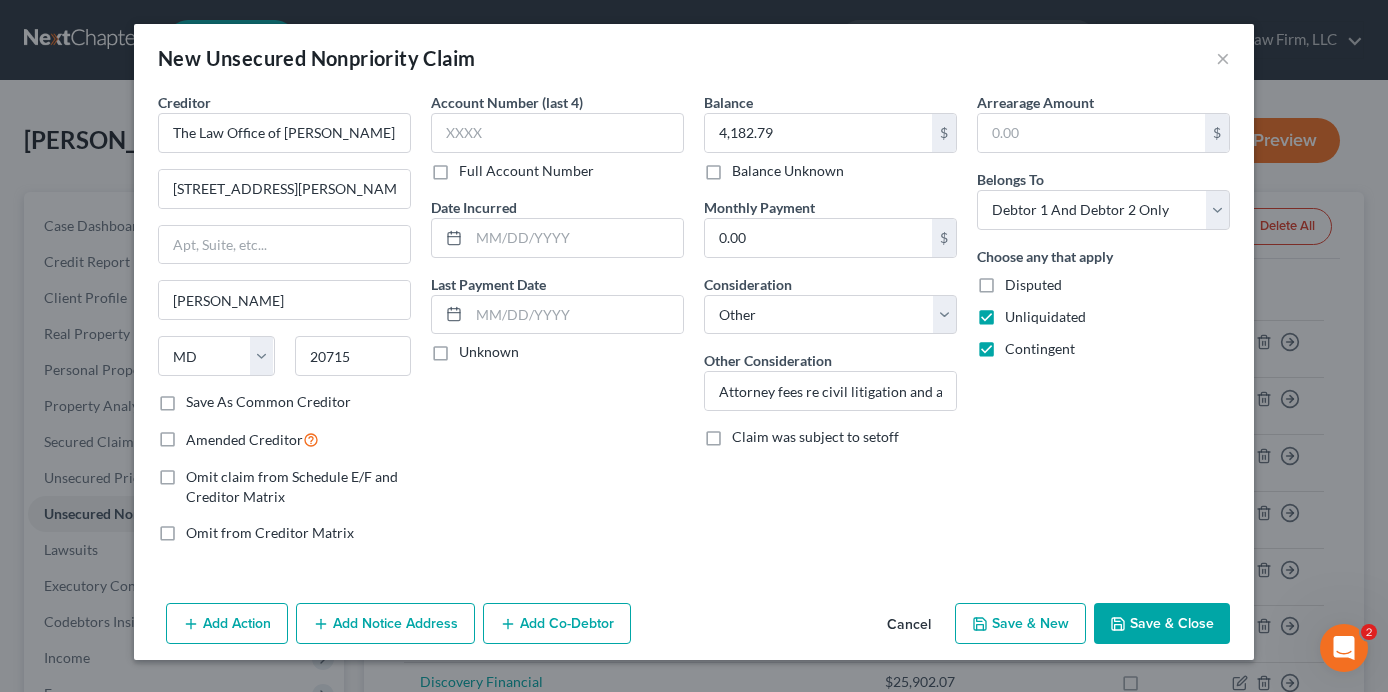 click on "Unliquidated" at bounding box center (1019, 313) 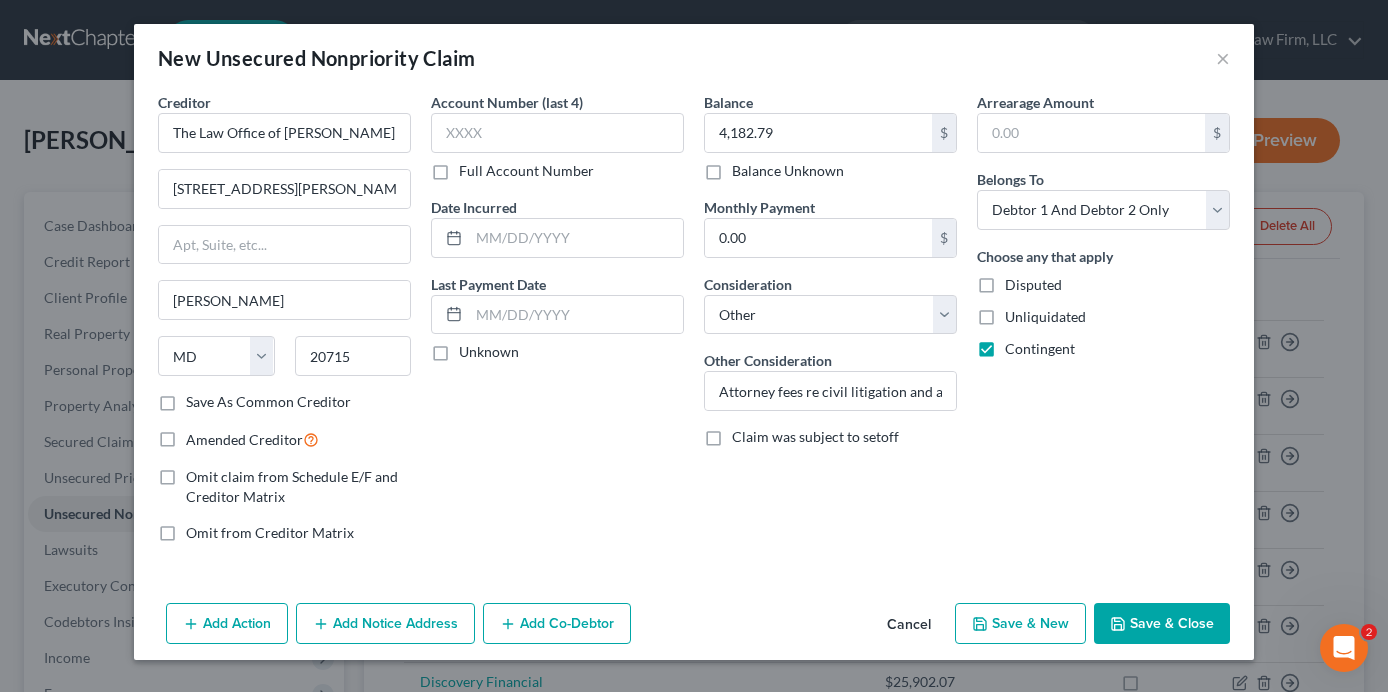 click on "Contingent" at bounding box center [1040, 349] 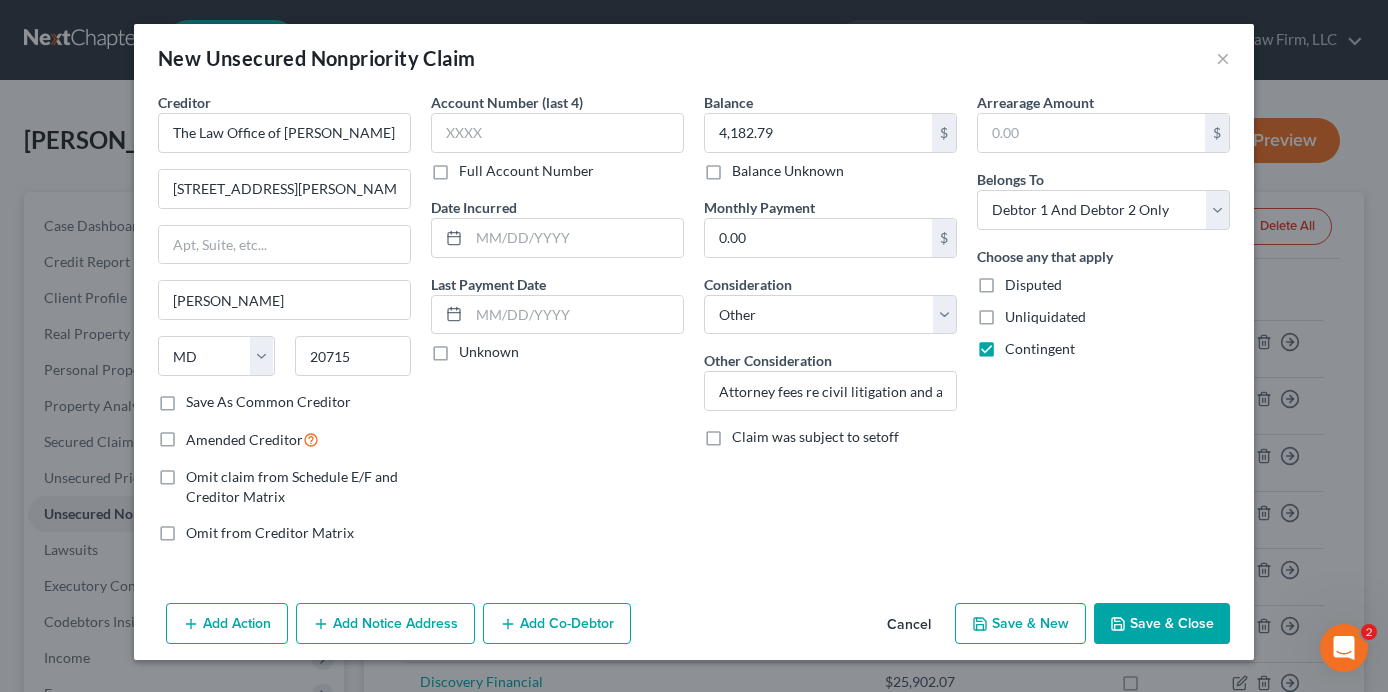 click on "Contingent" at bounding box center (1019, 345) 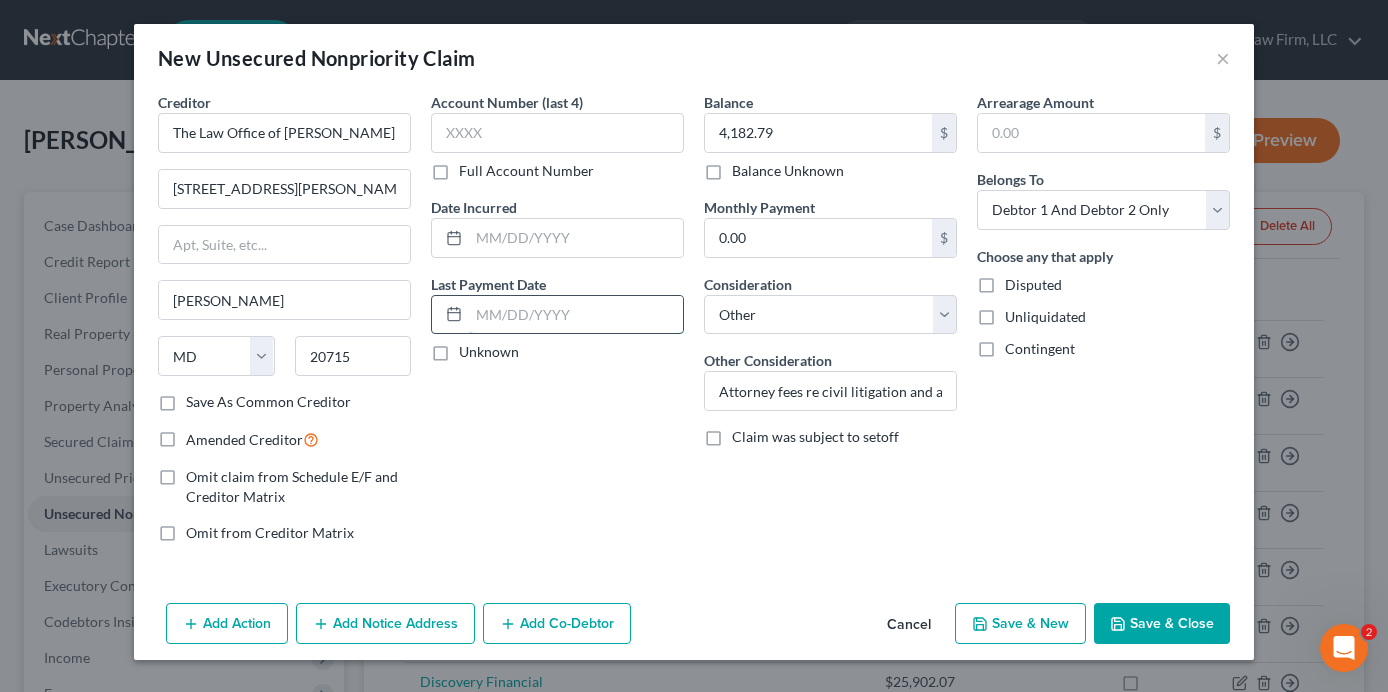 click at bounding box center (576, 315) 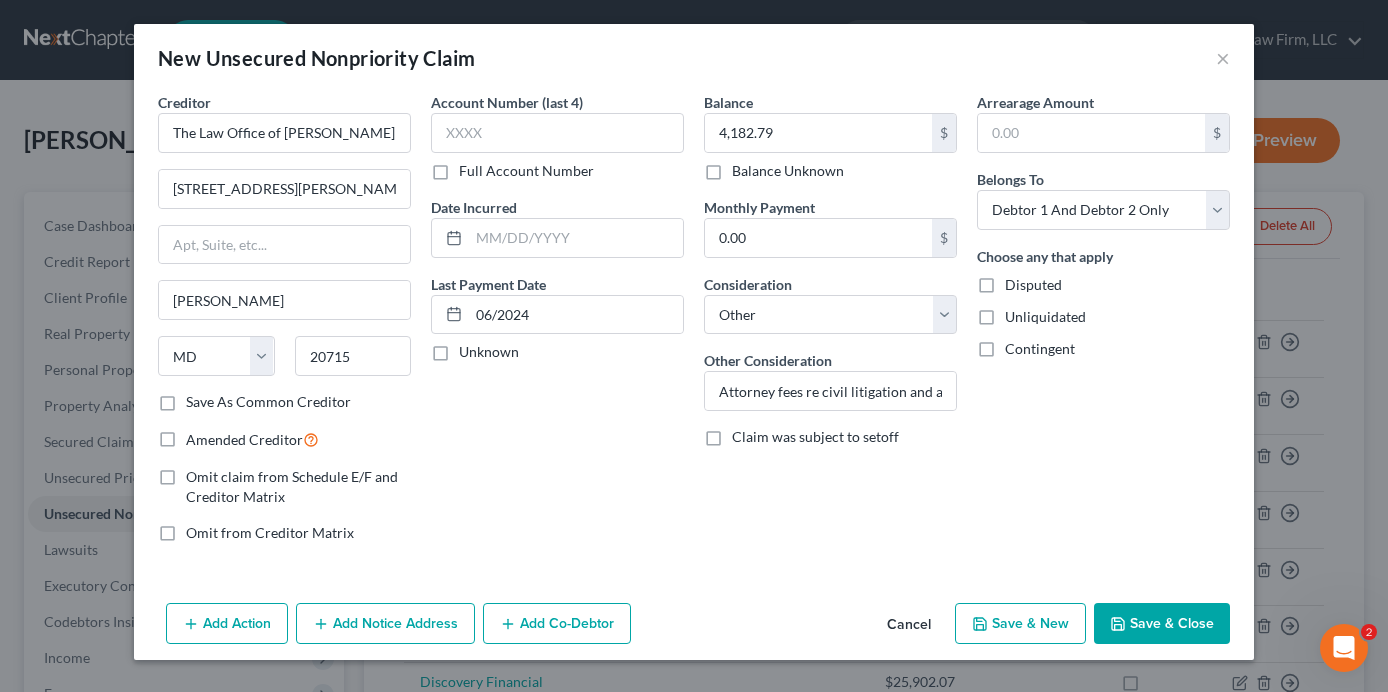 click on "Account Number (last 4)
Full Account Number
Date Incurred         Last Payment Date         06/2024 Unknown" at bounding box center (557, 325) 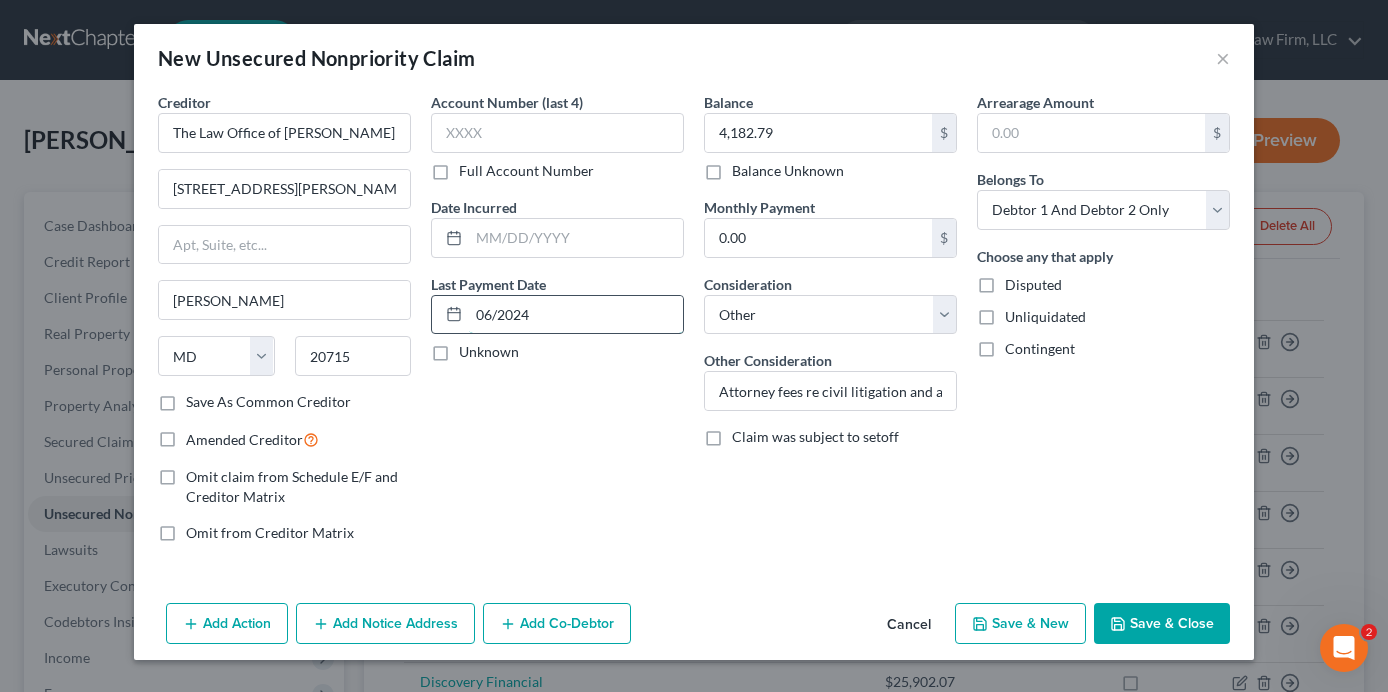 click on "06/2024" at bounding box center [576, 315] 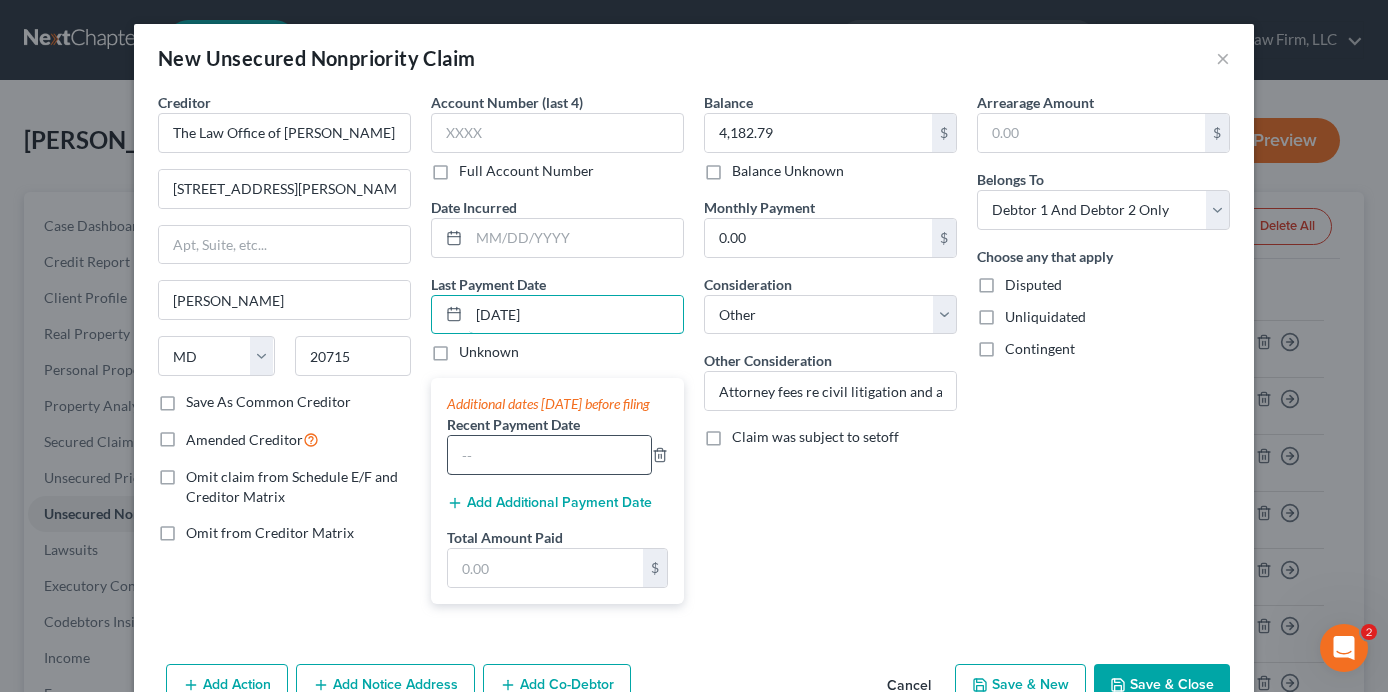 type on "[DATE]" 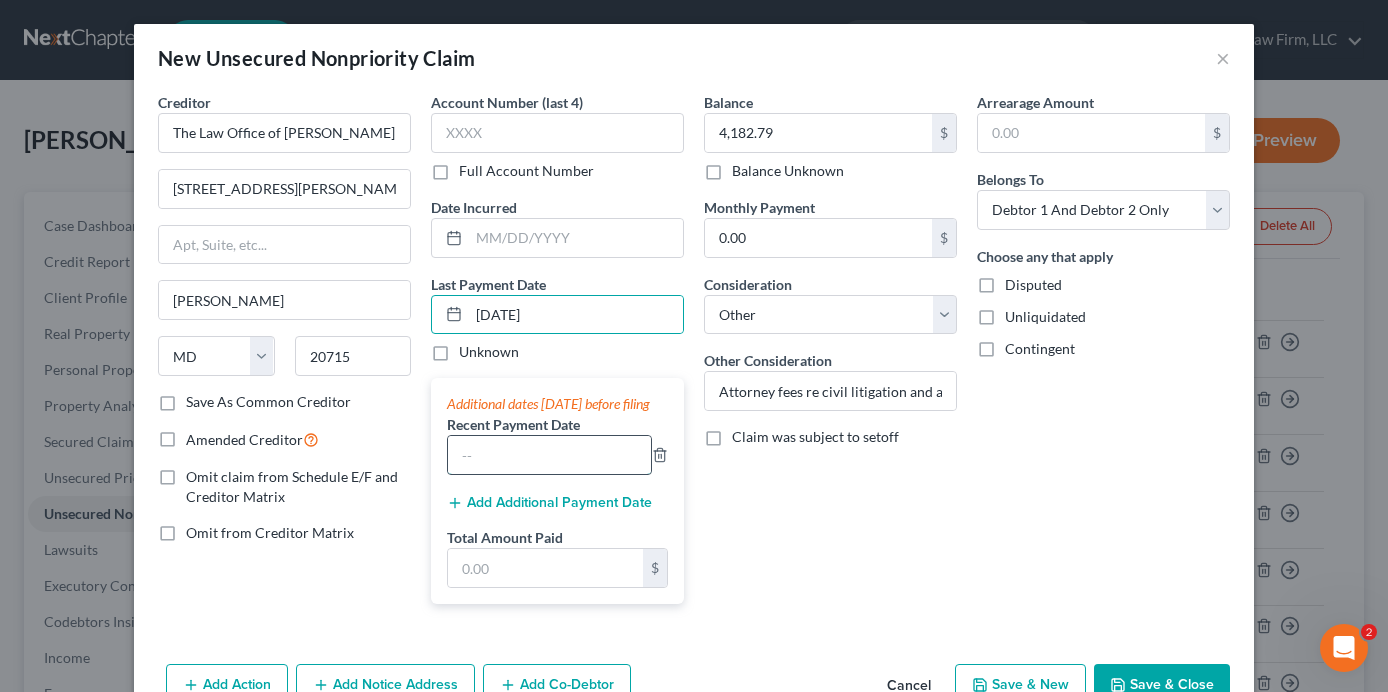 click at bounding box center [549, 455] 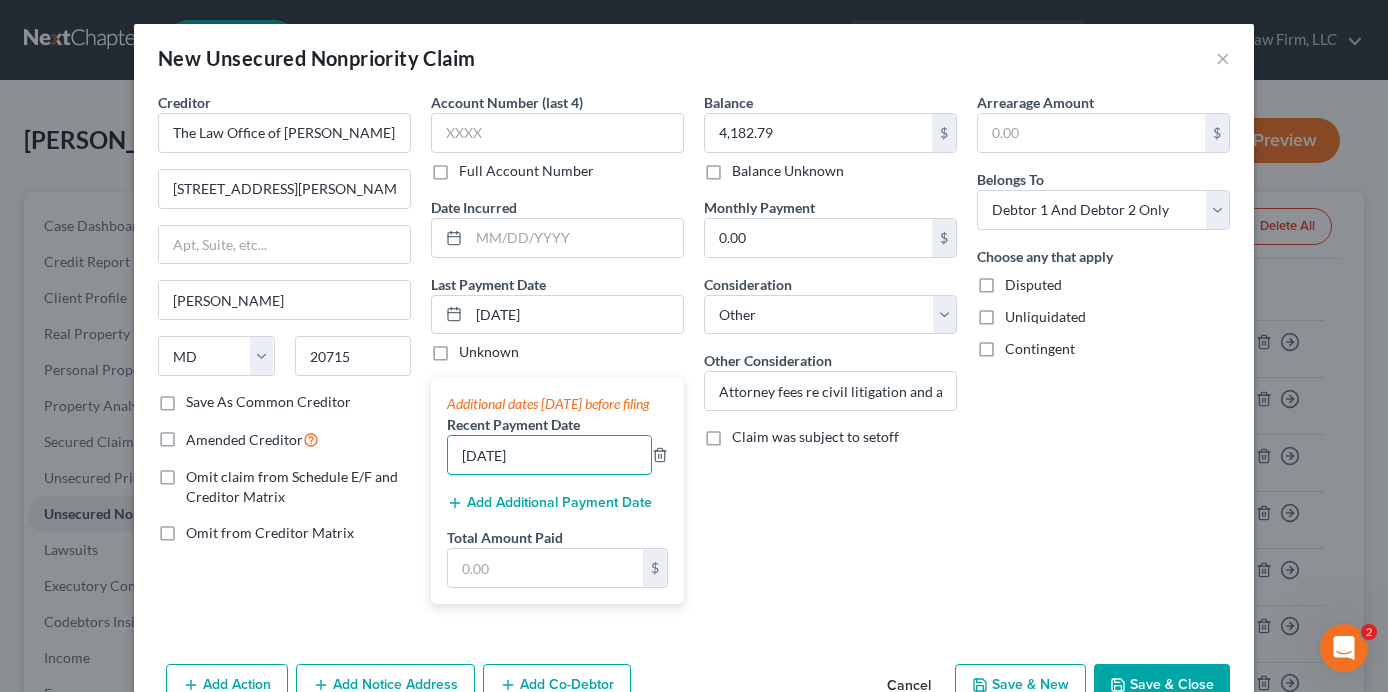 type on "[DATE]" 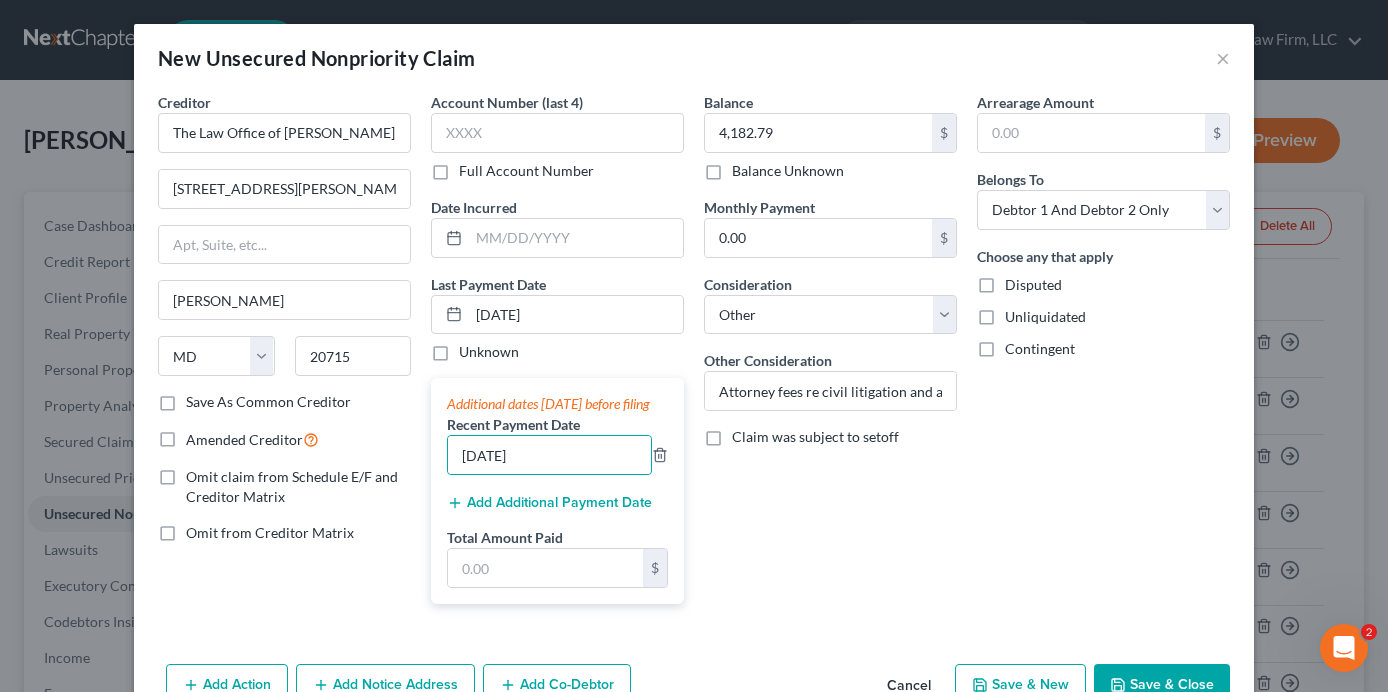 click on "Add Additional Payment Date" at bounding box center (549, 503) 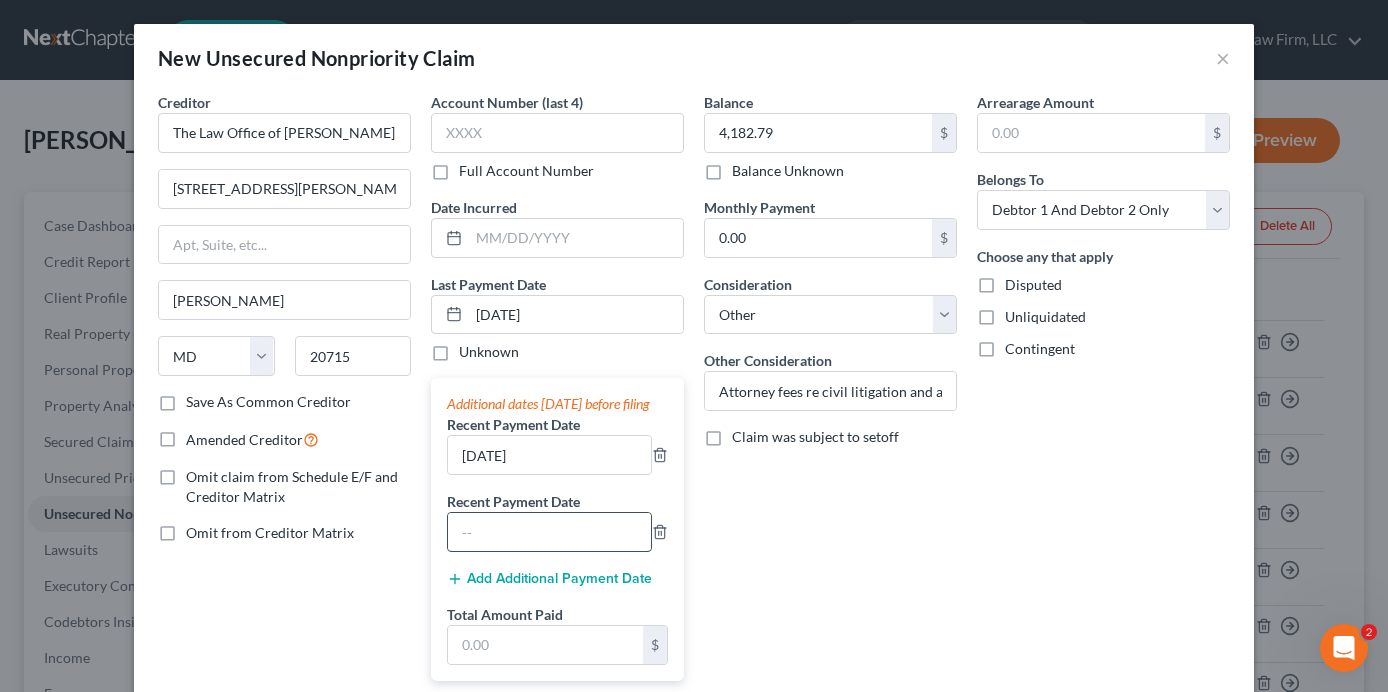 click at bounding box center (549, 532) 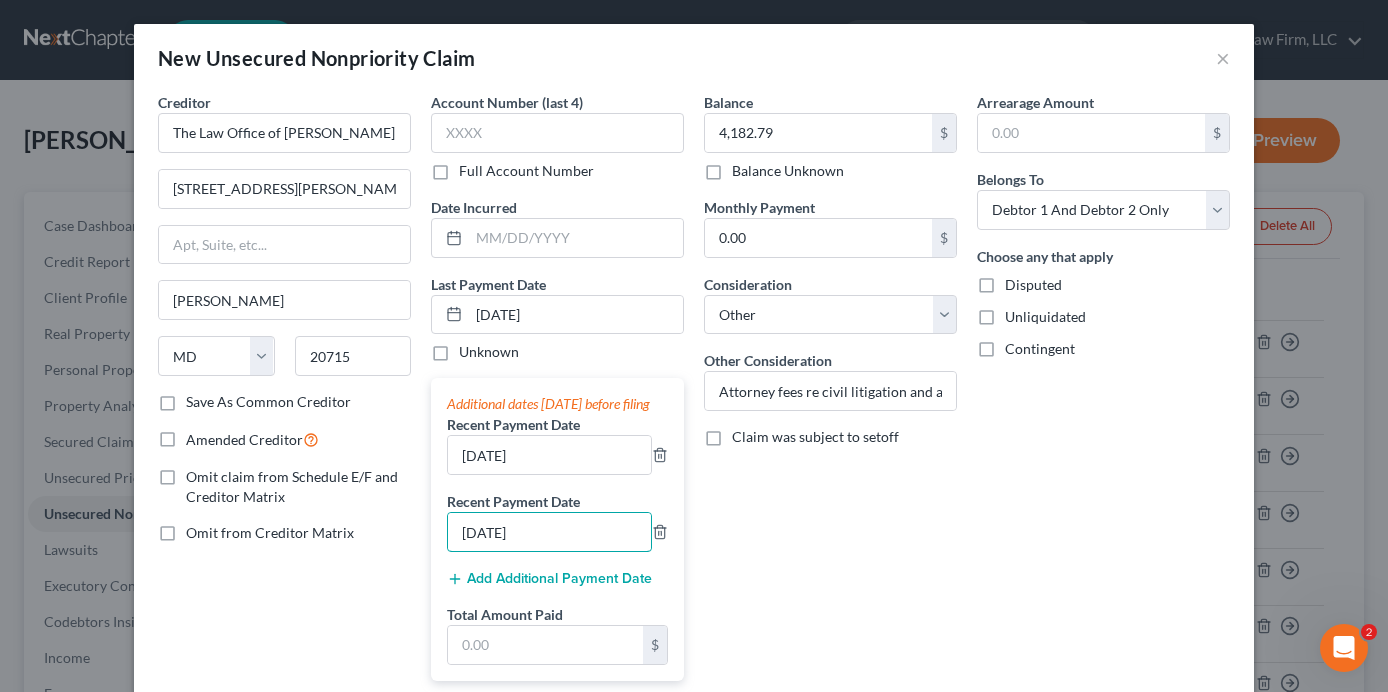 scroll, scrollTop: 150, scrollLeft: 0, axis: vertical 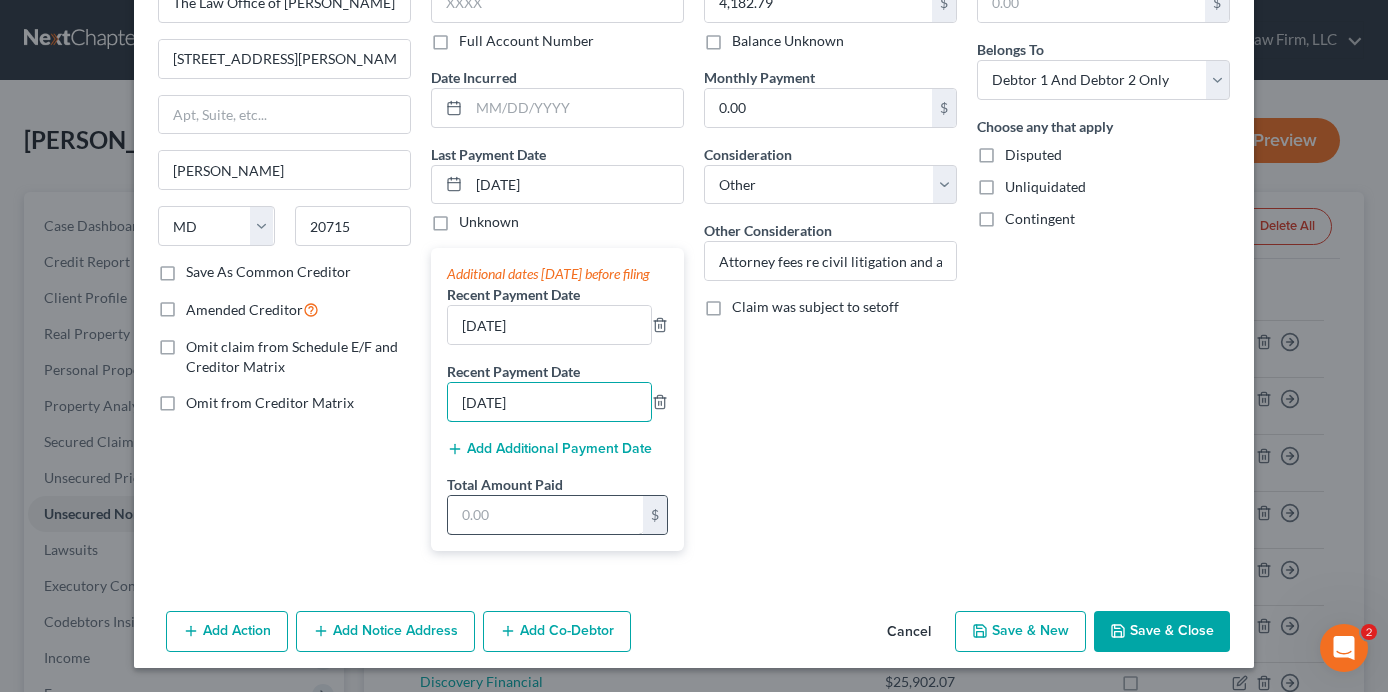 type on "[DATE]" 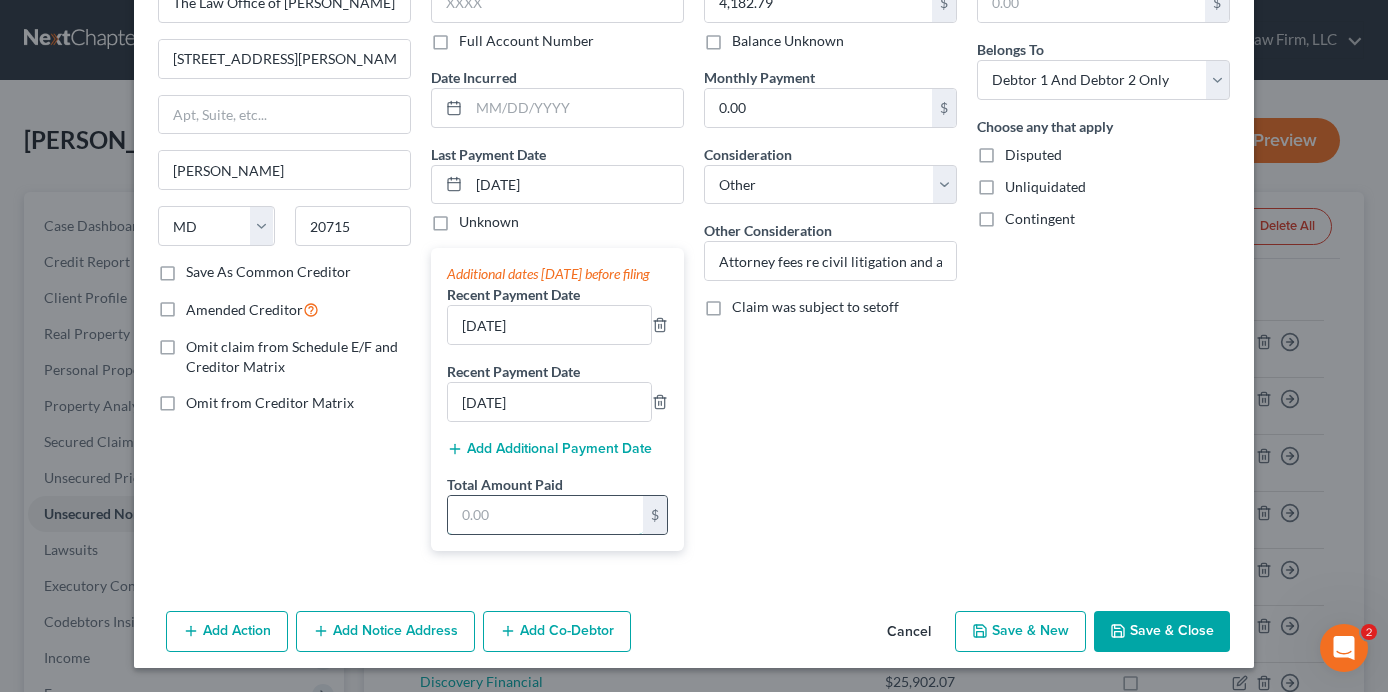 click at bounding box center (545, 515) 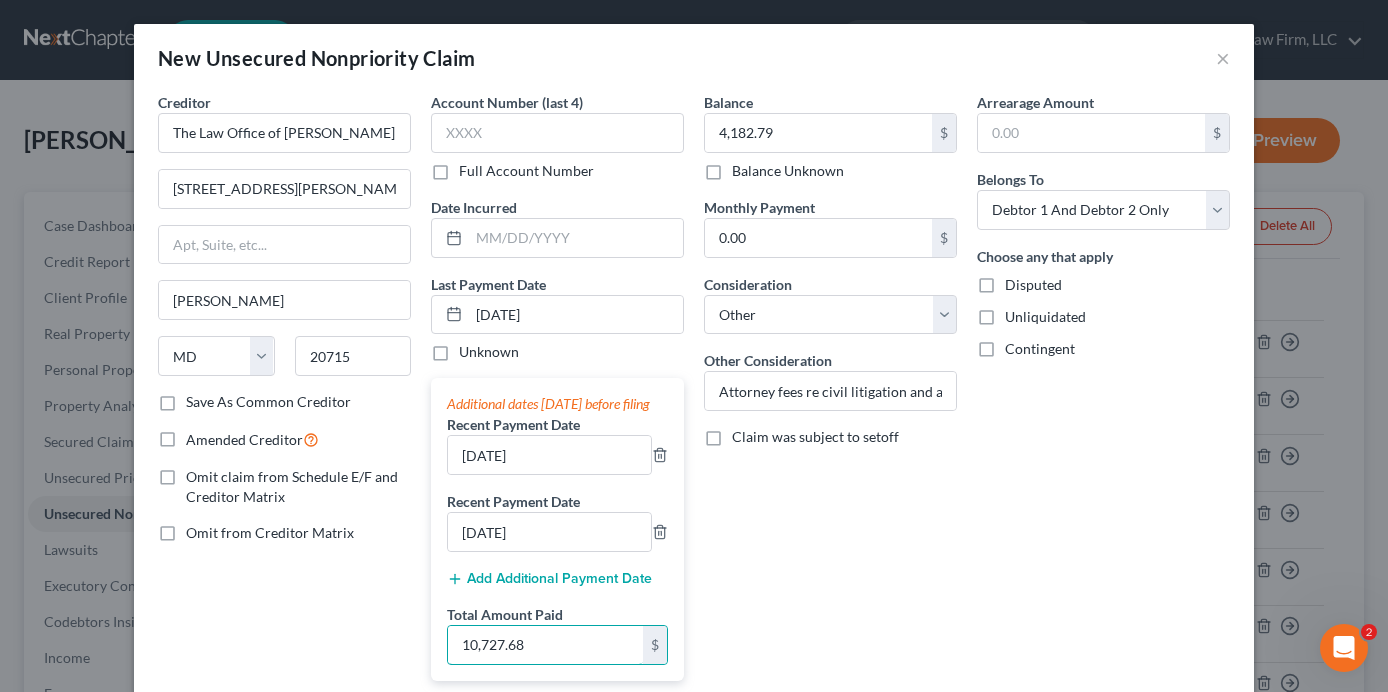 scroll, scrollTop: 150, scrollLeft: 0, axis: vertical 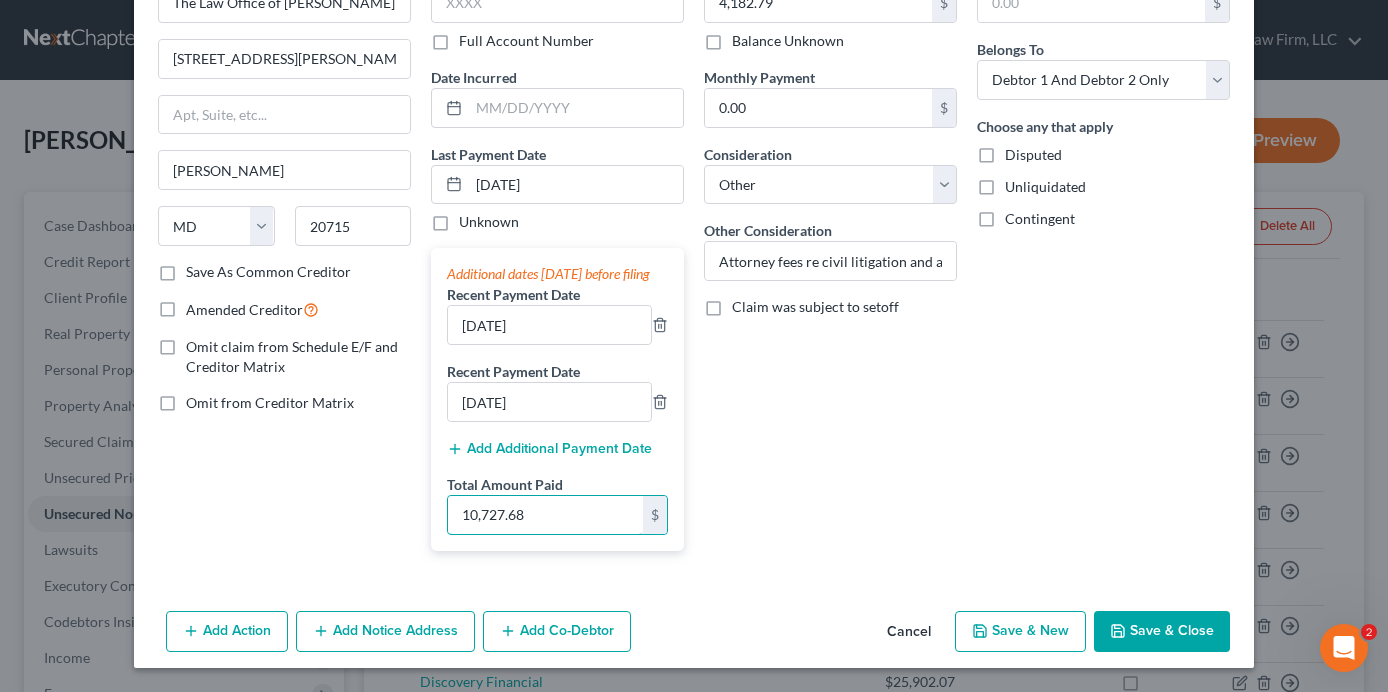 type on "10,727.68" 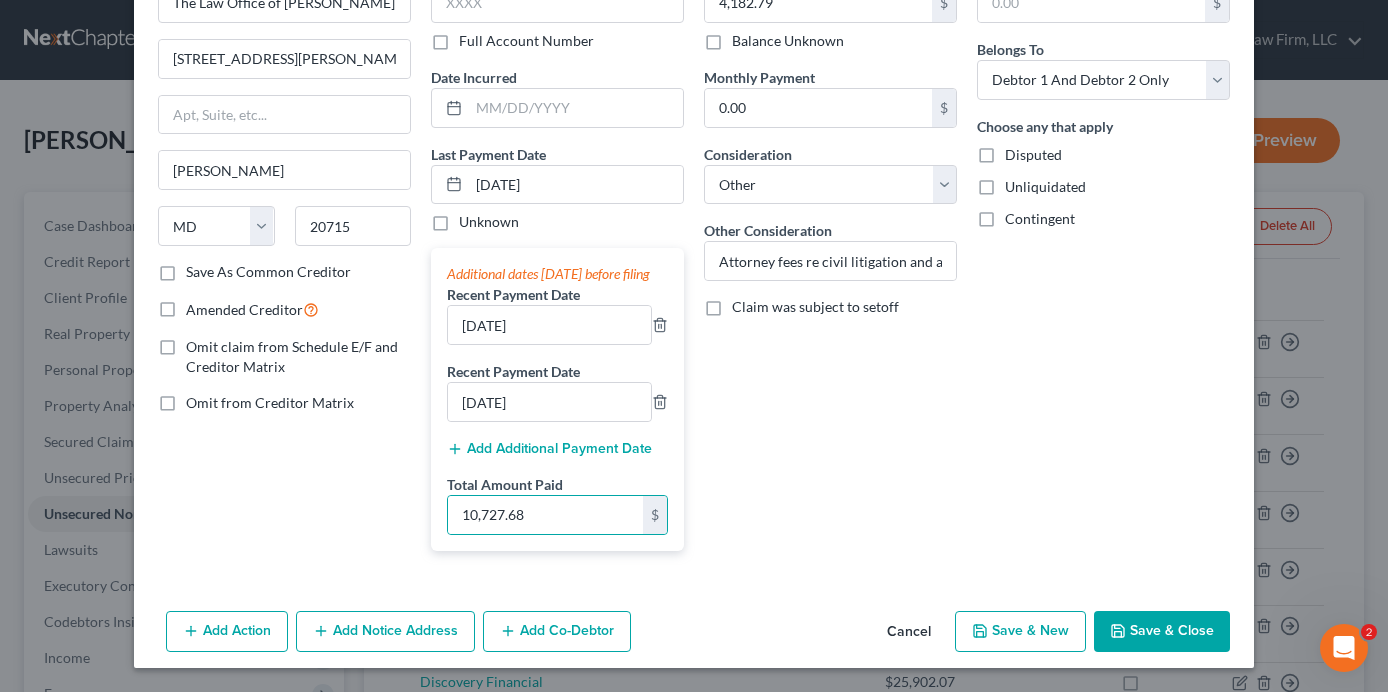 click on "Add Action Add Notice Address Add Co-Debtor Cancel Save & New Save & Close" at bounding box center (694, 636) 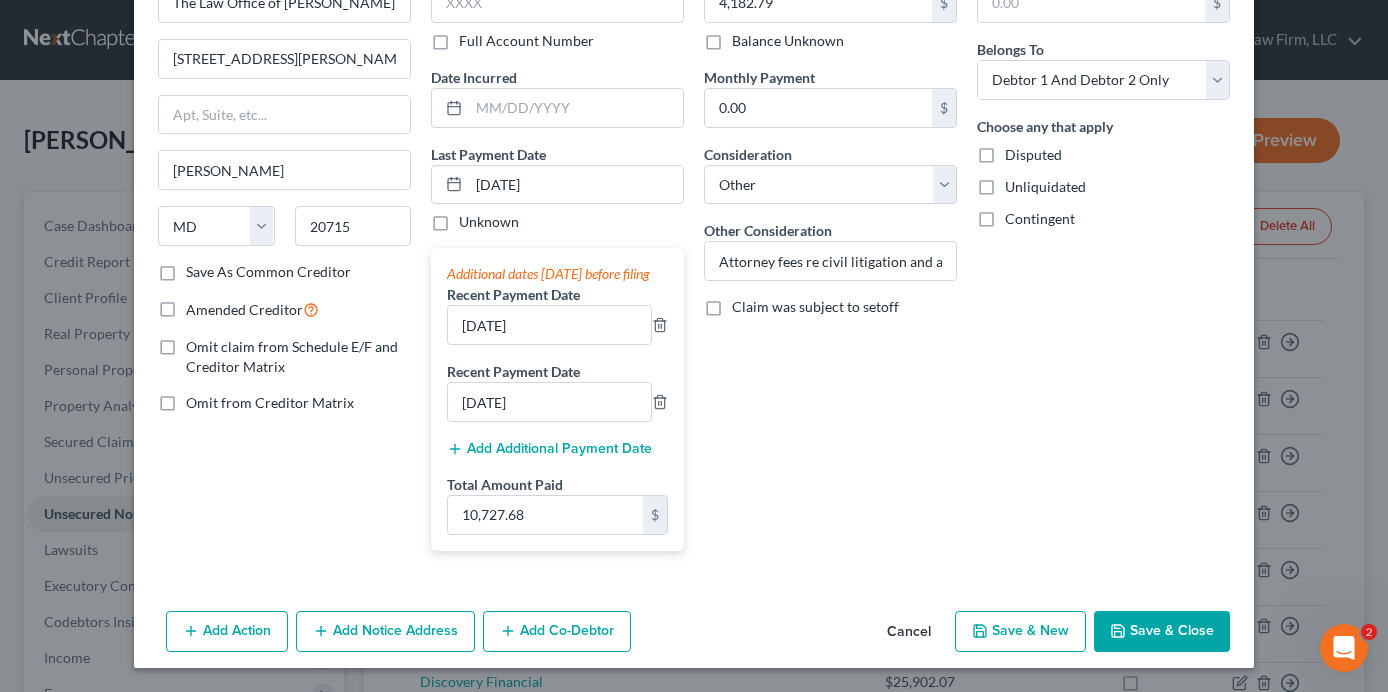 click on "Save & Close" at bounding box center (1162, 632) 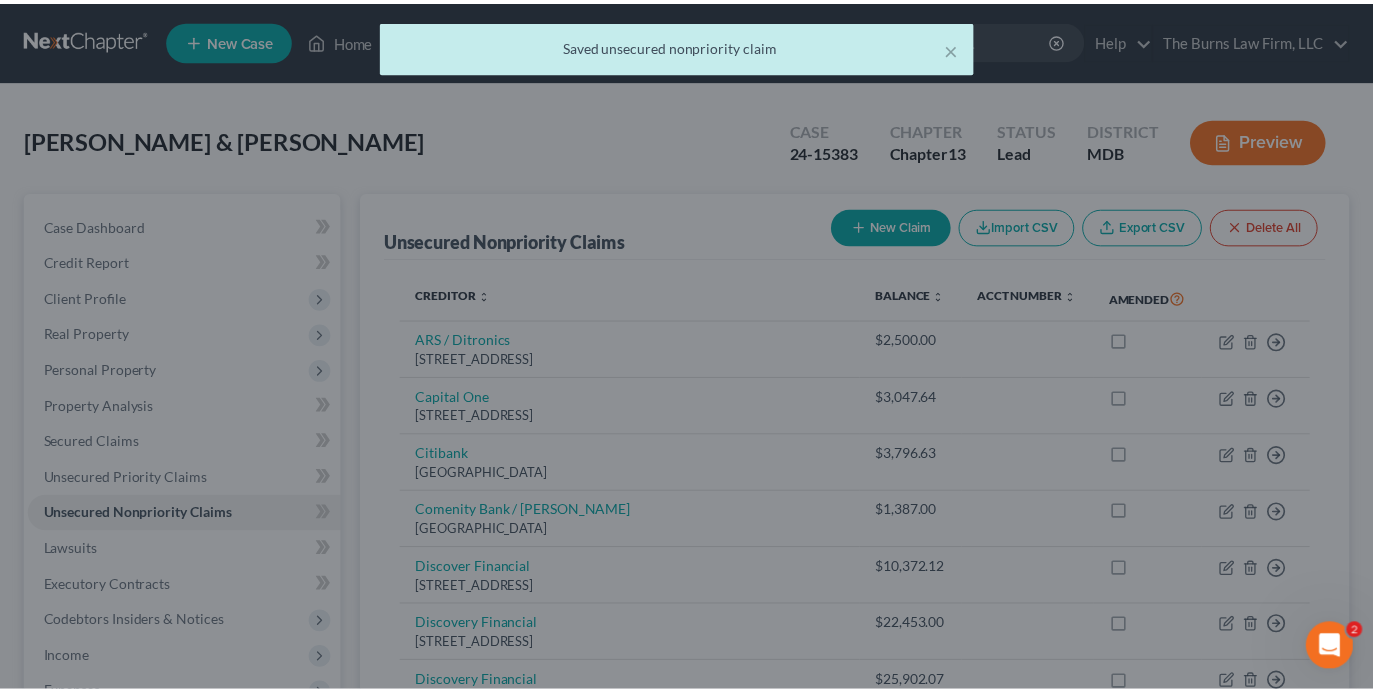scroll, scrollTop: 153, scrollLeft: 0, axis: vertical 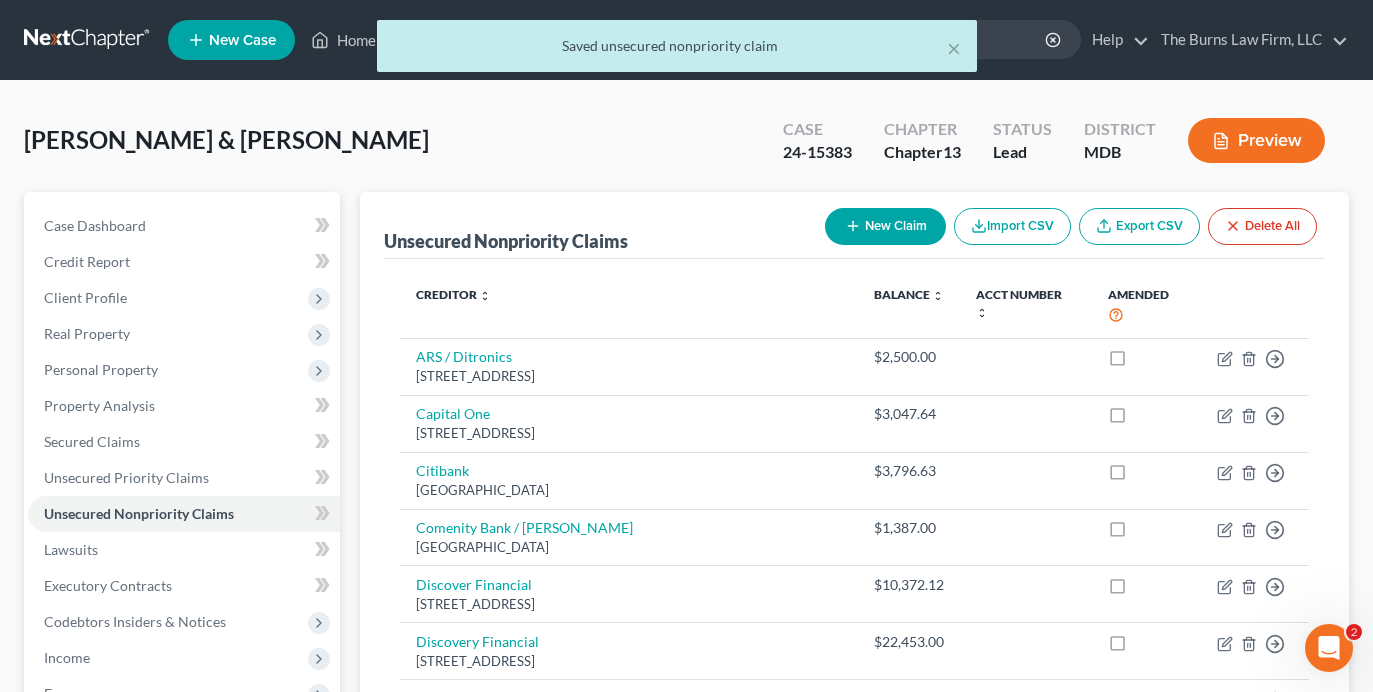 click on "Creditor  expand_more   expand_less   unfold_more Balance  expand_more   expand_less   unfold_more Acct Number  expand_more   expand_less   unfold_more Amended  ARS / Ditronics [STREET_ADDRESS] $2,500.00 Move to D Move to E Move to G Move to Notice Only Capital One PO Box 30285, [GEOGRAPHIC_DATA] $3,047.64 Move to D Move to E Move to G Move to Notice Only Citibank [GEOGRAPHIC_DATA] $3,796.63 Move to D Move to E Move to G Move to Notice Only Comenity Bank / [PERSON_NAME] [GEOGRAPHIC_DATA] $1,387.00 Move to D Move to E Move to G Move to Notice Only Discover [GEOGRAPHIC_DATA] $10,372.12 Move to D Move to E Move to G Move to Notice Only Discovery Financial [STREET_ADDRESS] $22,453.00 Move to D Move to E Move to G Move to Notice Only [GEOGRAPHIC_DATA] $25,902.07 Move to D Move to E Move to G Move to Notice Only Mariner Finance, LLC [STREET_ADDRESS]" at bounding box center [854, 869] 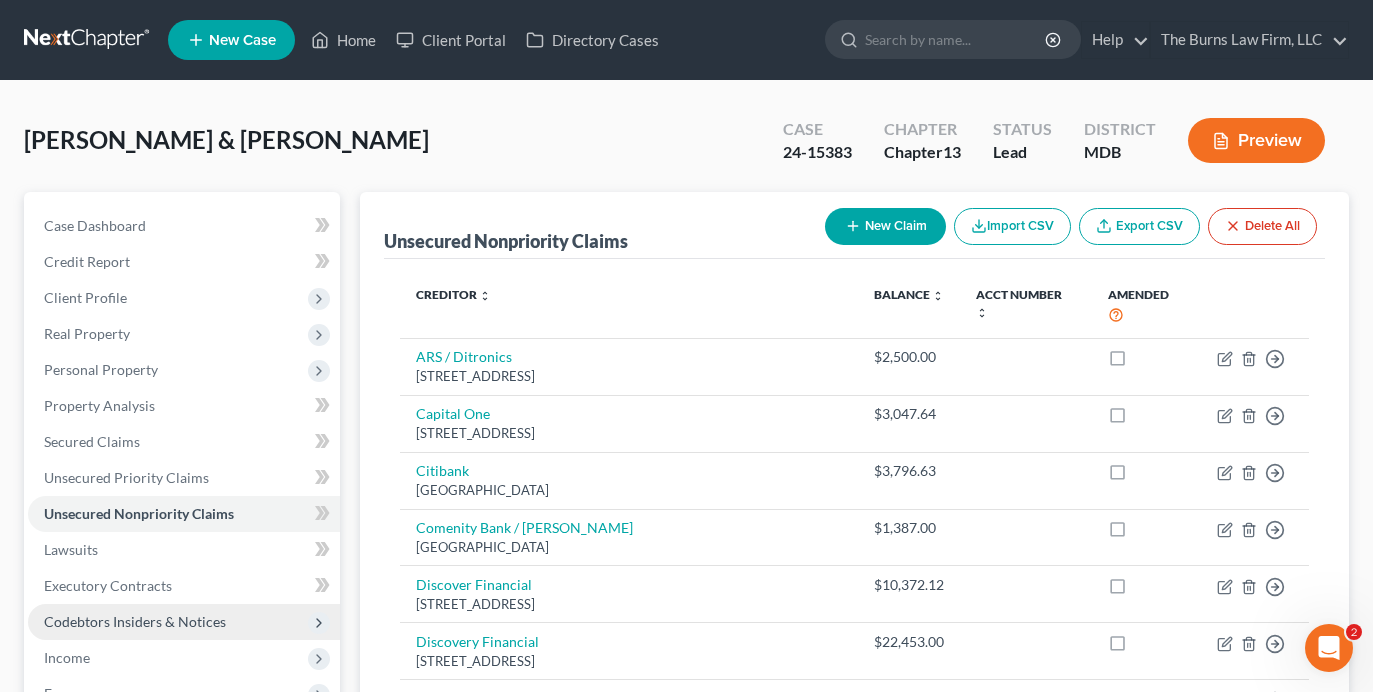 scroll, scrollTop: 100, scrollLeft: 0, axis: vertical 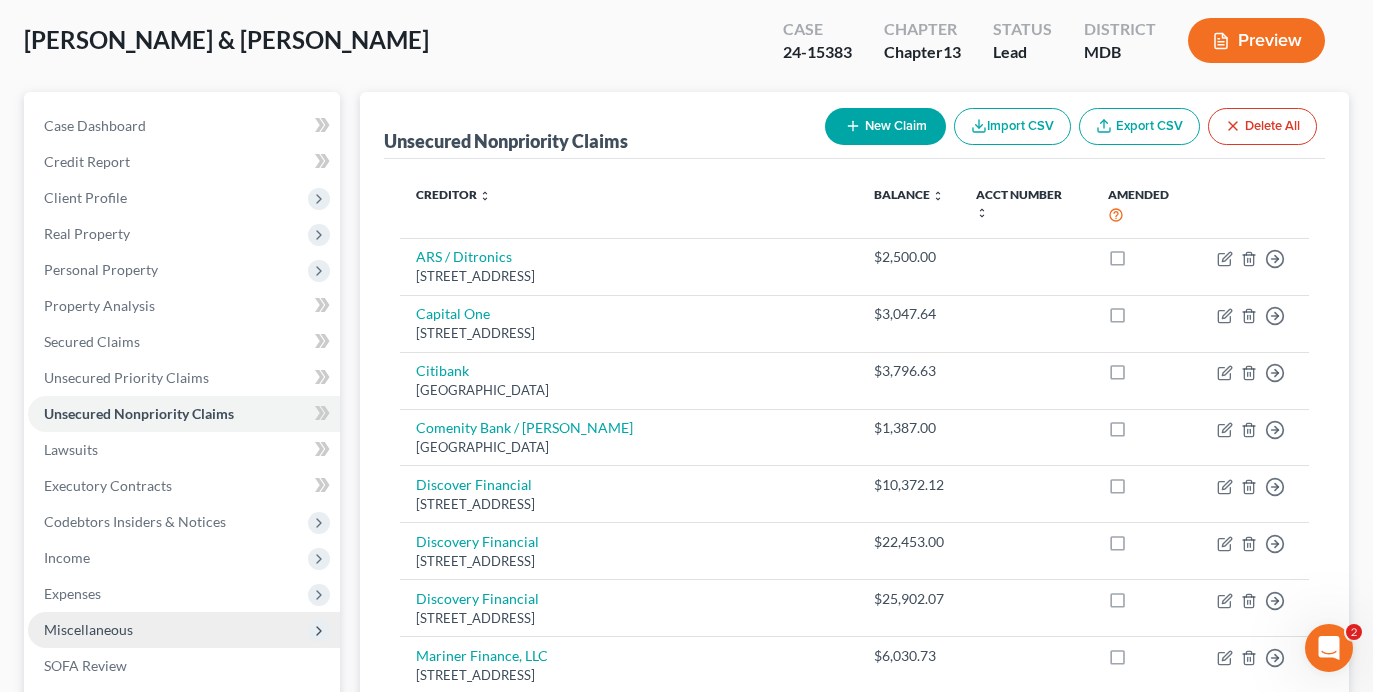 click on "Miscellaneous" at bounding box center [88, 629] 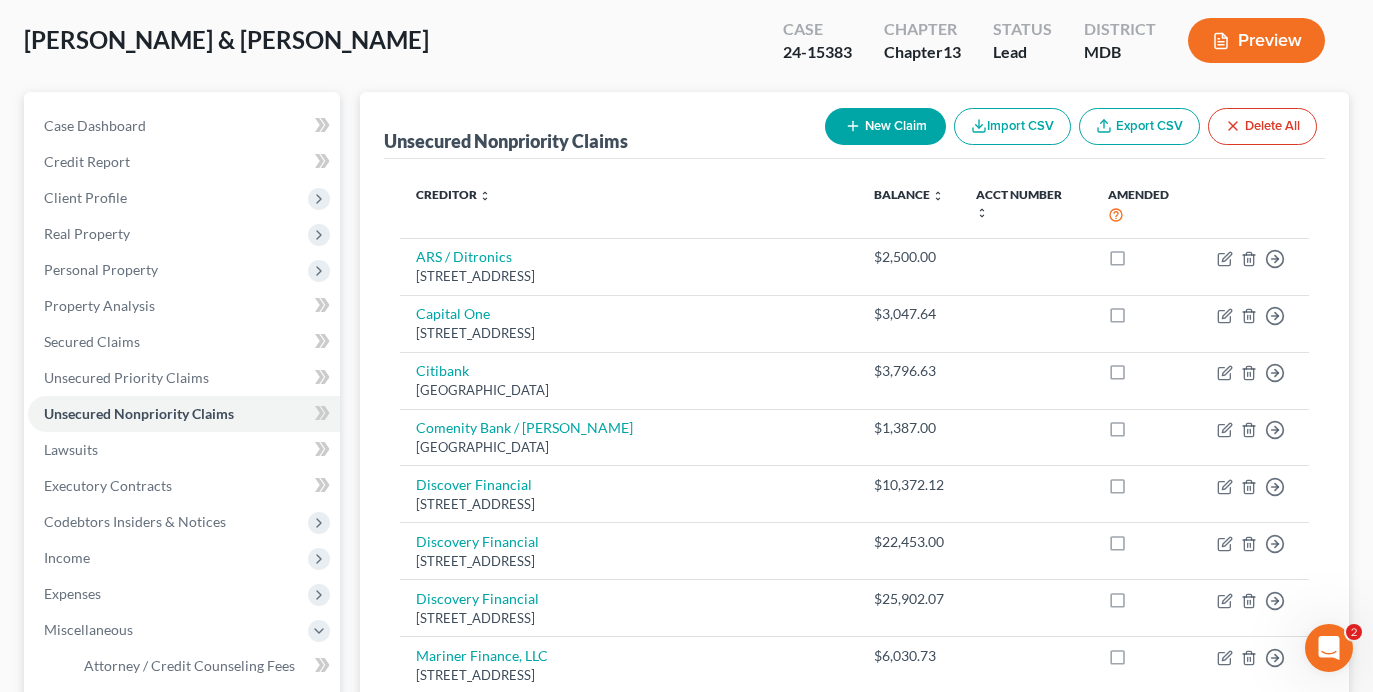 scroll, scrollTop: 200, scrollLeft: 0, axis: vertical 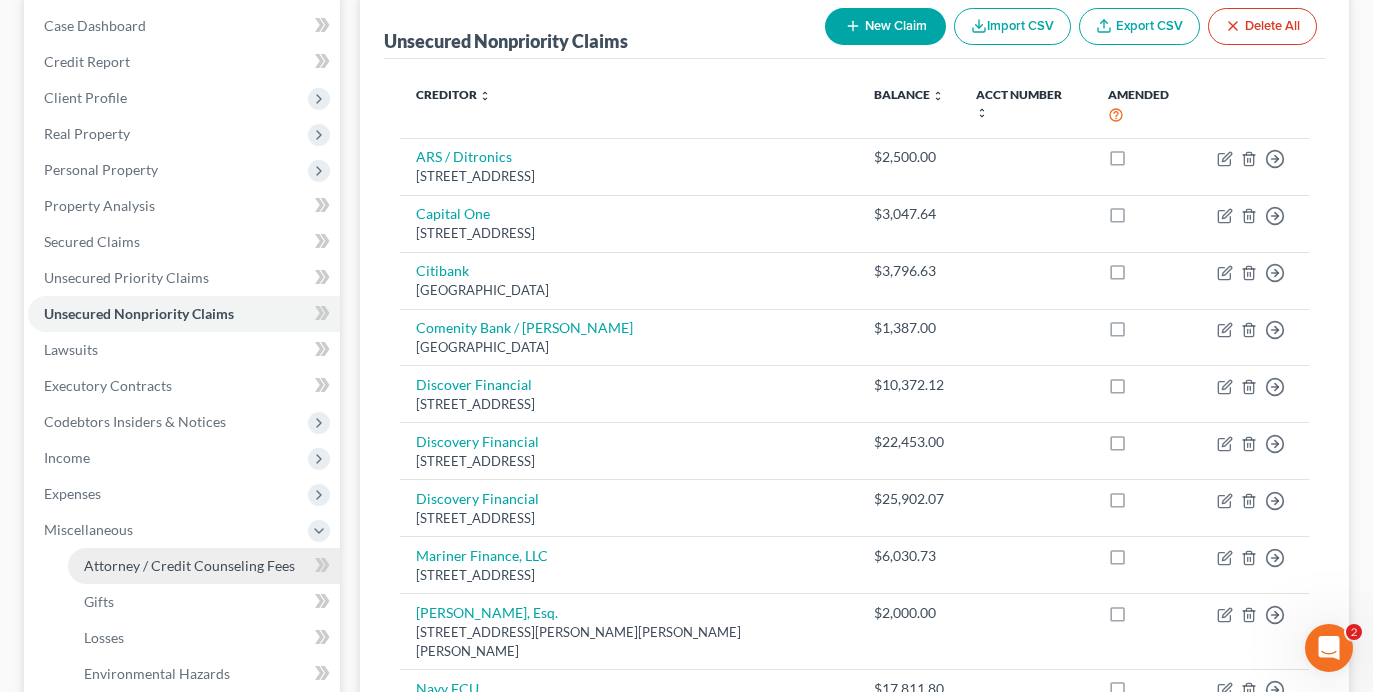 click on "Attorney / Credit Counseling Fees" at bounding box center (189, 565) 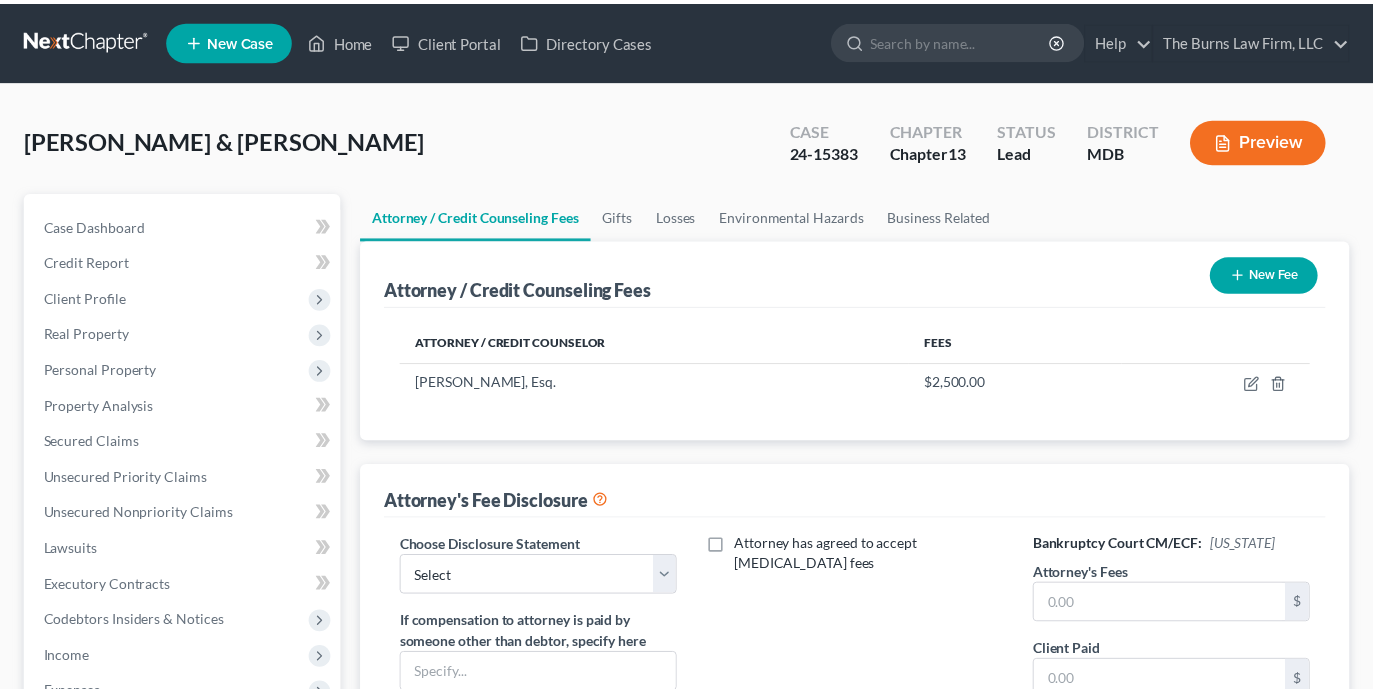 scroll, scrollTop: 0, scrollLeft: 0, axis: both 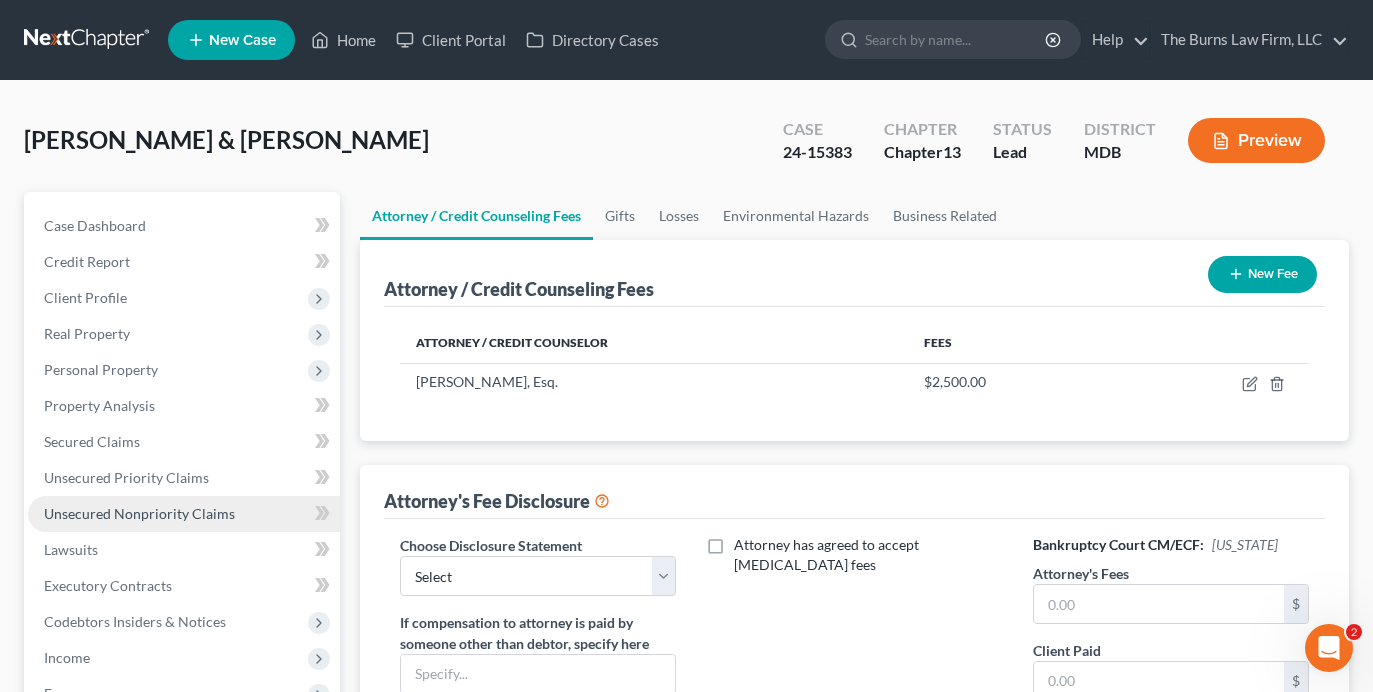 click on "Unsecured Nonpriority Claims" at bounding box center (184, 514) 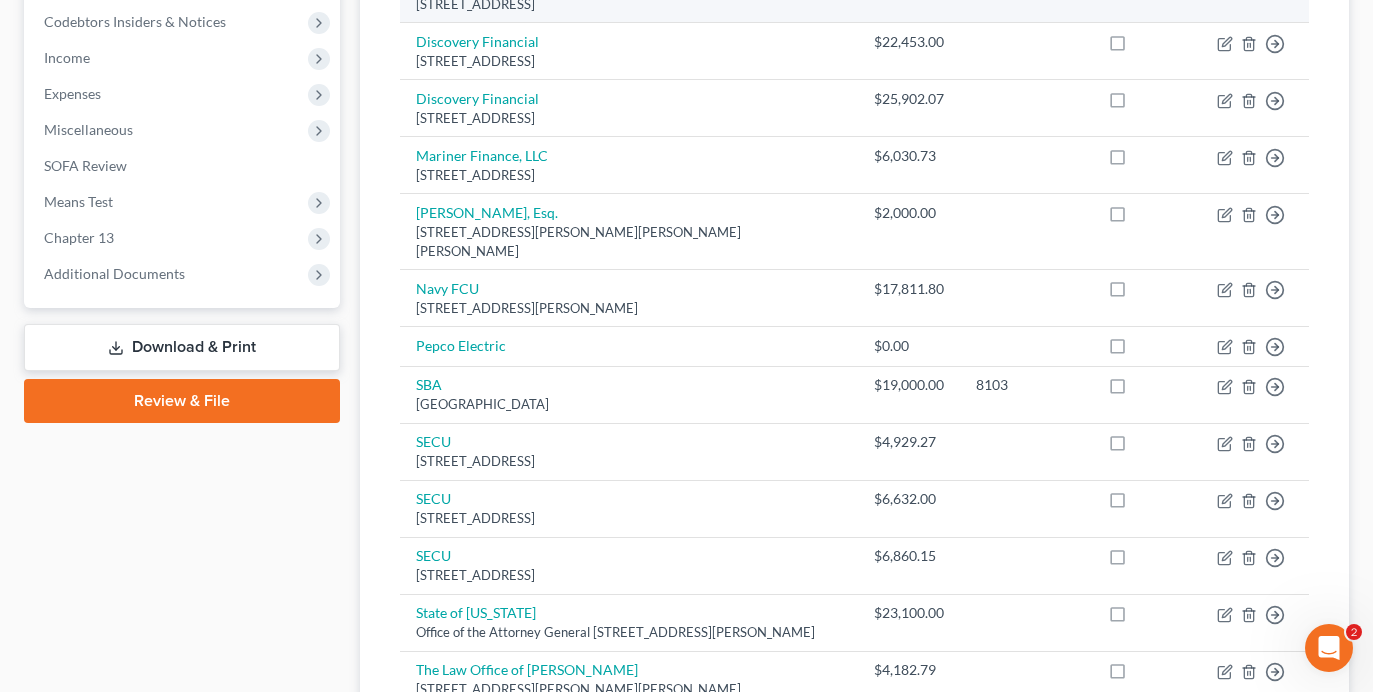 scroll, scrollTop: 800, scrollLeft: 0, axis: vertical 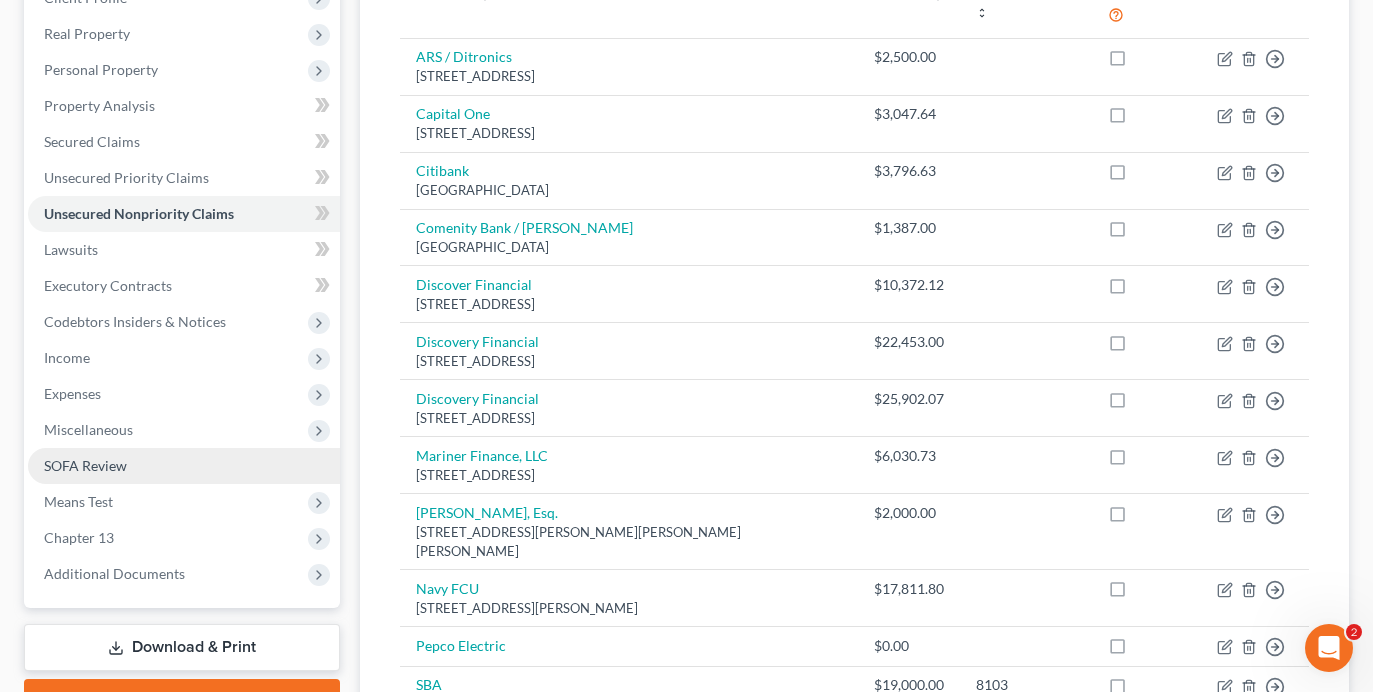 click on "SOFA Review" at bounding box center (85, 465) 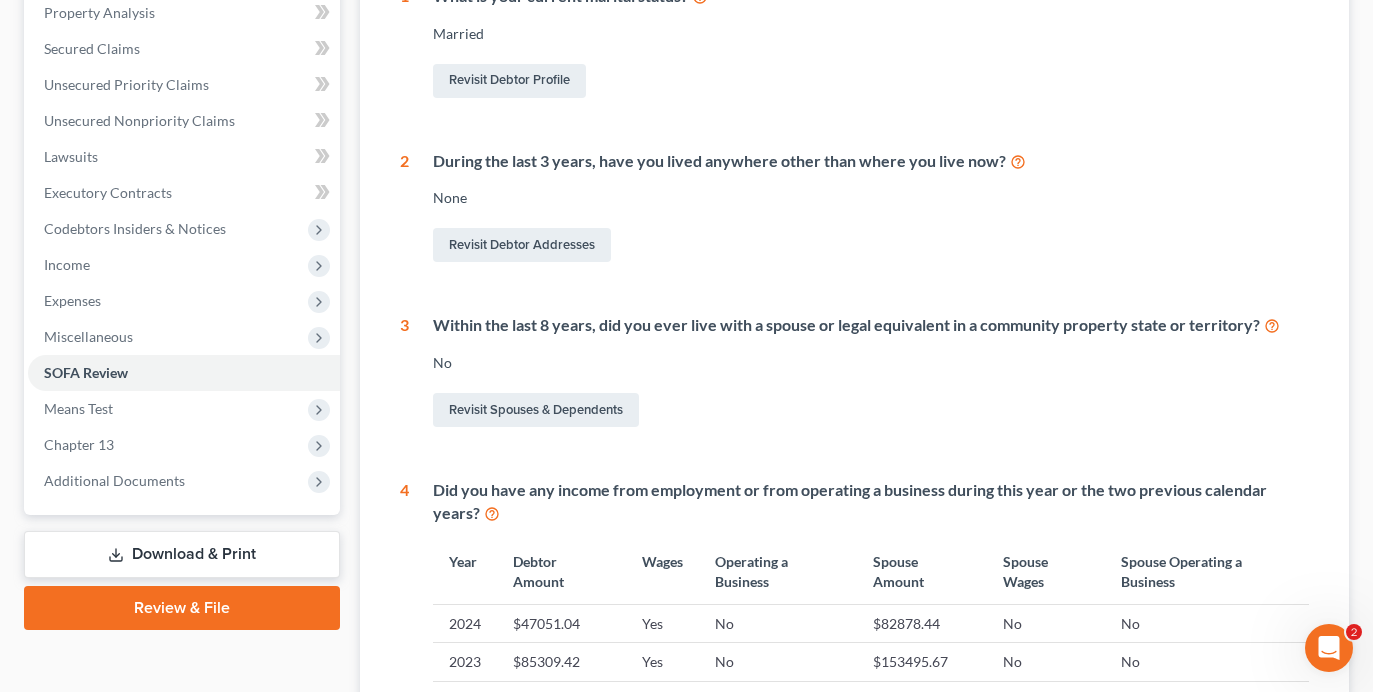 scroll, scrollTop: 0, scrollLeft: 0, axis: both 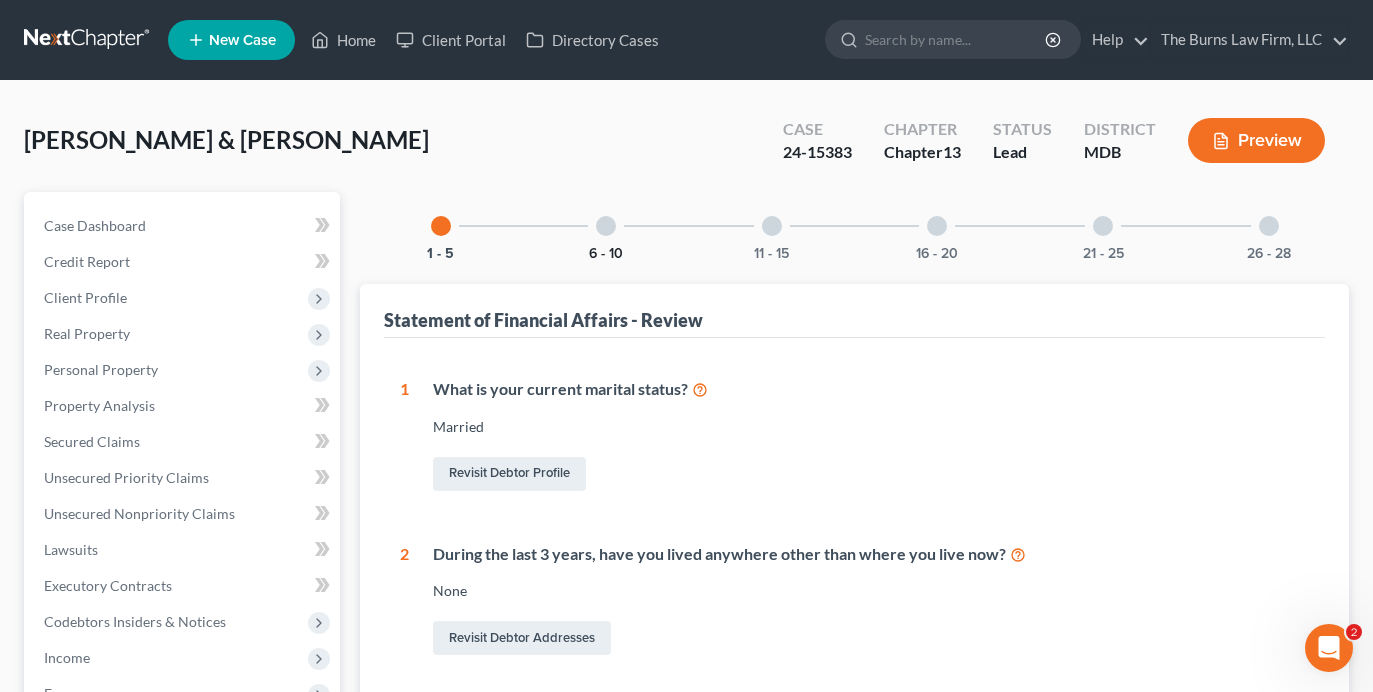 click on "6 - 10" at bounding box center [606, 254] 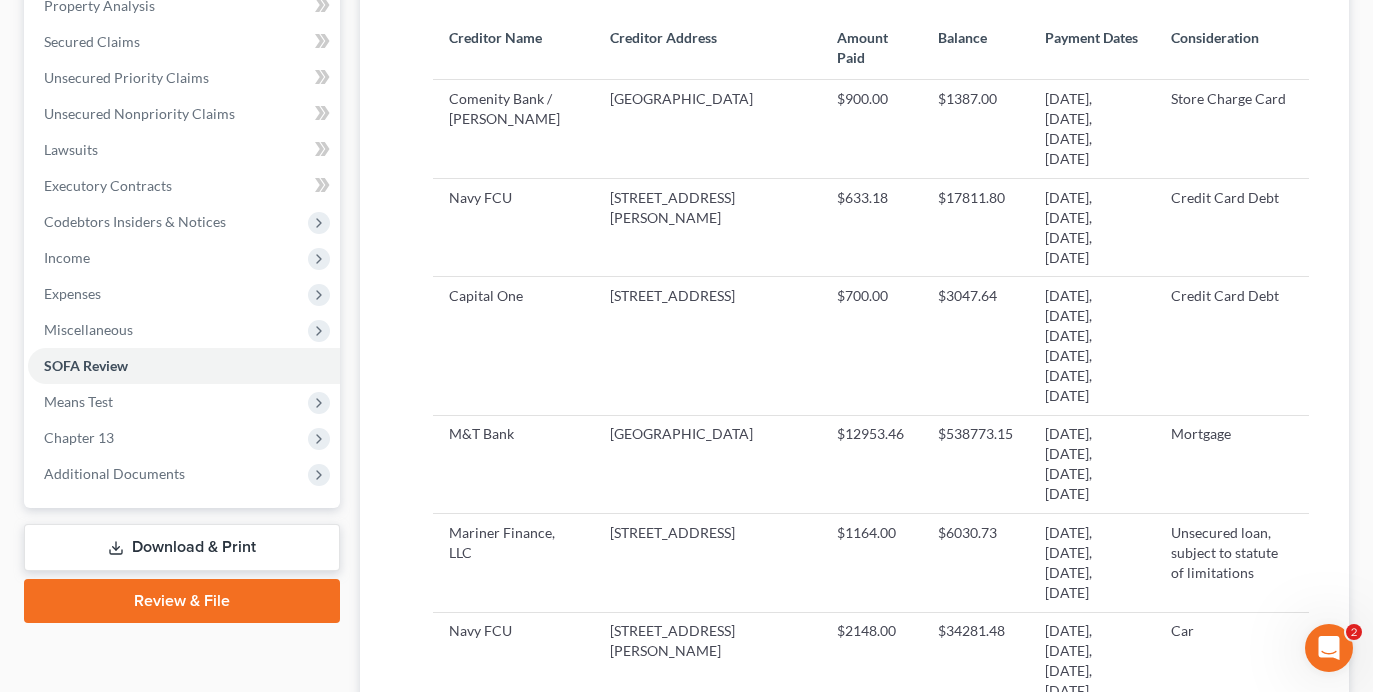 scroll, scrollTop: 0, scrollLeft: 0, axis: both 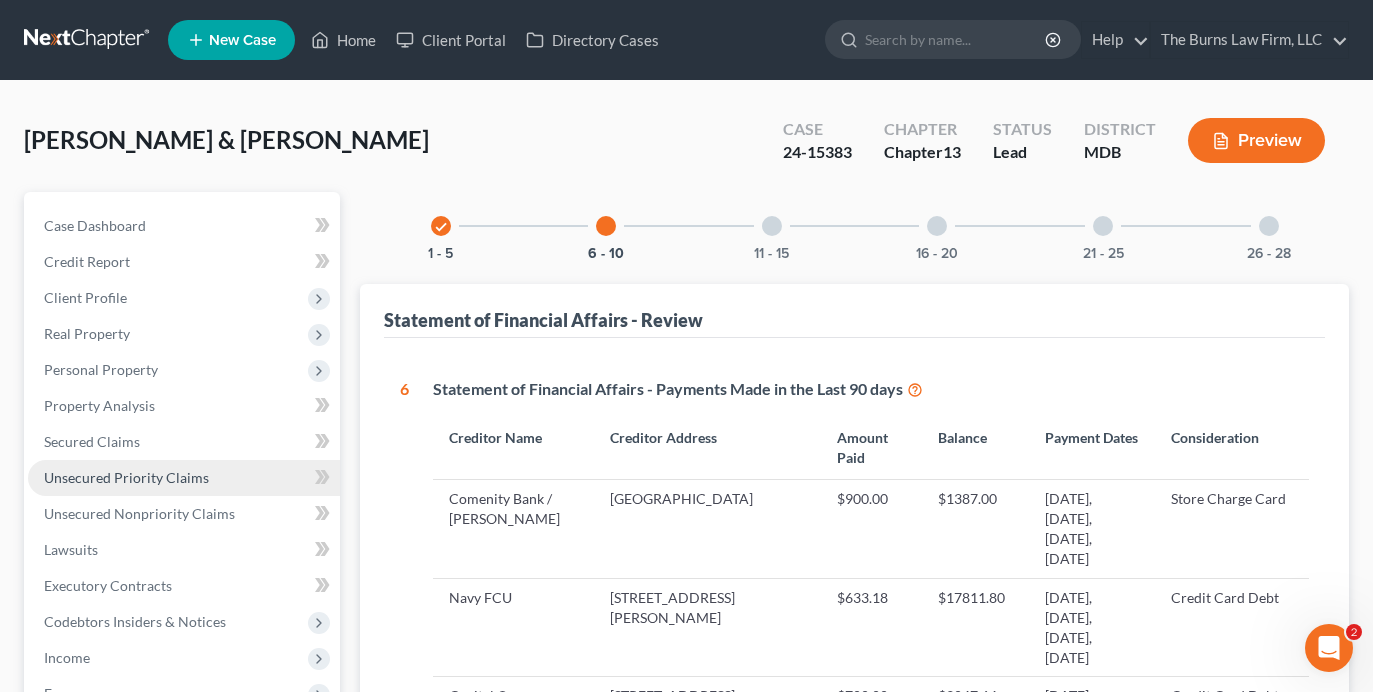 click on "Unsecured Priority Claims" at bounding box center [126, 477] 